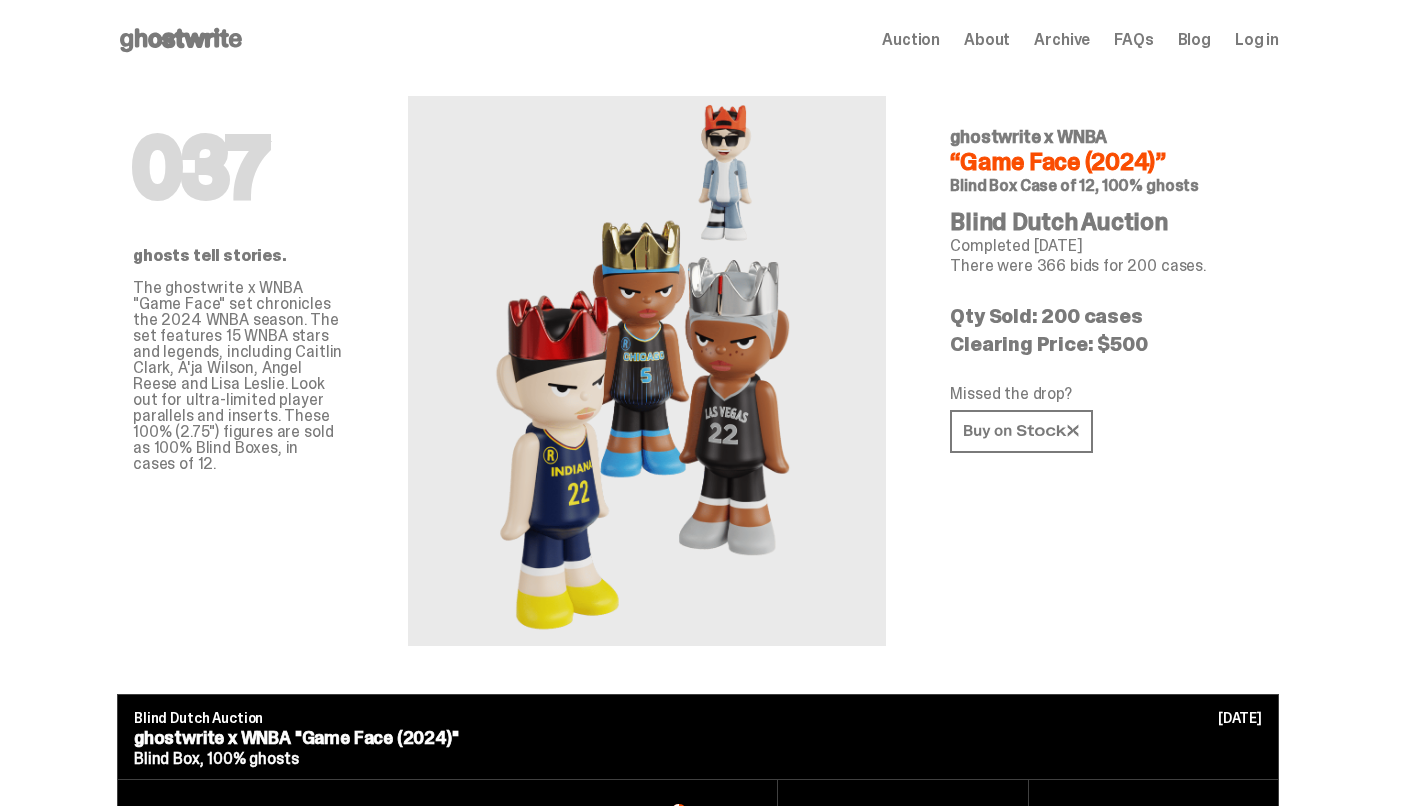 scroll, scrollTop: 0, scrollLeft: 0, axis: both 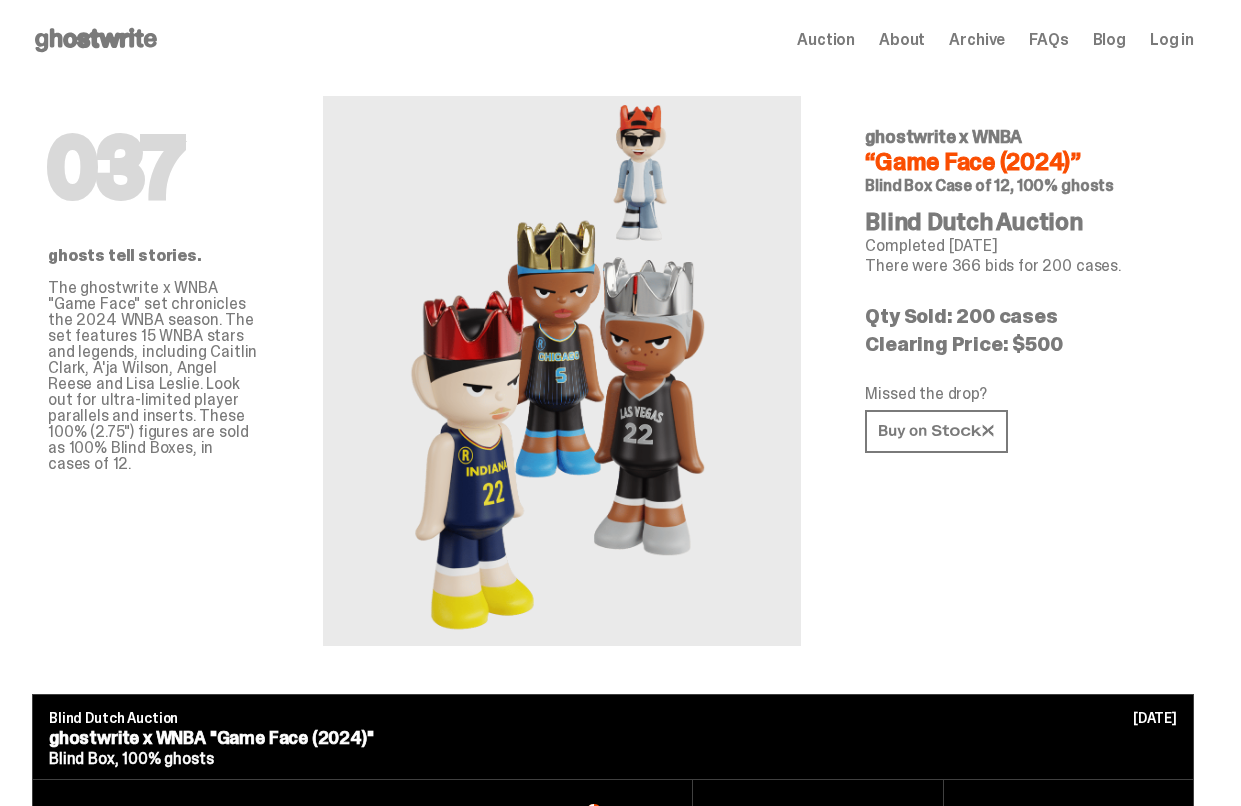 click on "Open main menu
Home
Auction
About
Archive
FAQs
Blog
Log in
Auction" at bounding box center (613, 40) 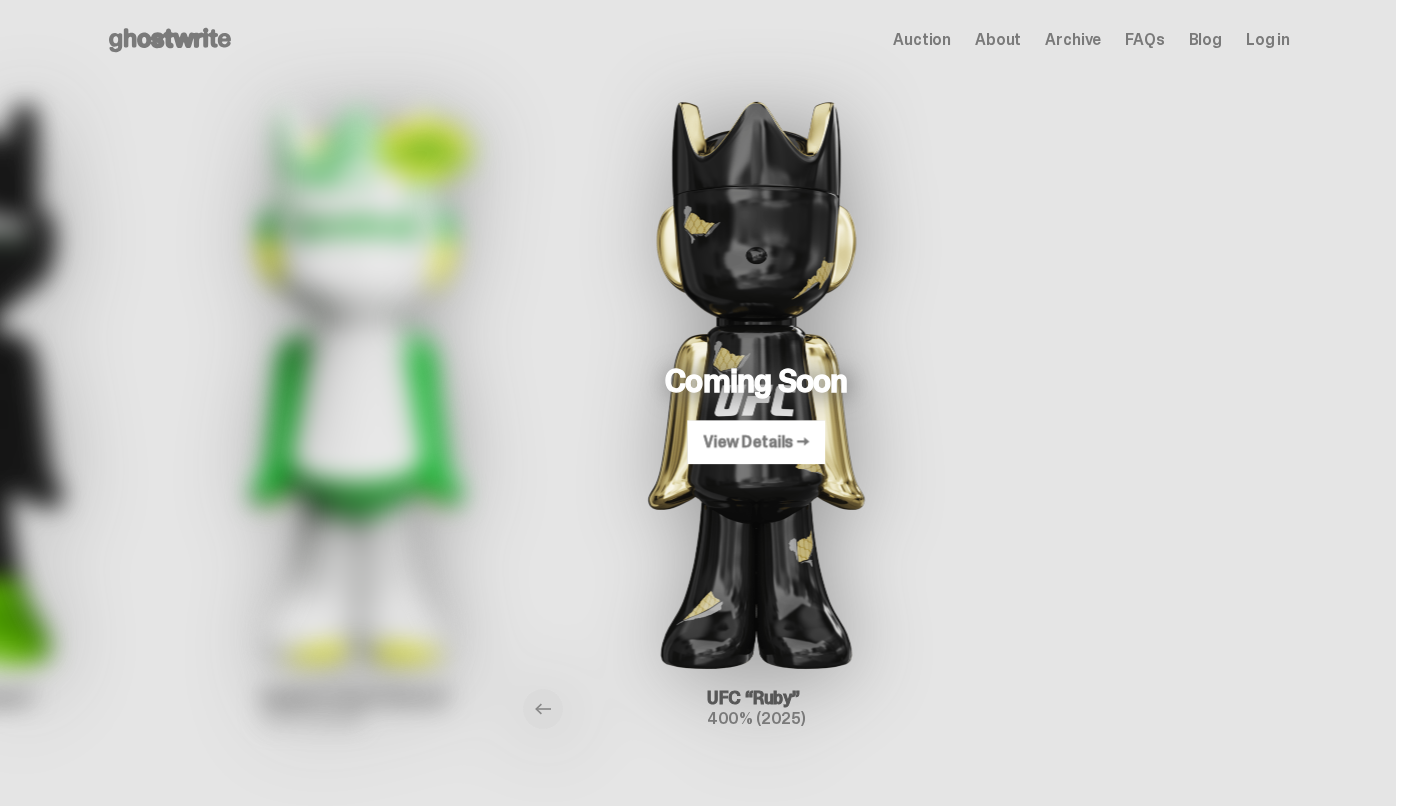 click on "Log in" at bounding box center (1268, 40) 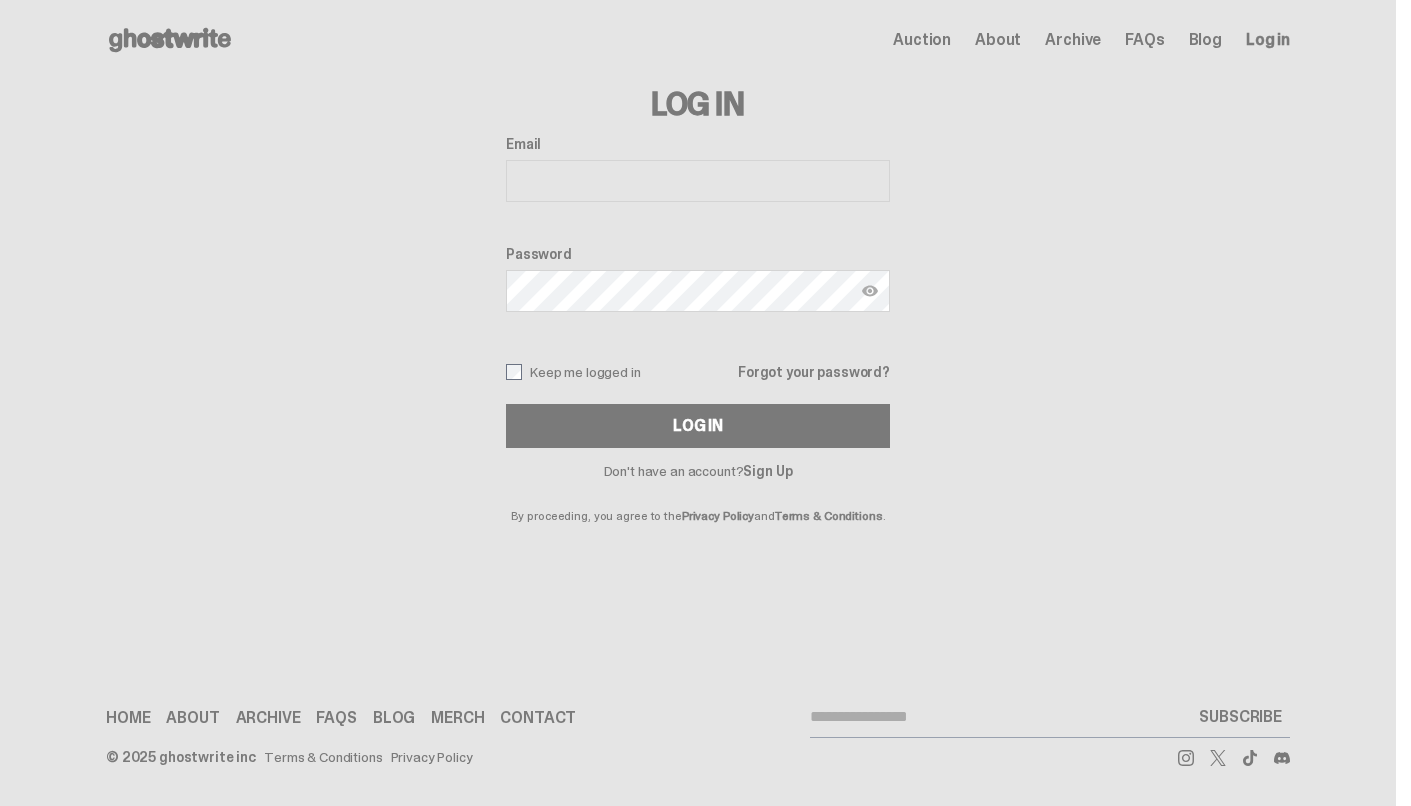 type on "**********" 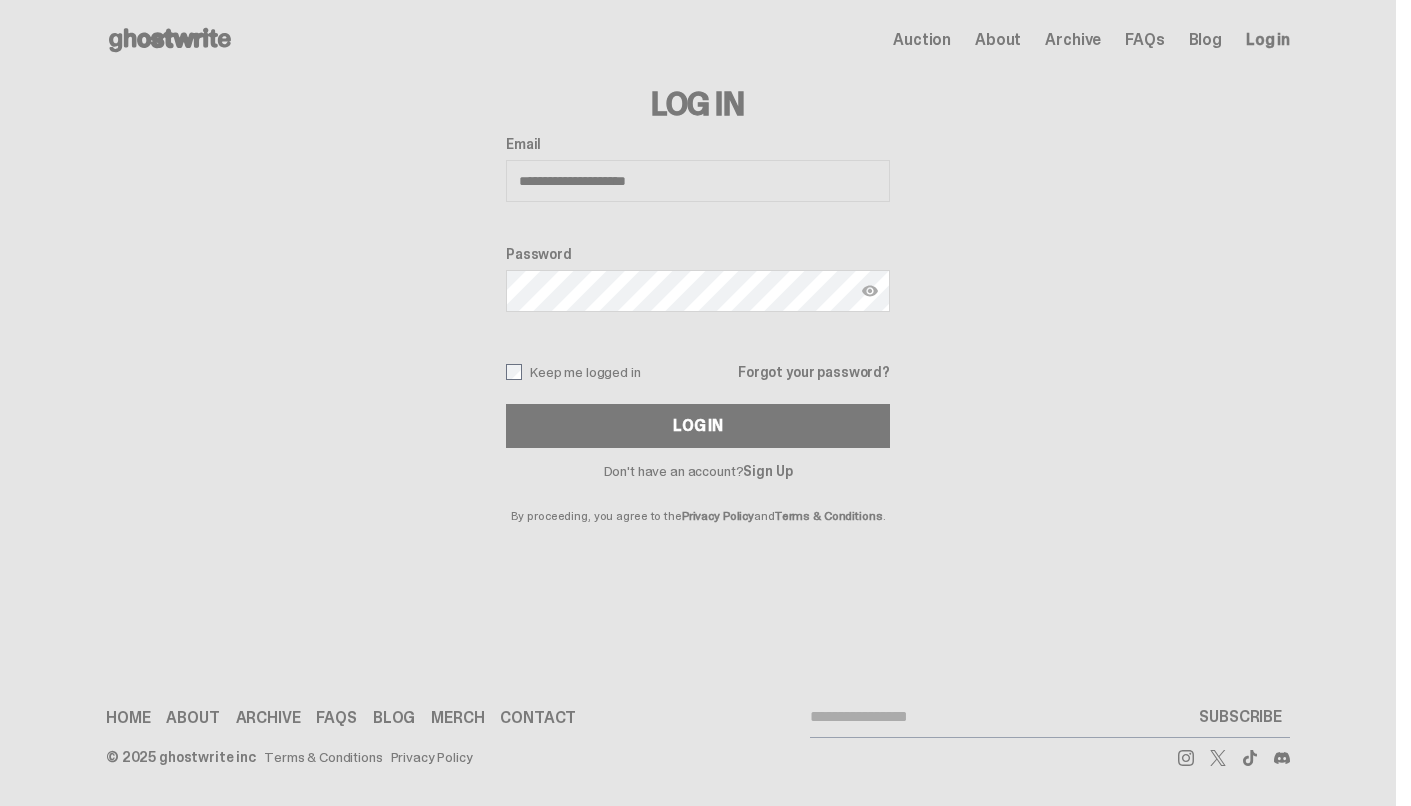click on "**********" at bounding box center (698, 181) 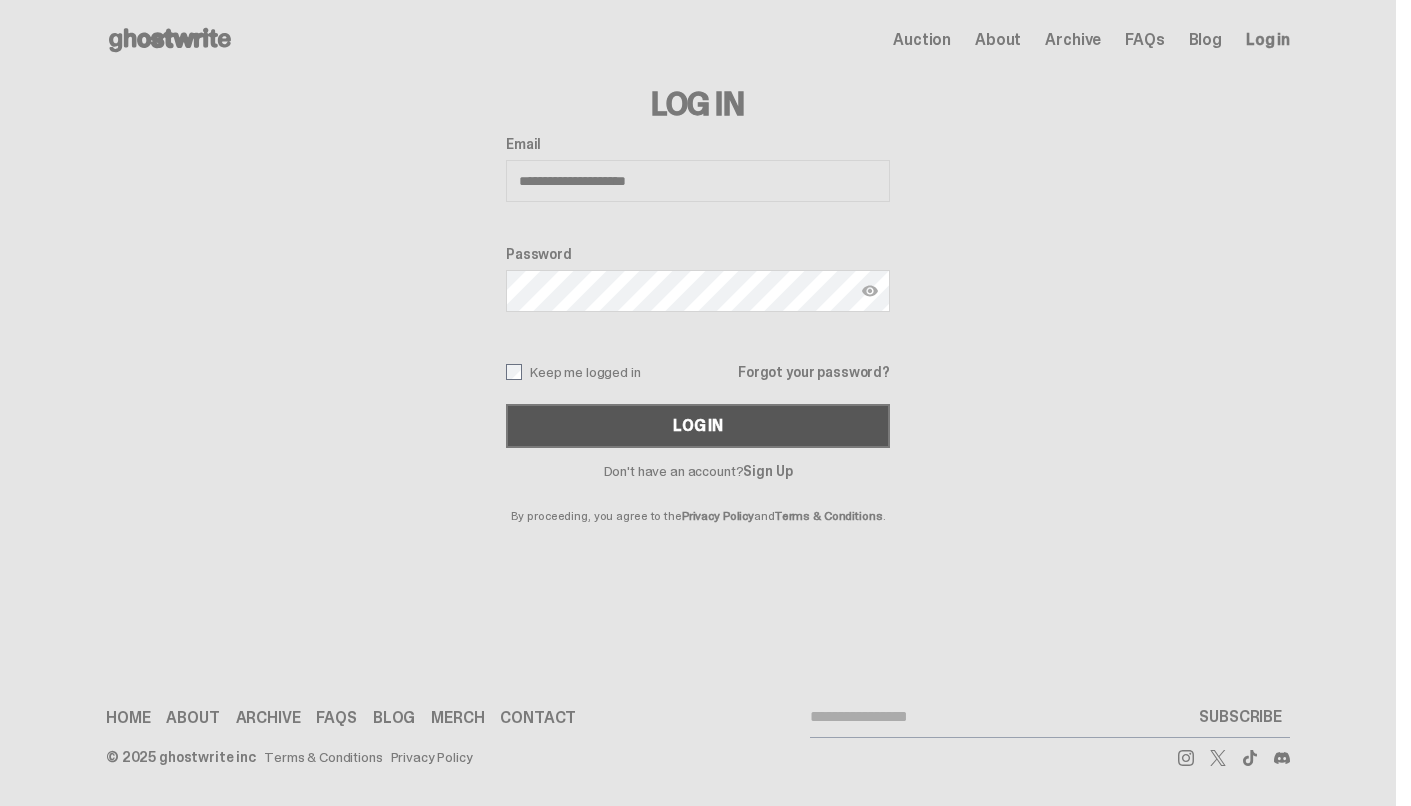 click on "Log In" at bounding box center (698, 426) 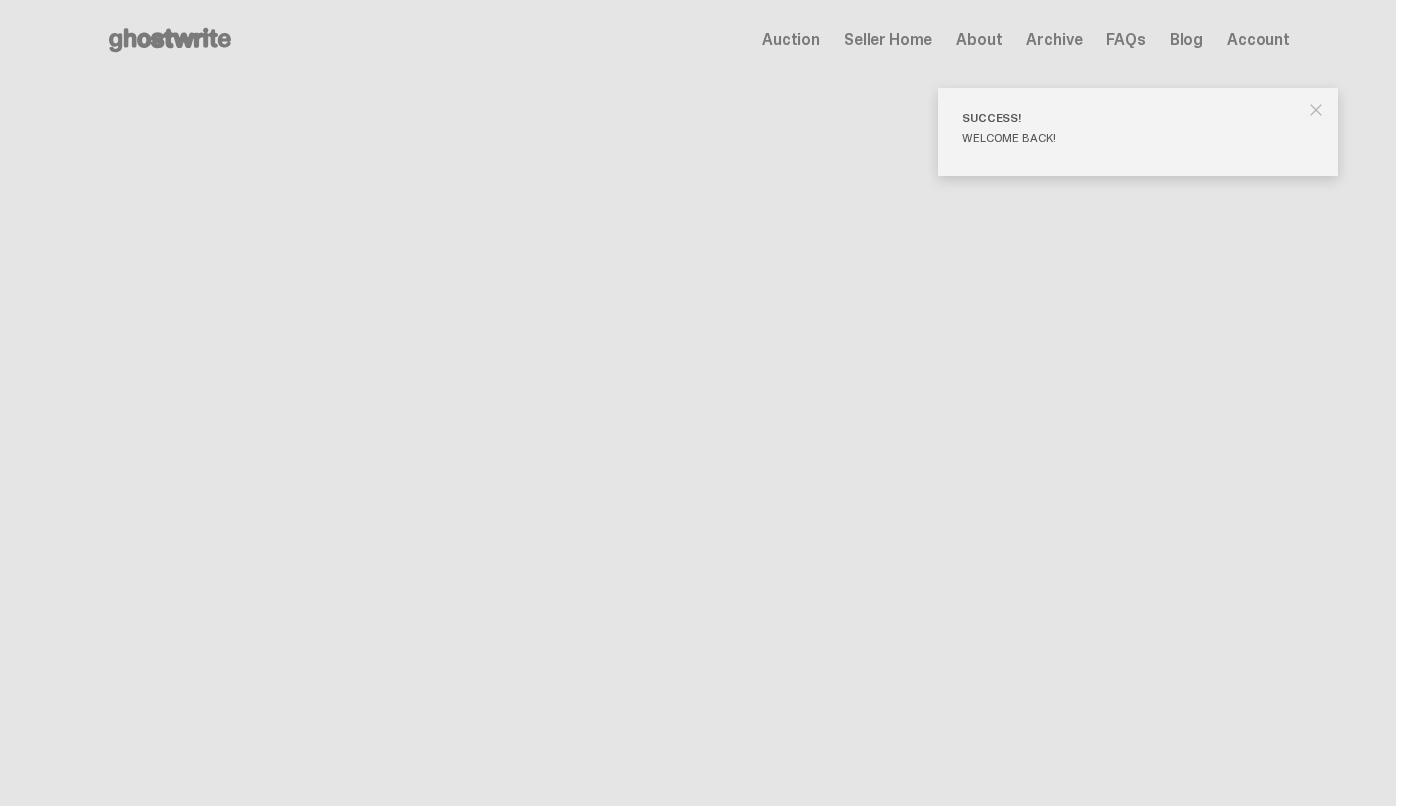scroll, scrollTop: 0, scrollLeft: 0, axis: both 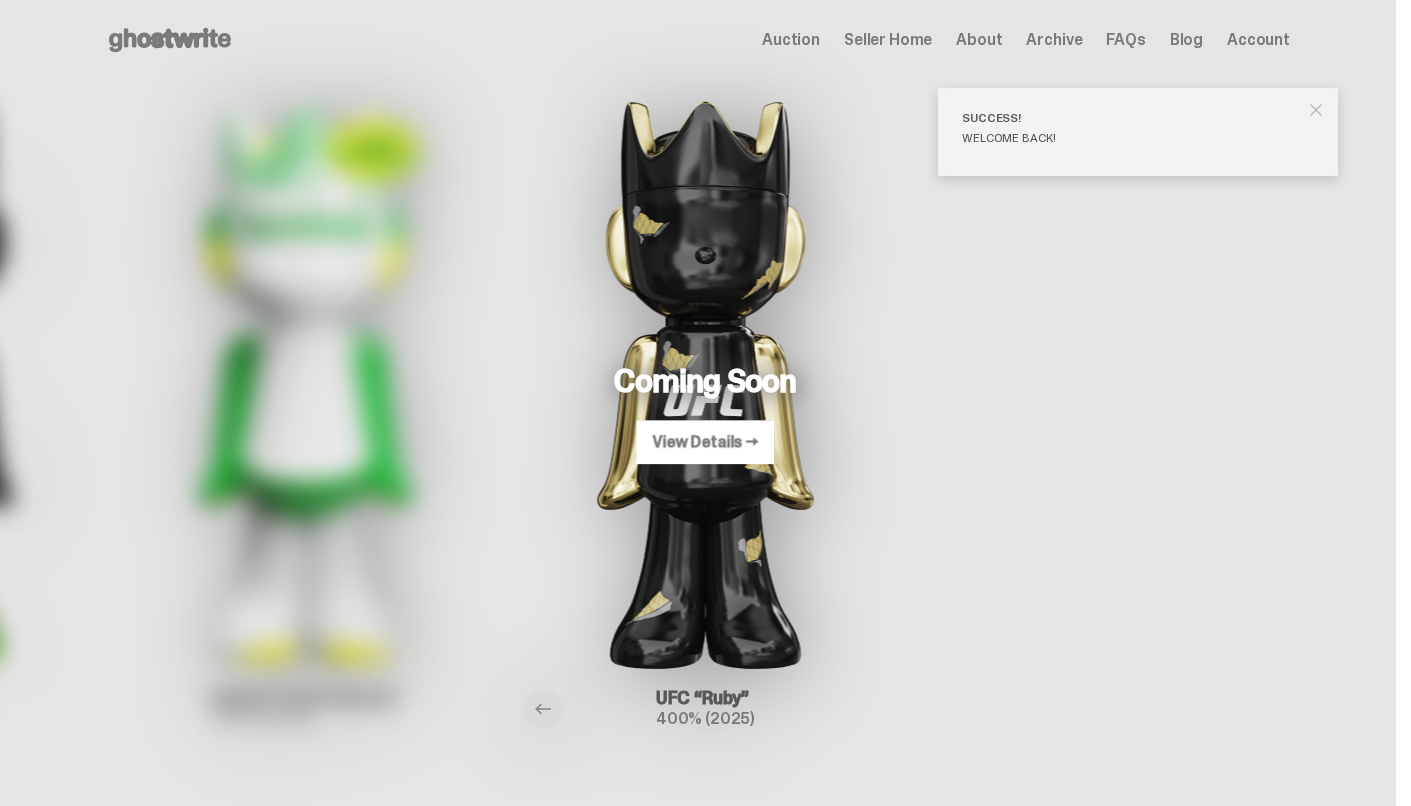 click on "Seller Home" at bounding box center [888, 40] 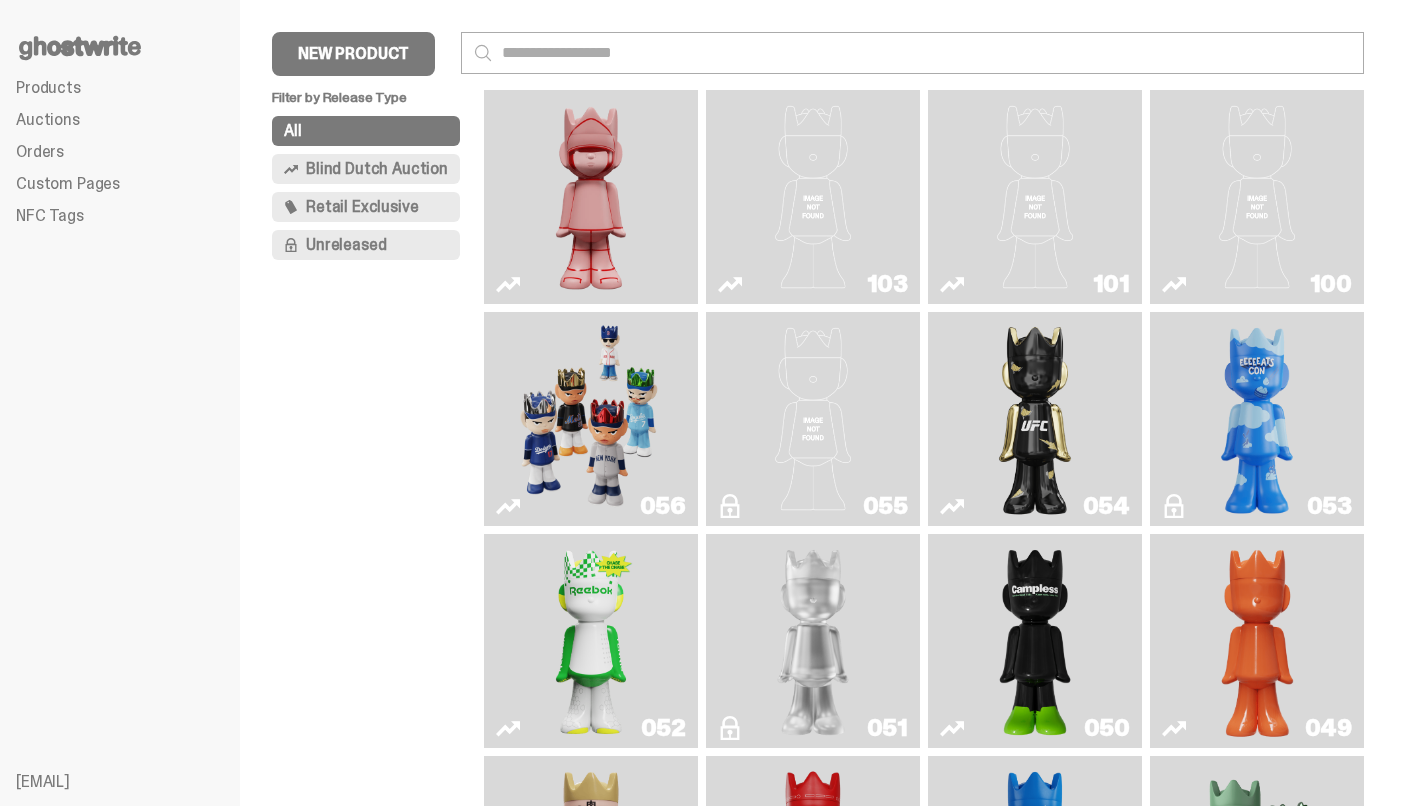 click on "Custom Pages" at bounding box center [68, 183] 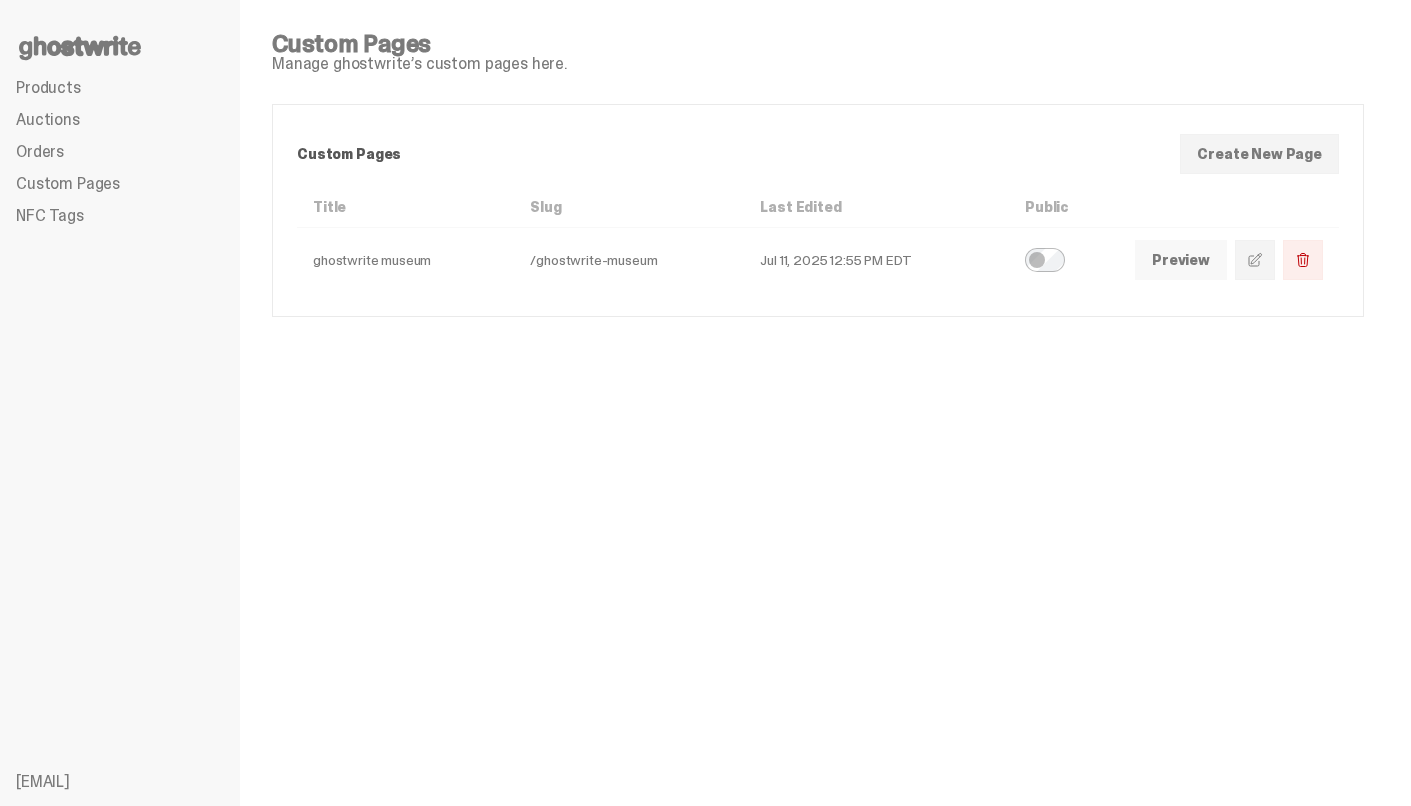 click on "Preview" at bounding box center [1181, 260] 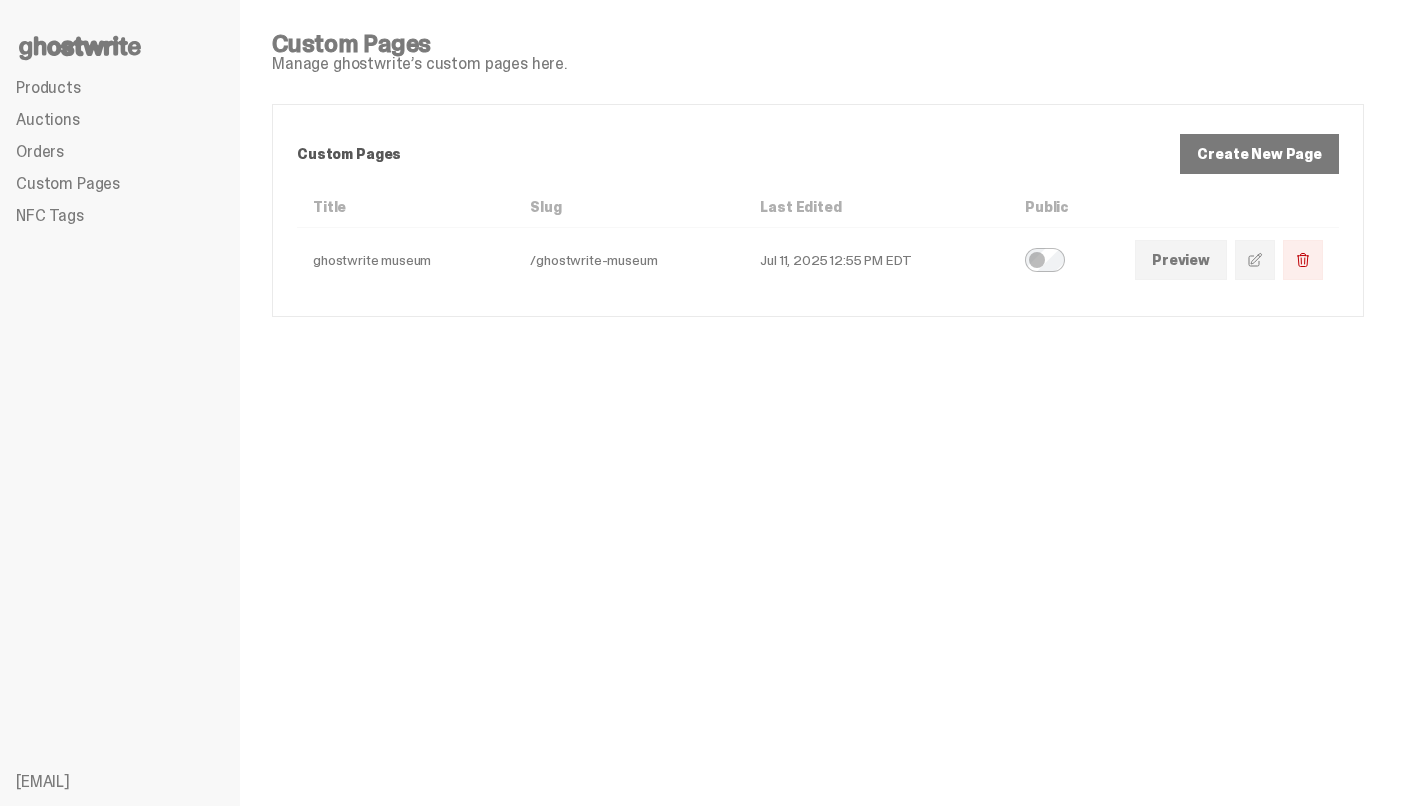 click on "Create New Page" at bounding box center [1259, 154] 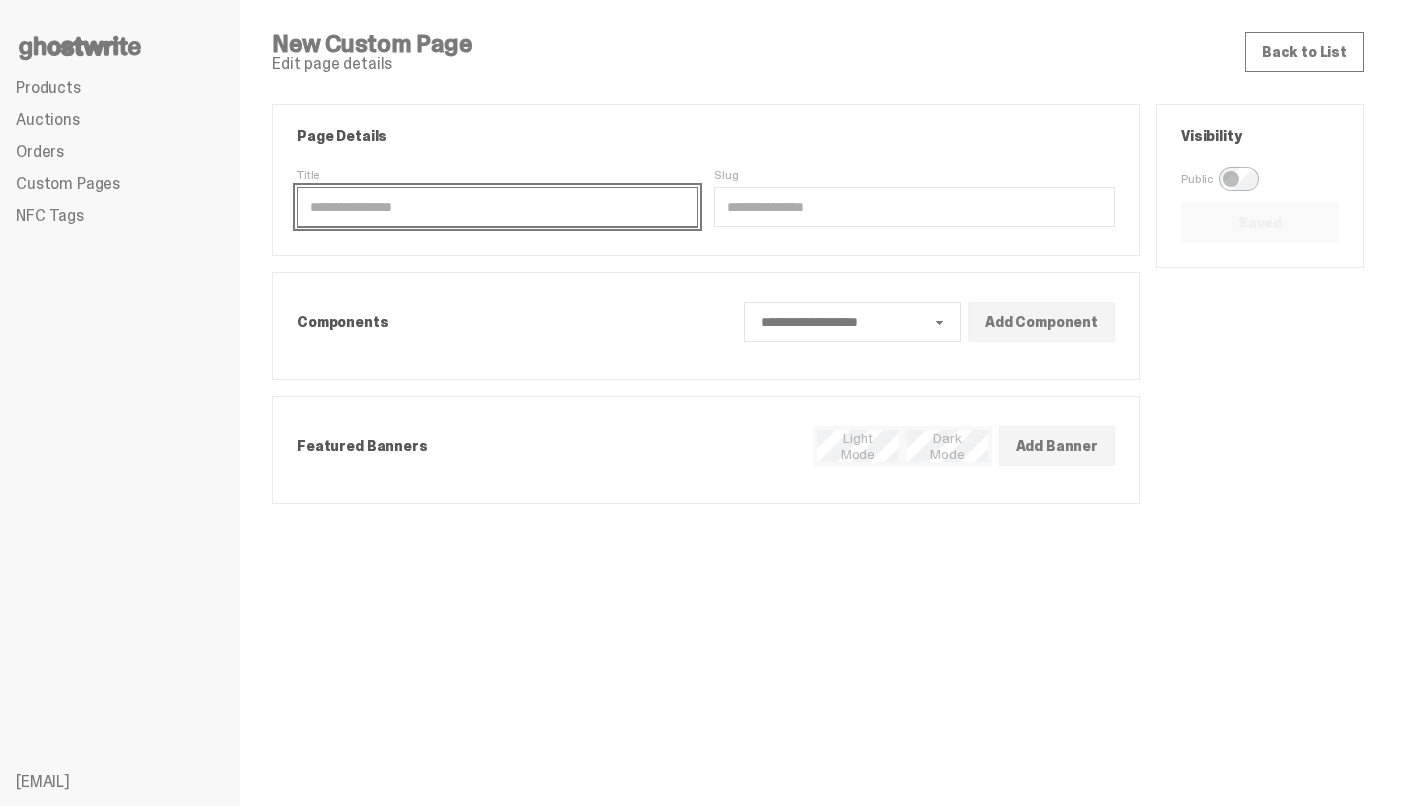 click on "Title" at bounding box center [497, 207] 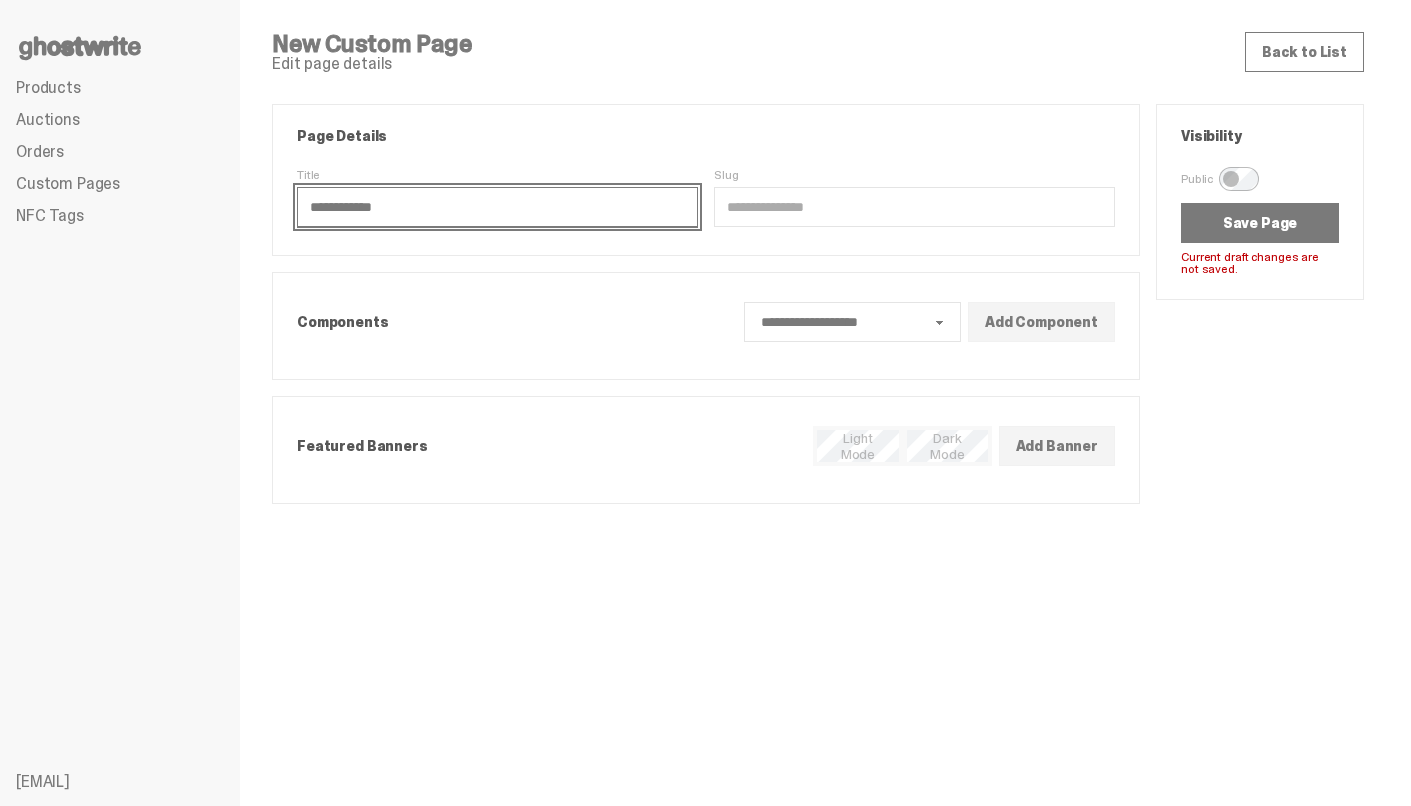 type on "**********" 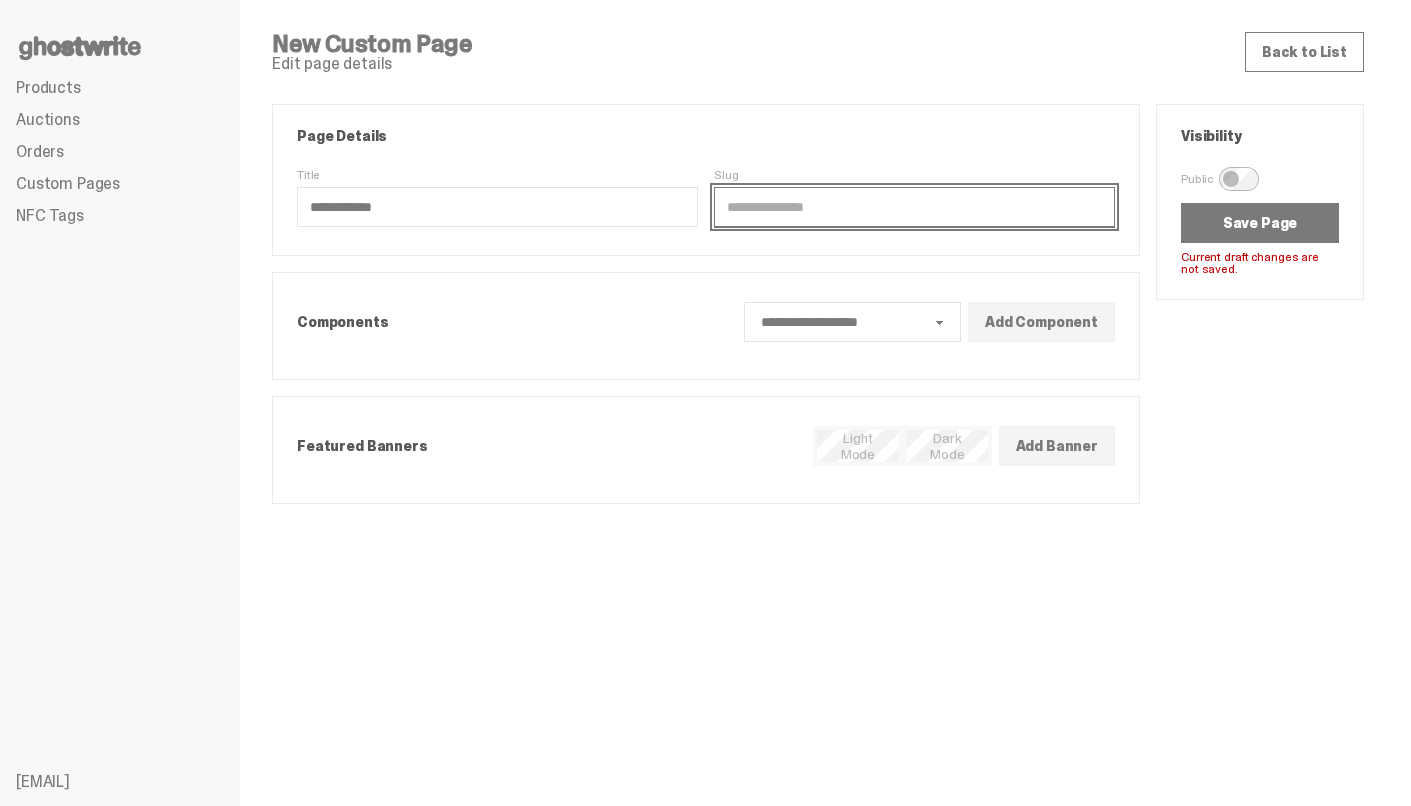 click on "Slug" at bounding box center [914, 207] 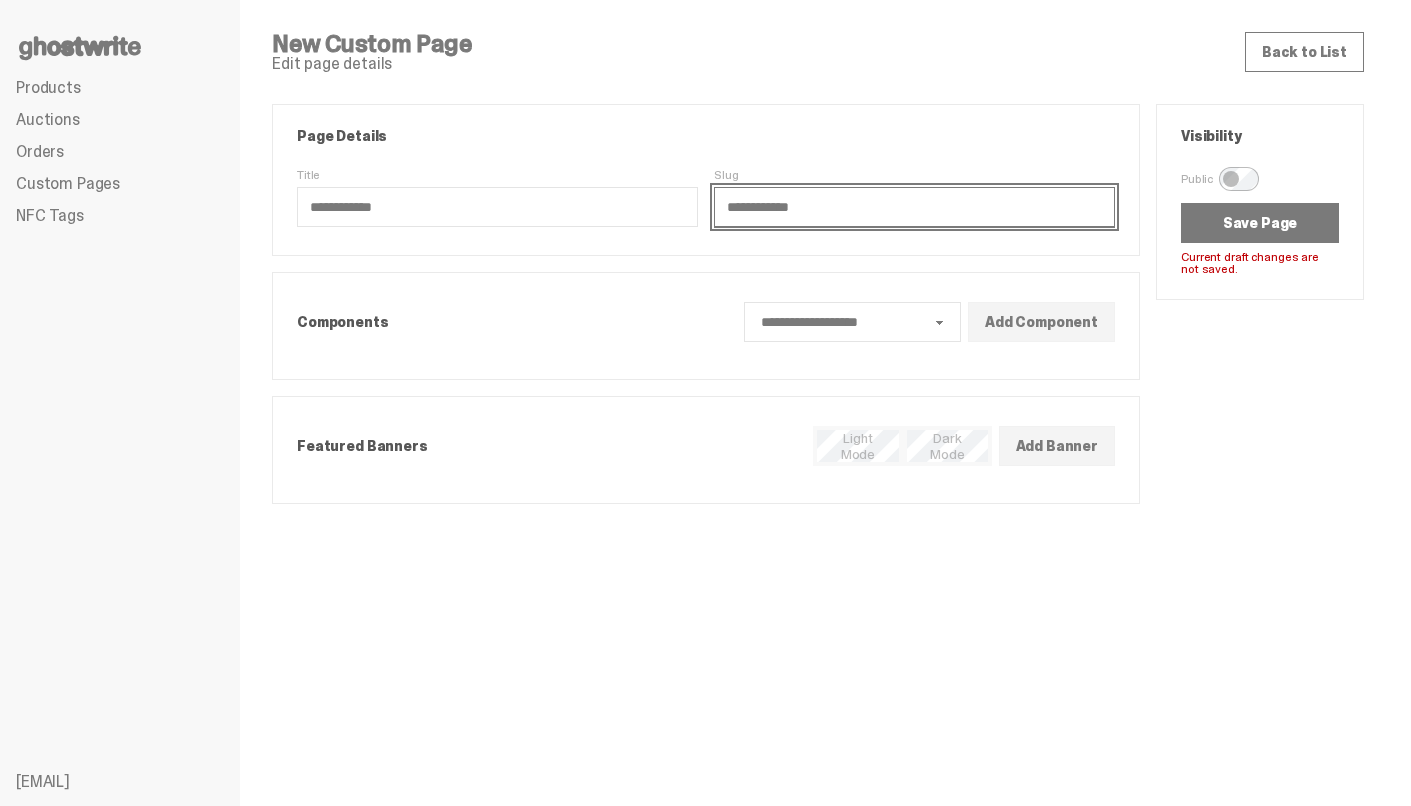 type on "**********" 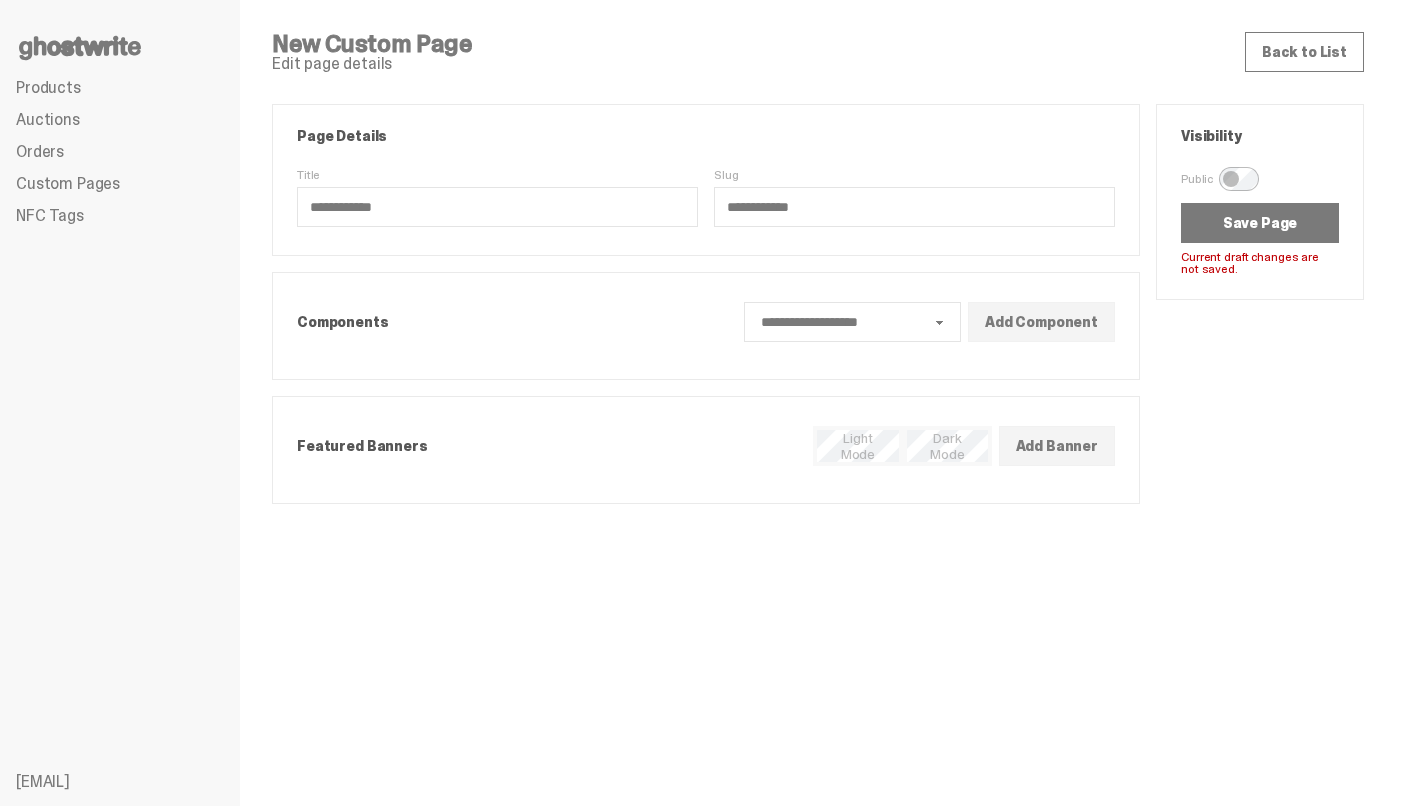 click on "Save Page" at bounding box center (1260, 223) 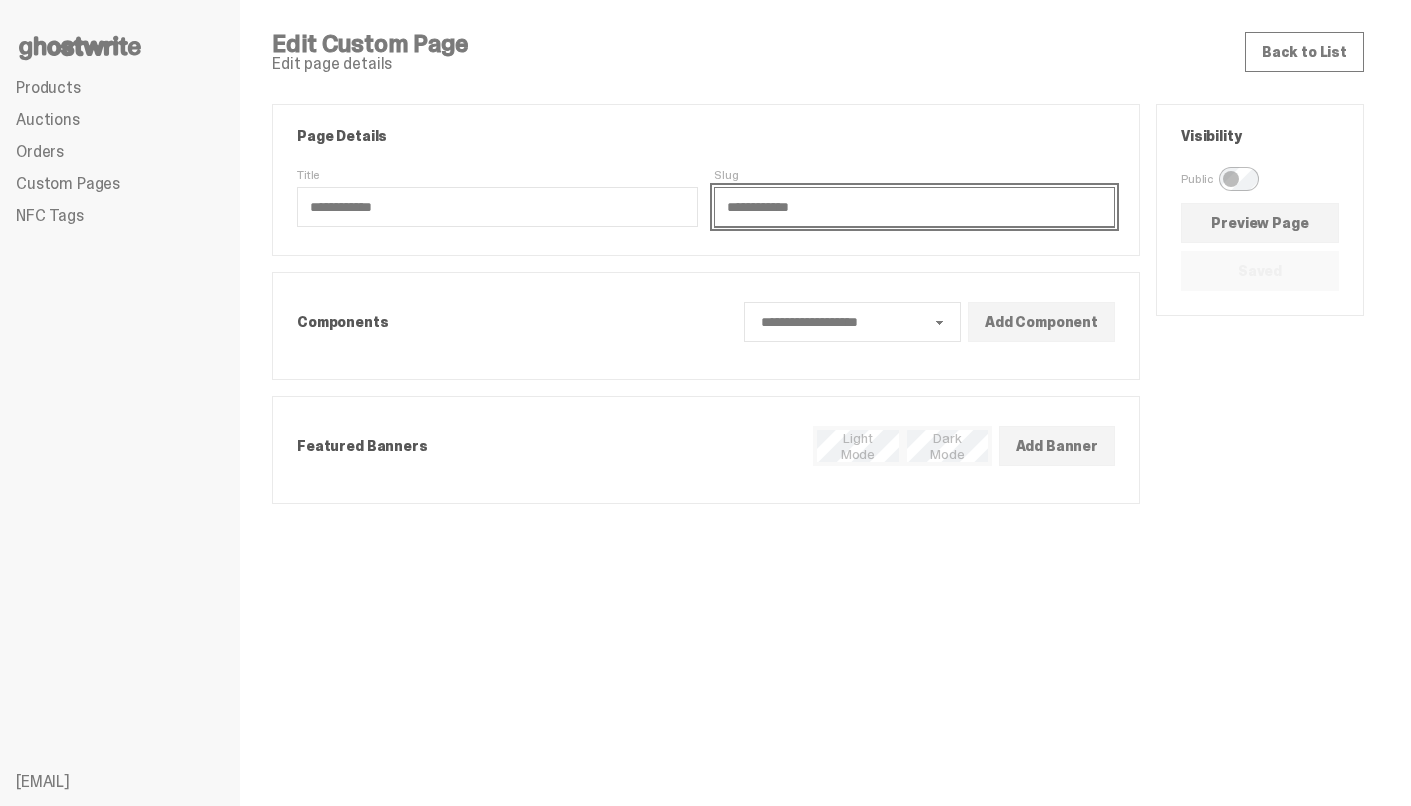 click on "**********" at bounding box center [914, 207] 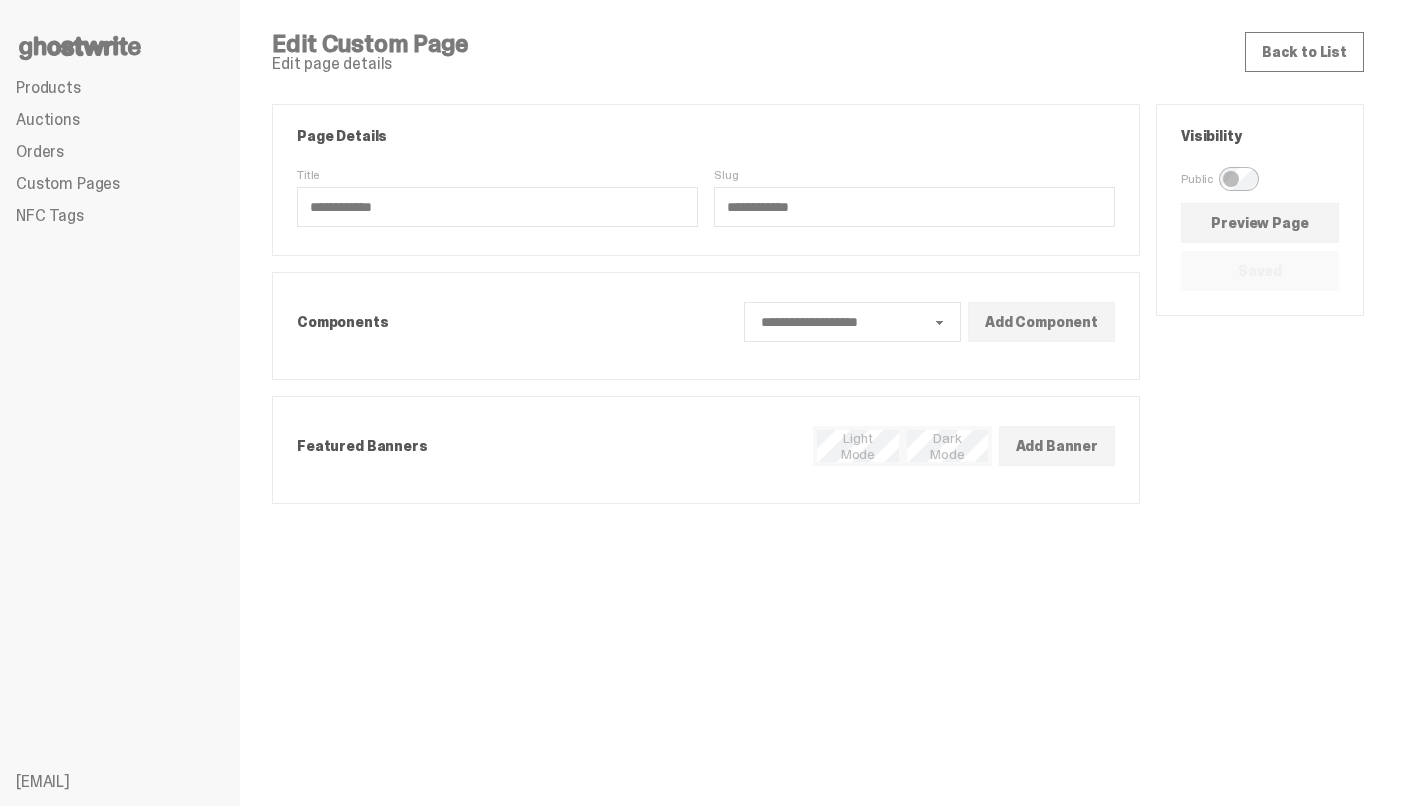 click on "**********" at bounding box center [706, 304] 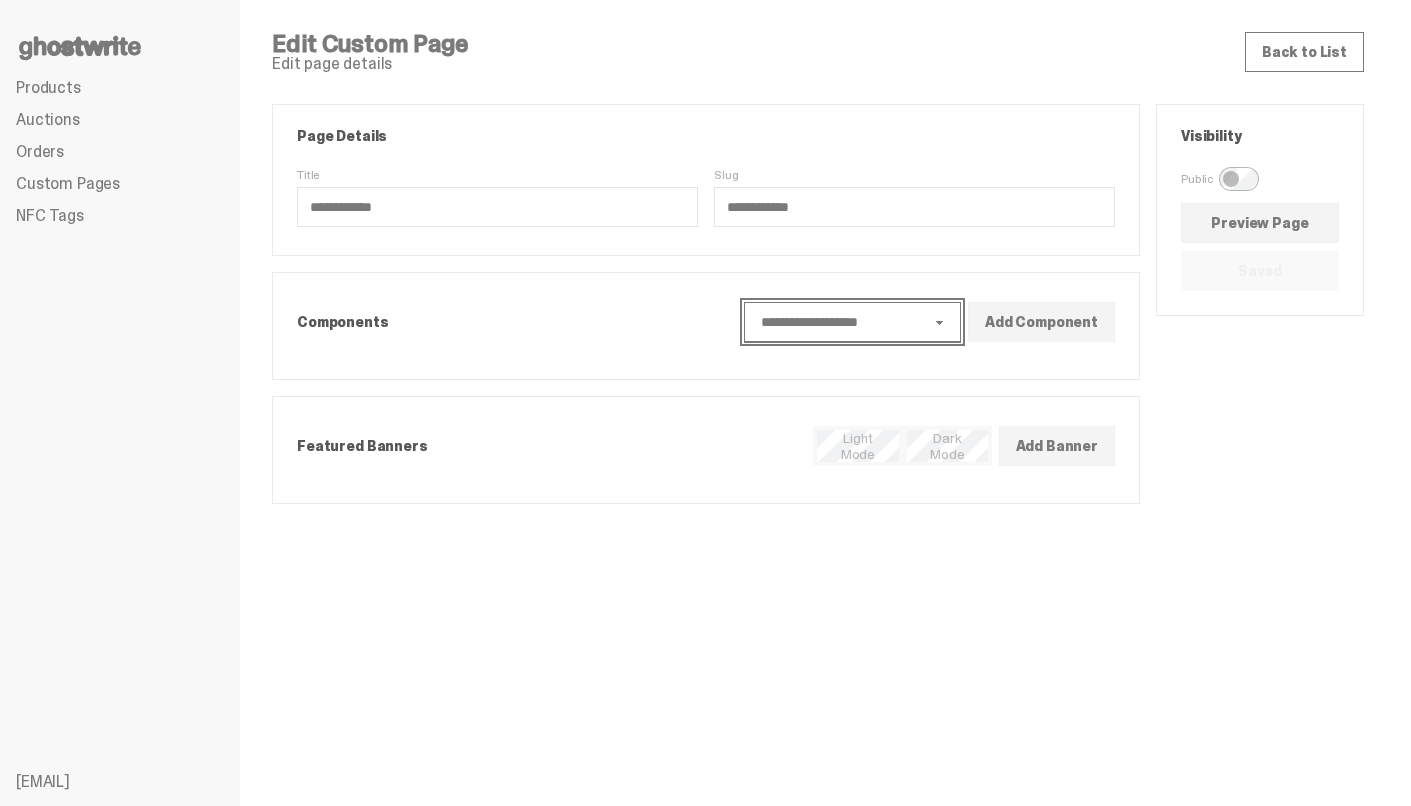 click on "**********" at bounding box center (853, 322) 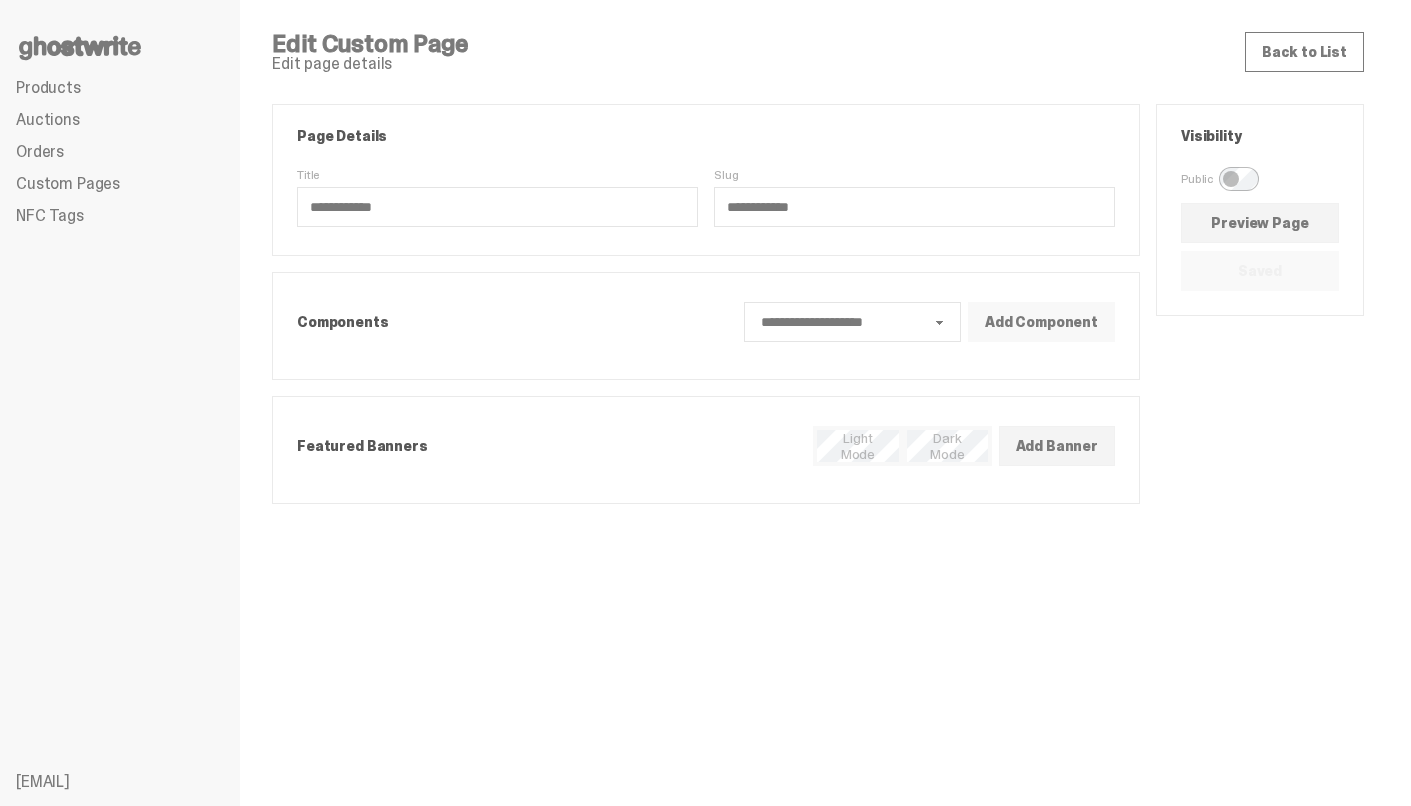 click on "Add Component" at bounding box center (1041, 322) 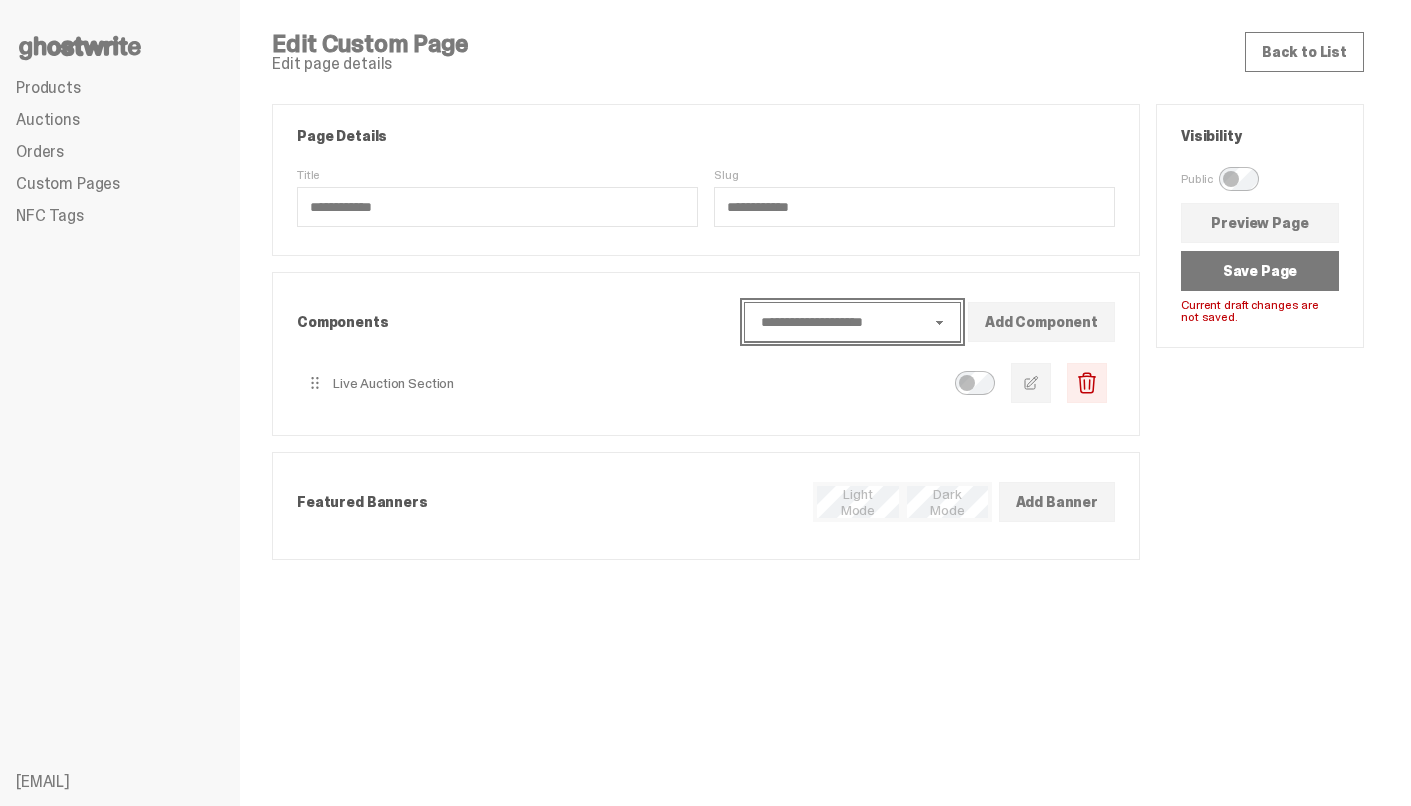click on "**********" at bounding box center (853, 322) 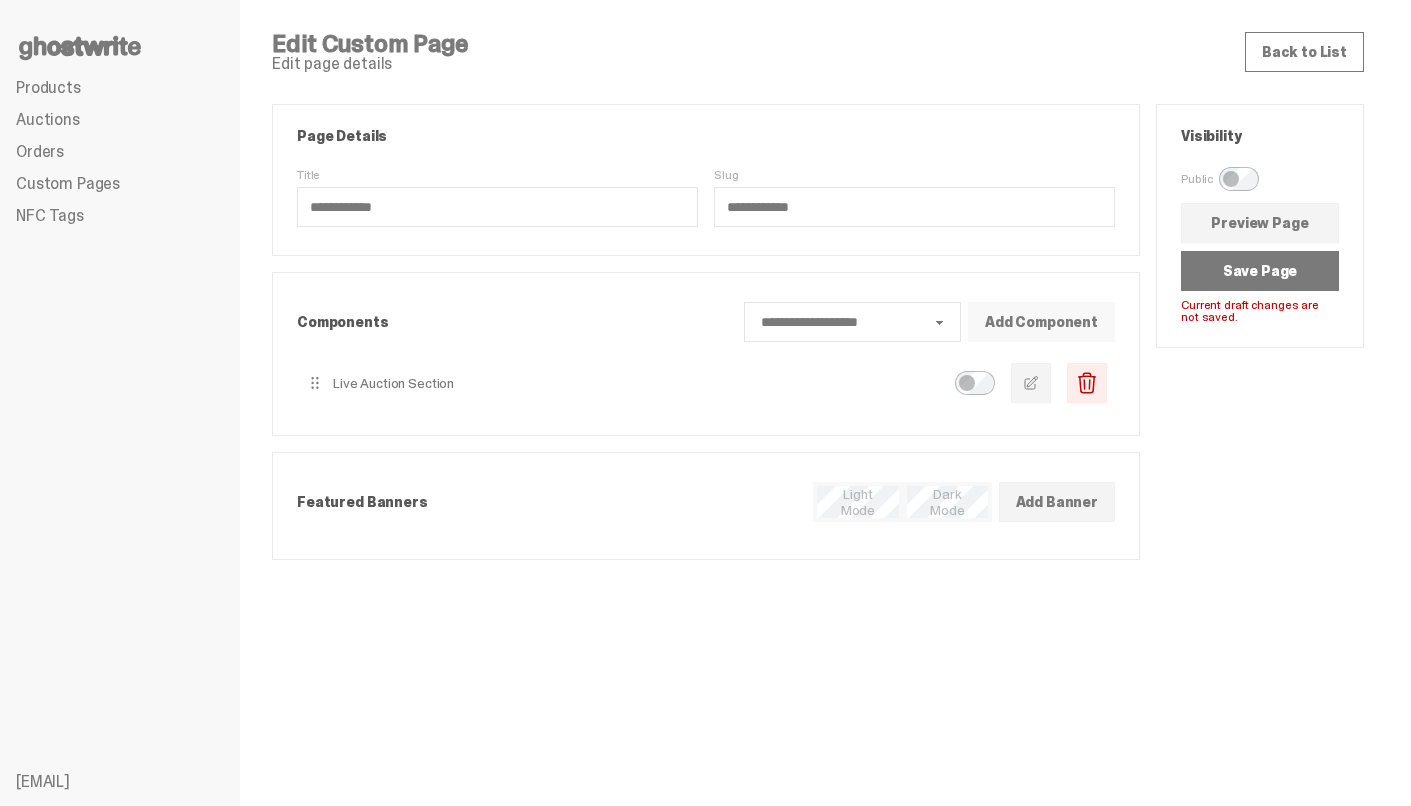 click on "Add Component" at bounding box center [1041, 322] 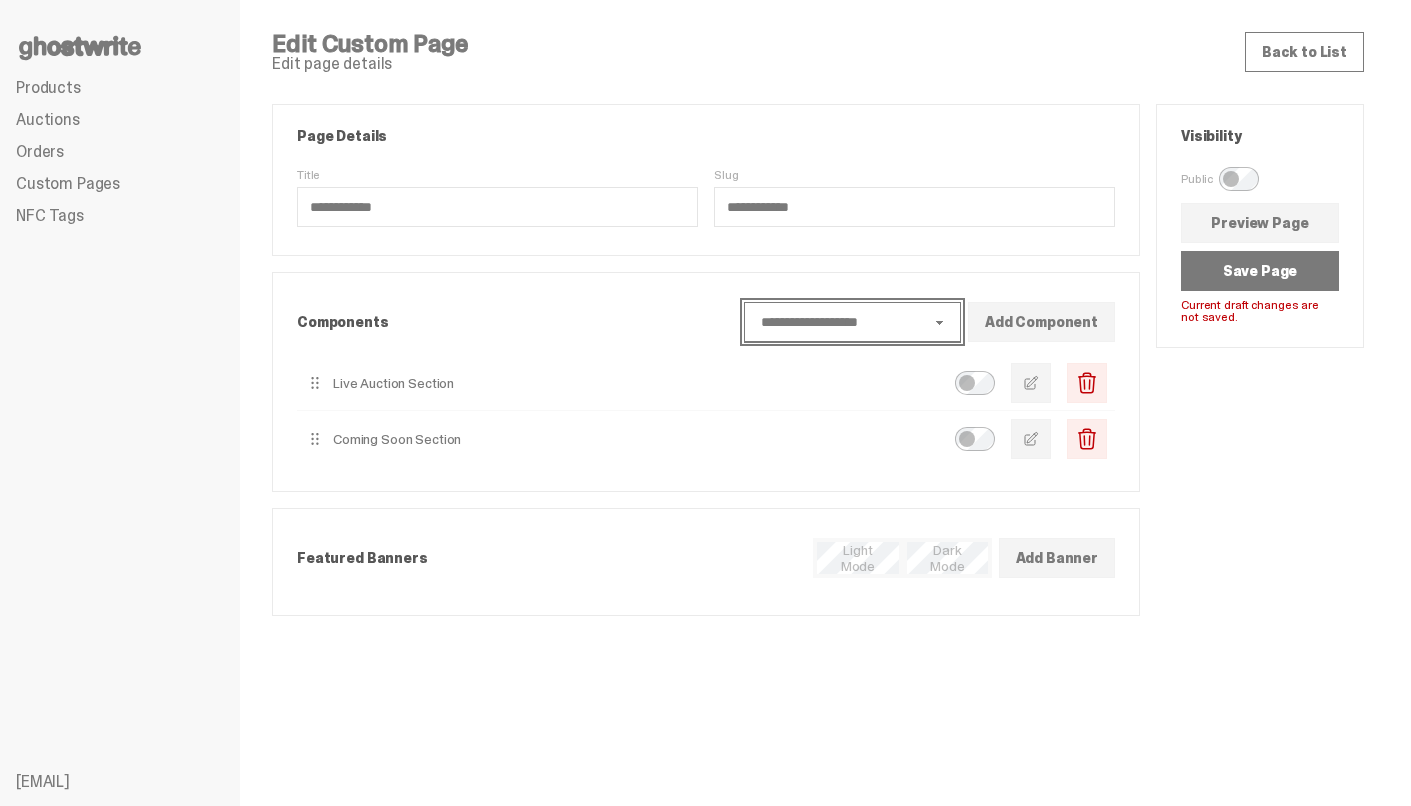 click on "**********" at bounding box center (853, 322) 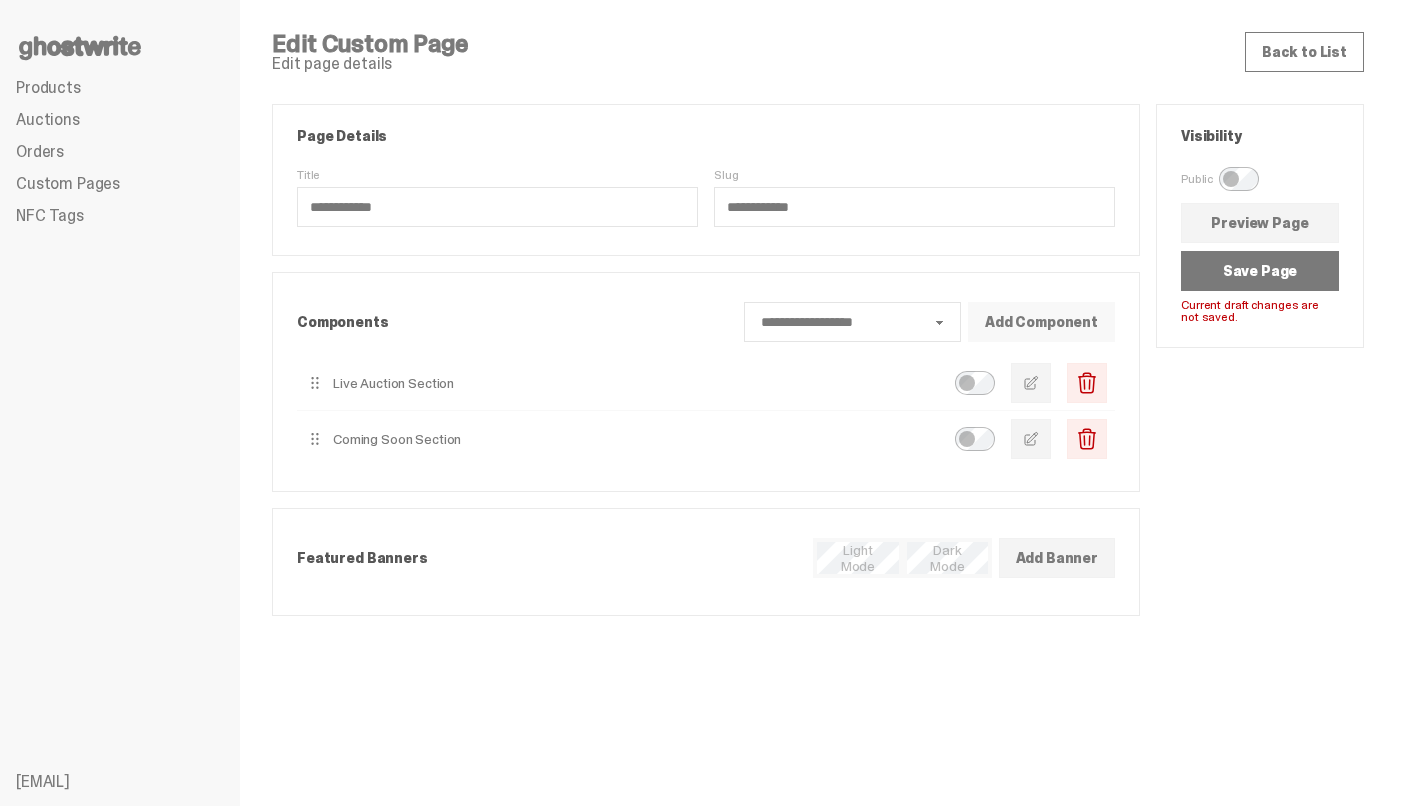 click on "Add Component" at bounding box center [1041, 322] 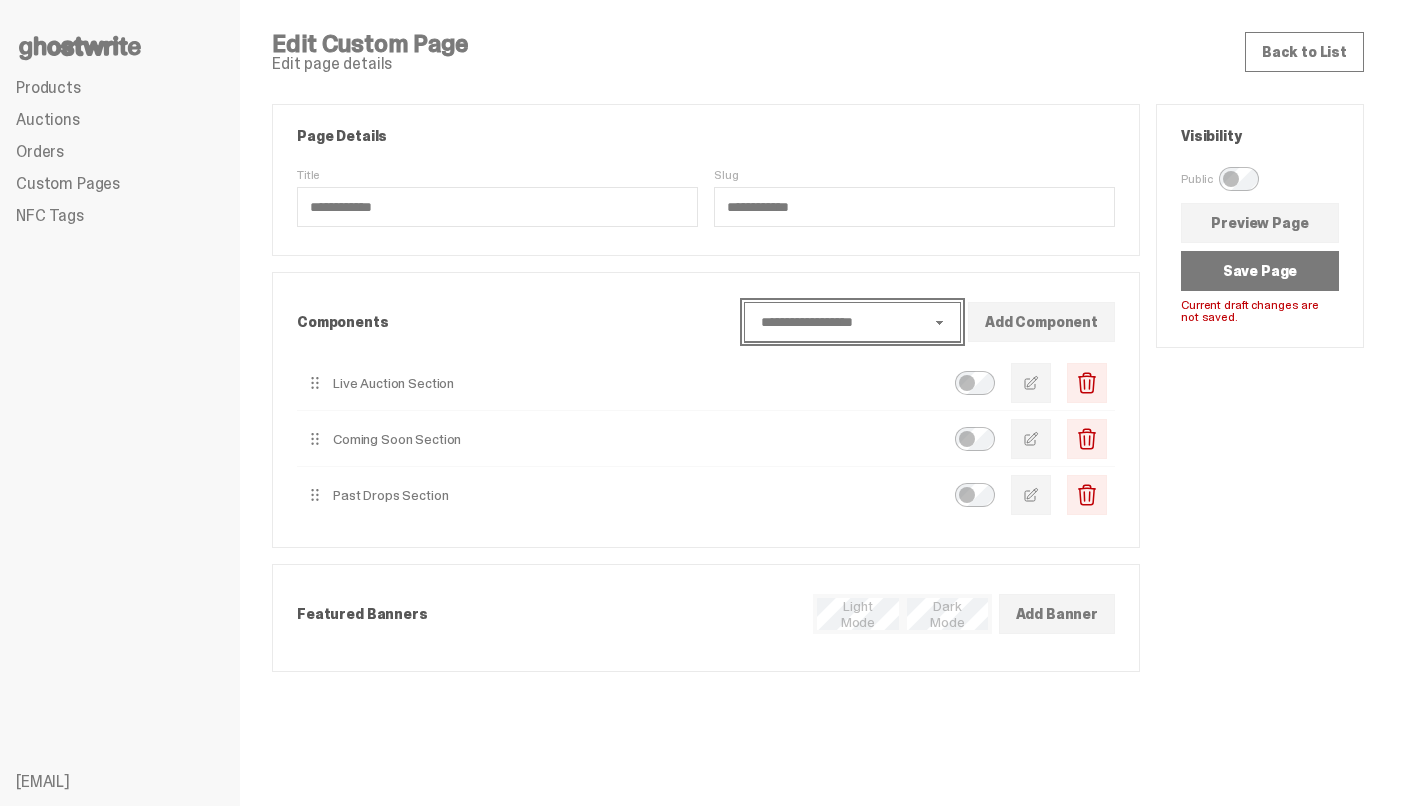 click on "**********" at bounding box center (853, 322) 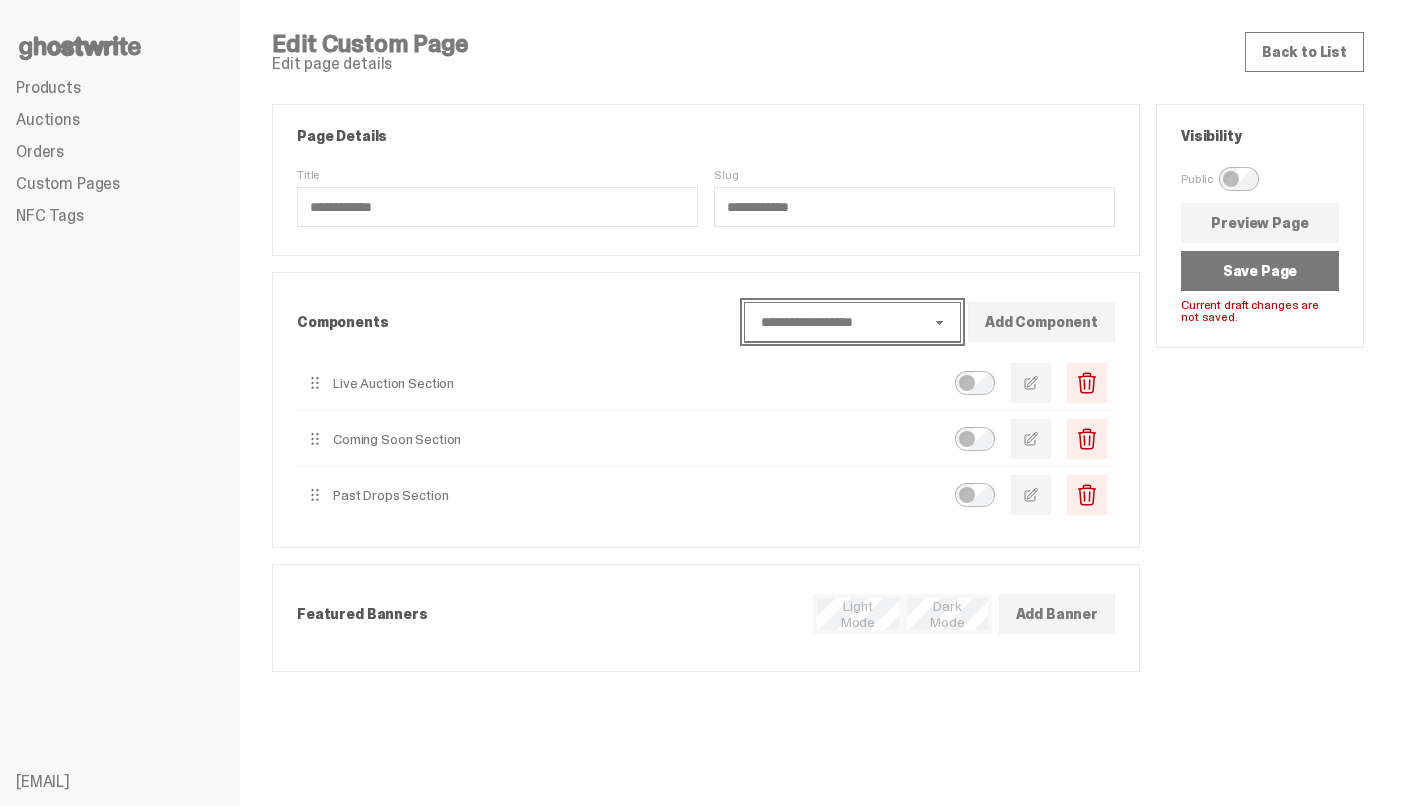 select on "**********" 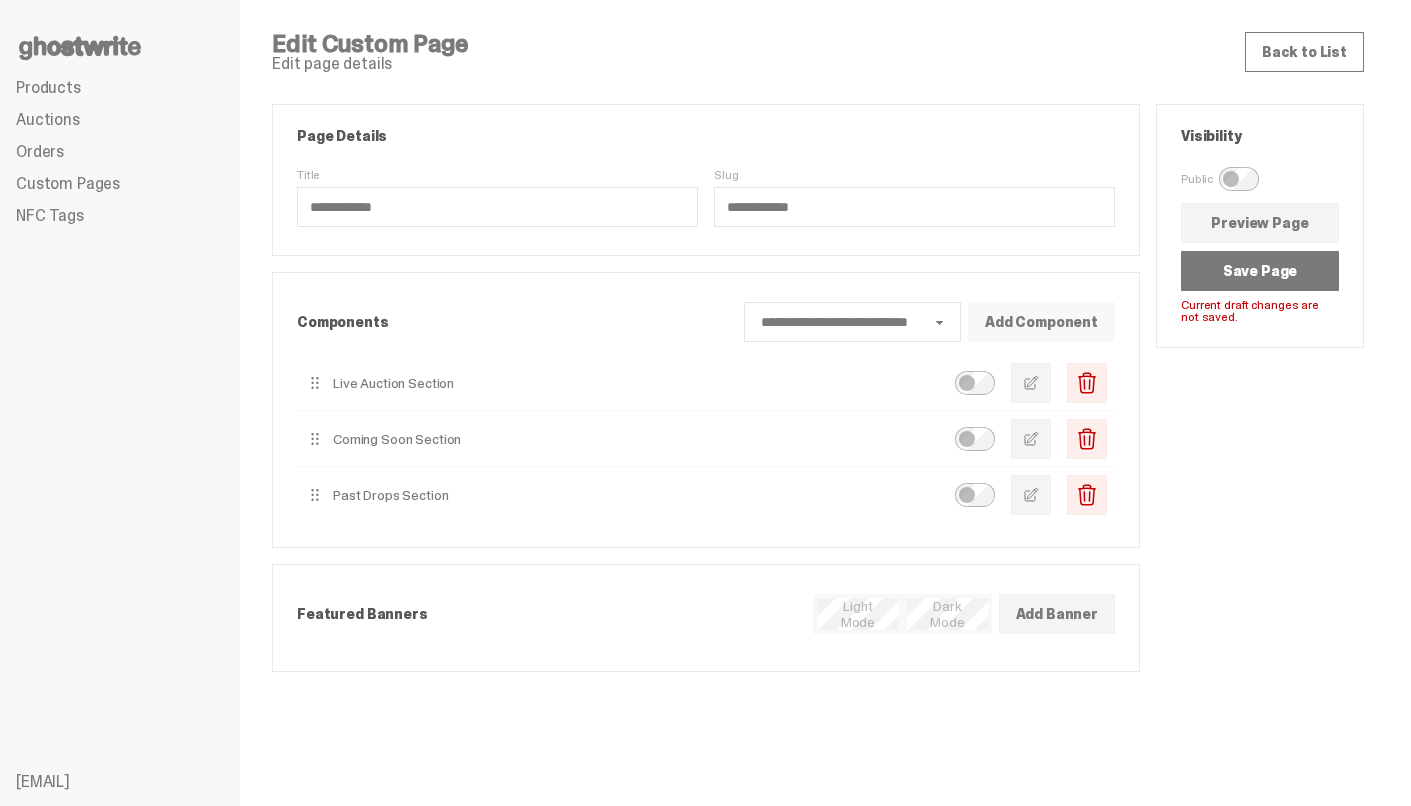 click on "Add Component" at bounding box center (1041, 322) 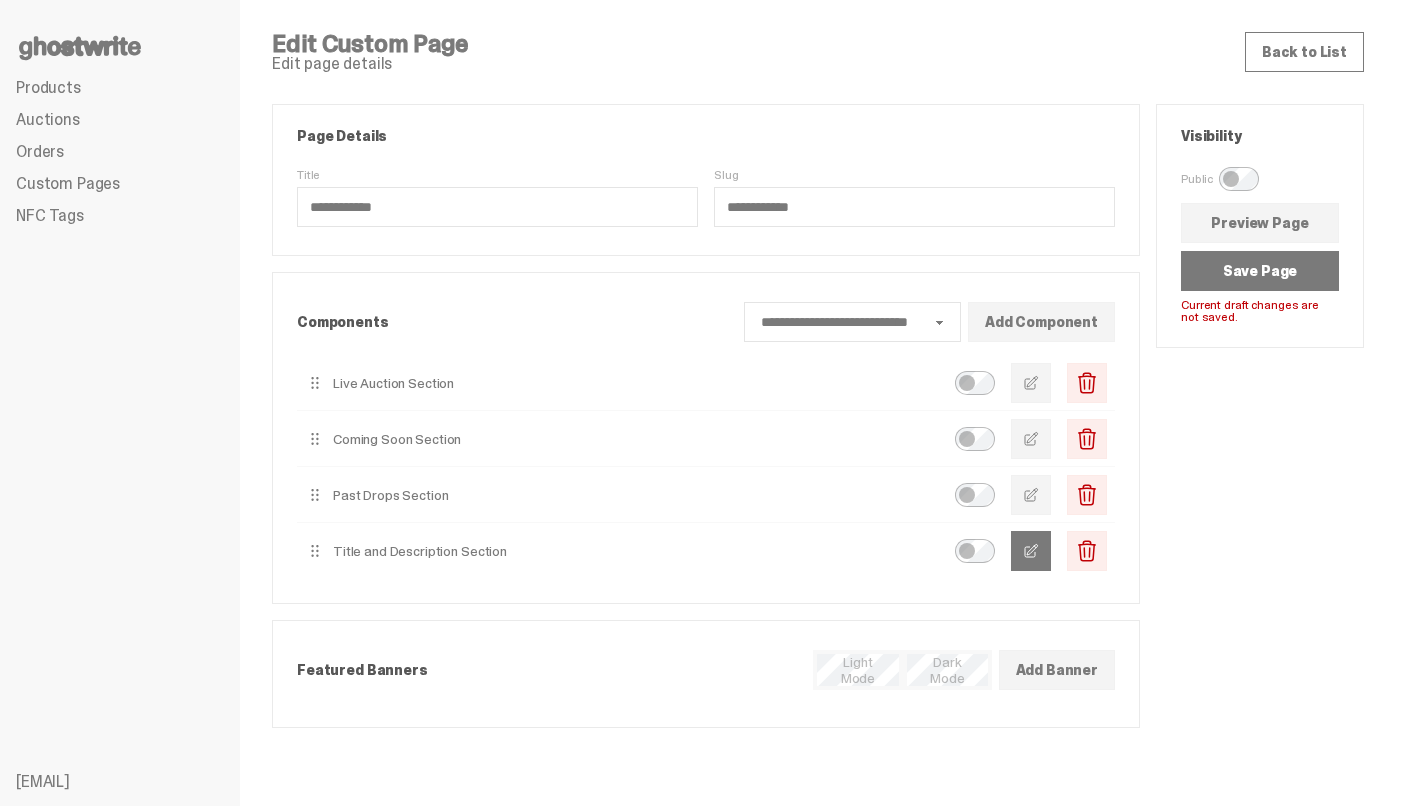 click at bounding box center (1031, 551) 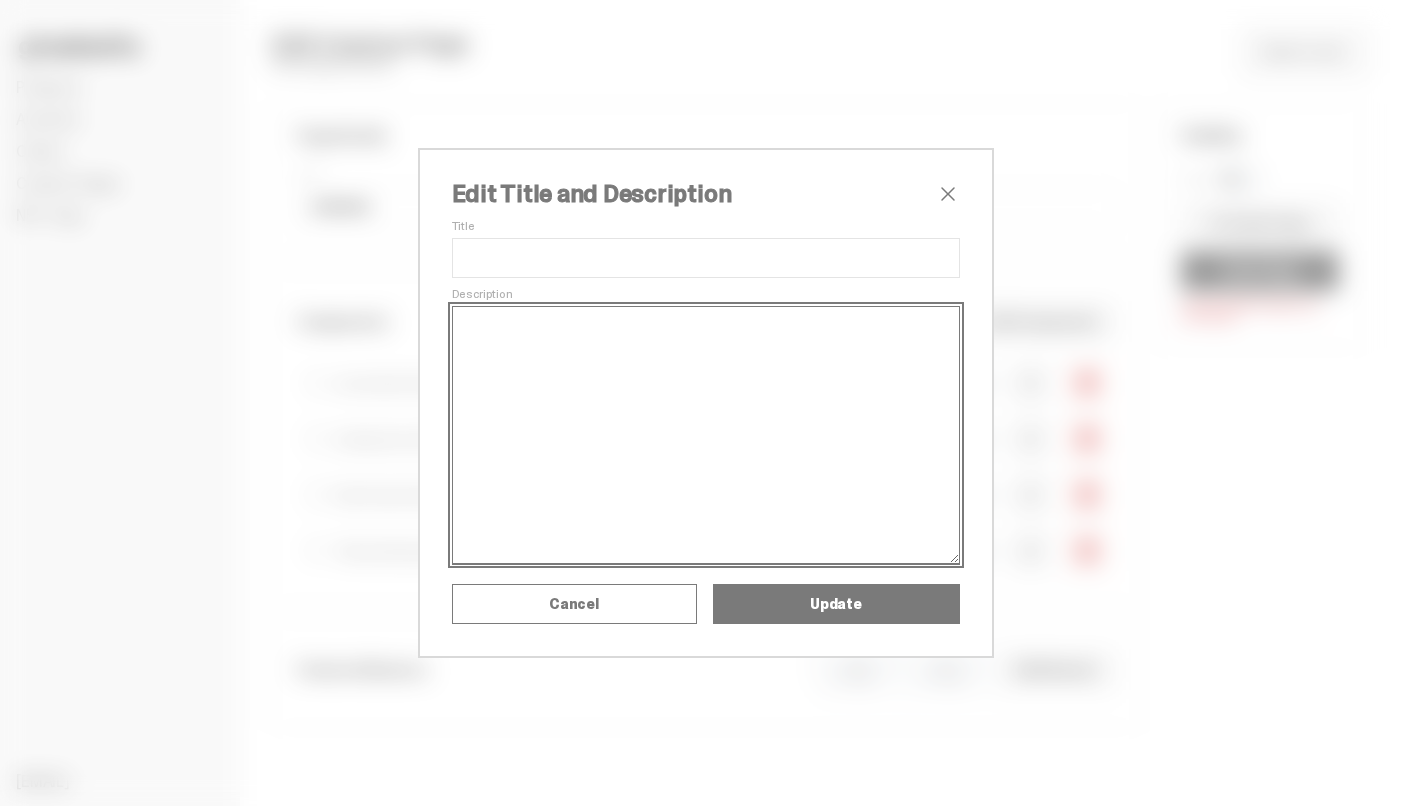 click on "Description" at bounding box center (706, 435) 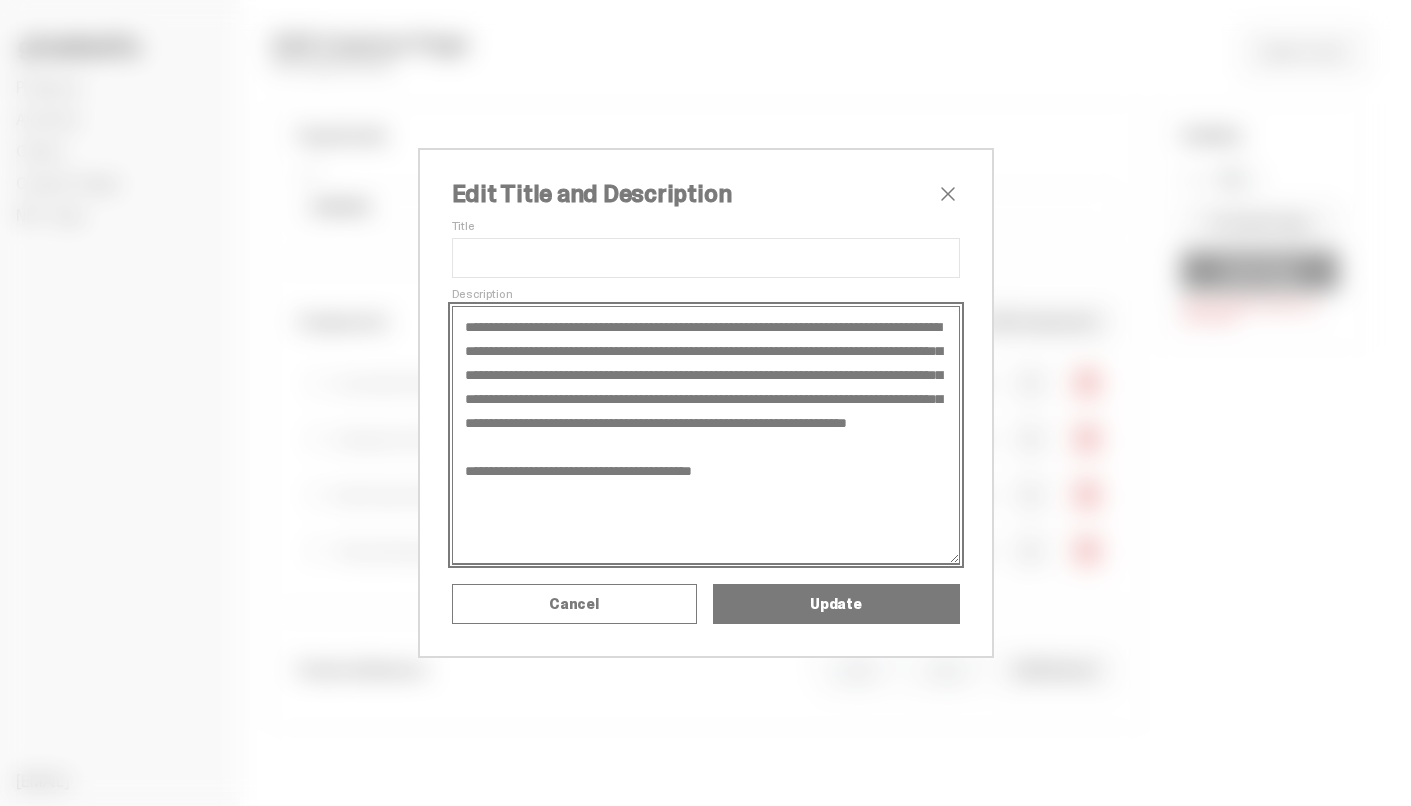 type on "**********" 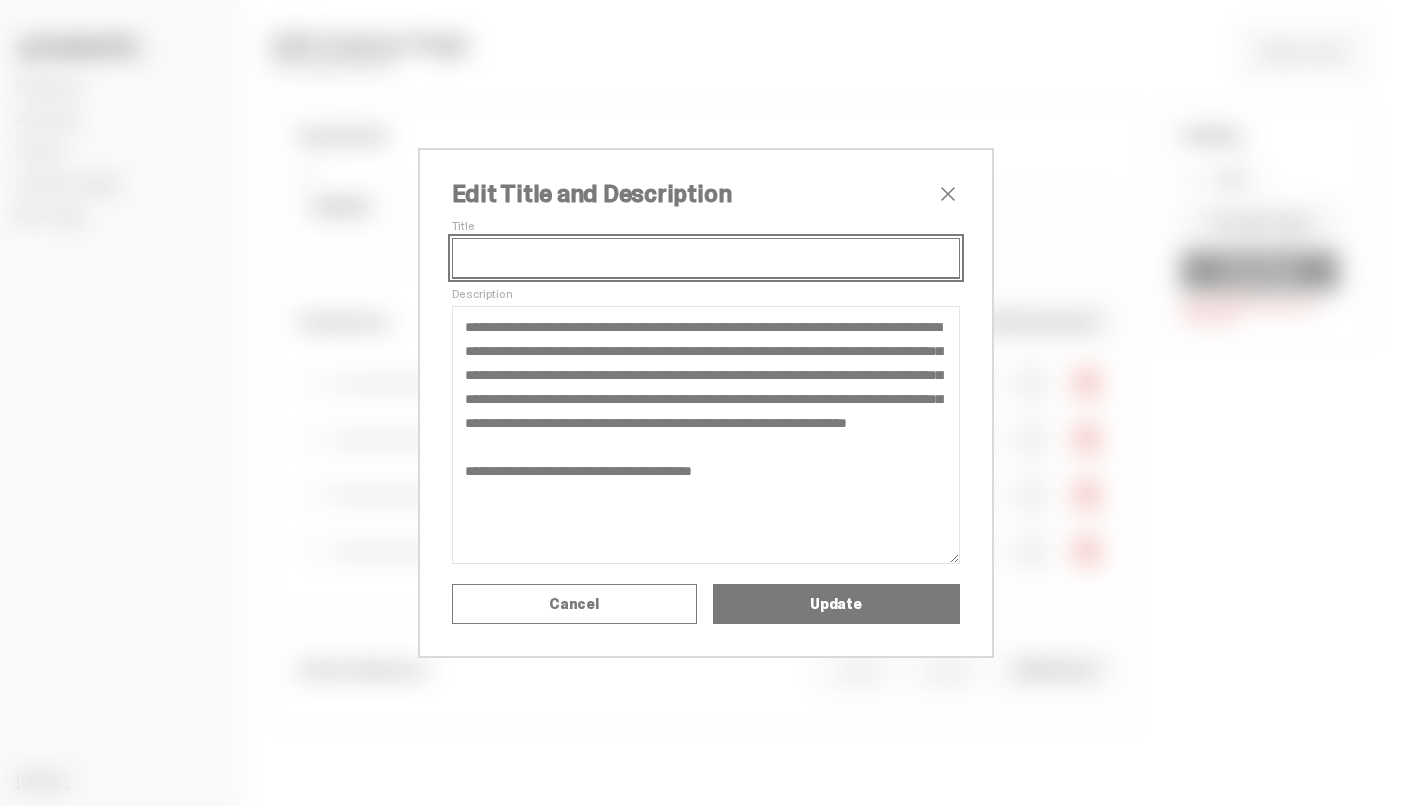 click on "Title" at bounding box center [706, 258] 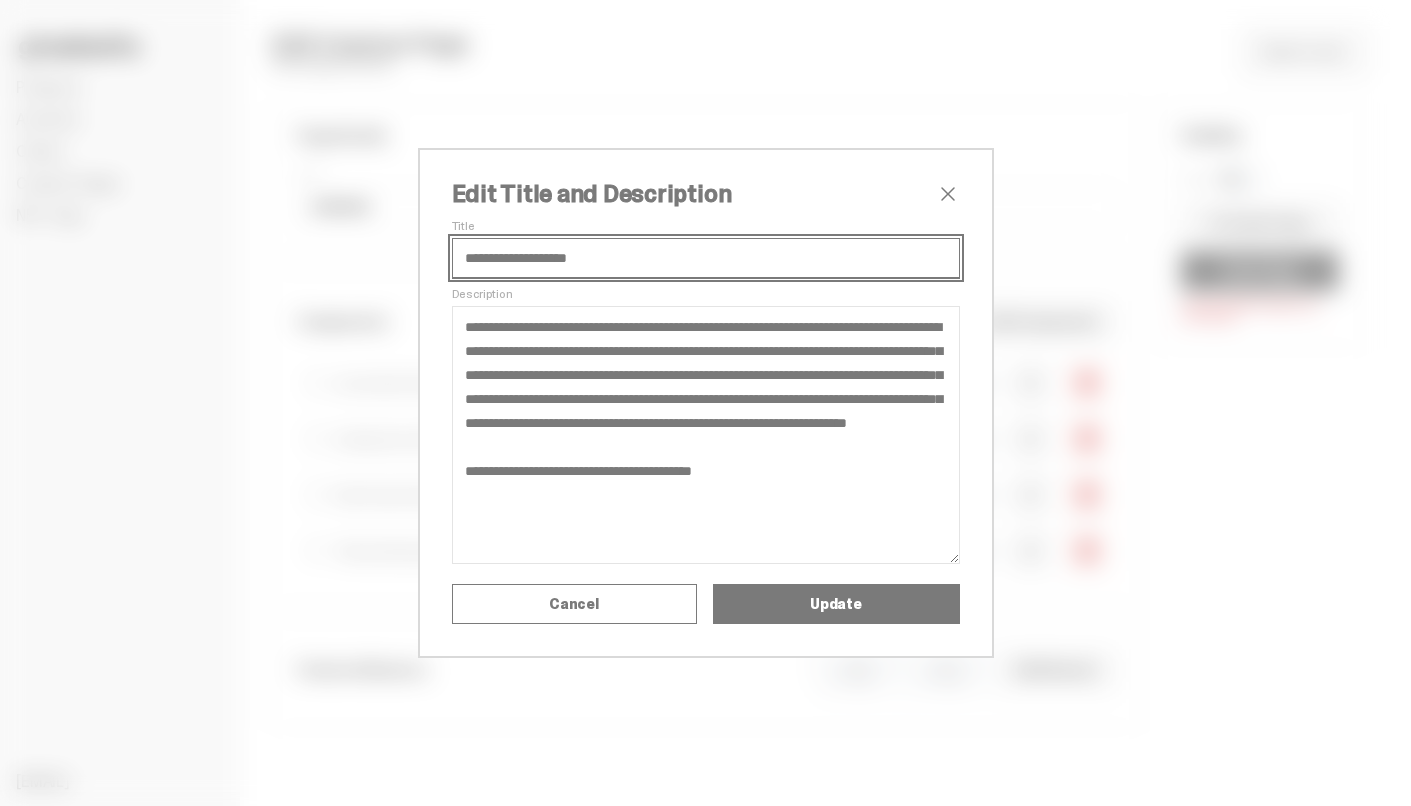 type on "**********" 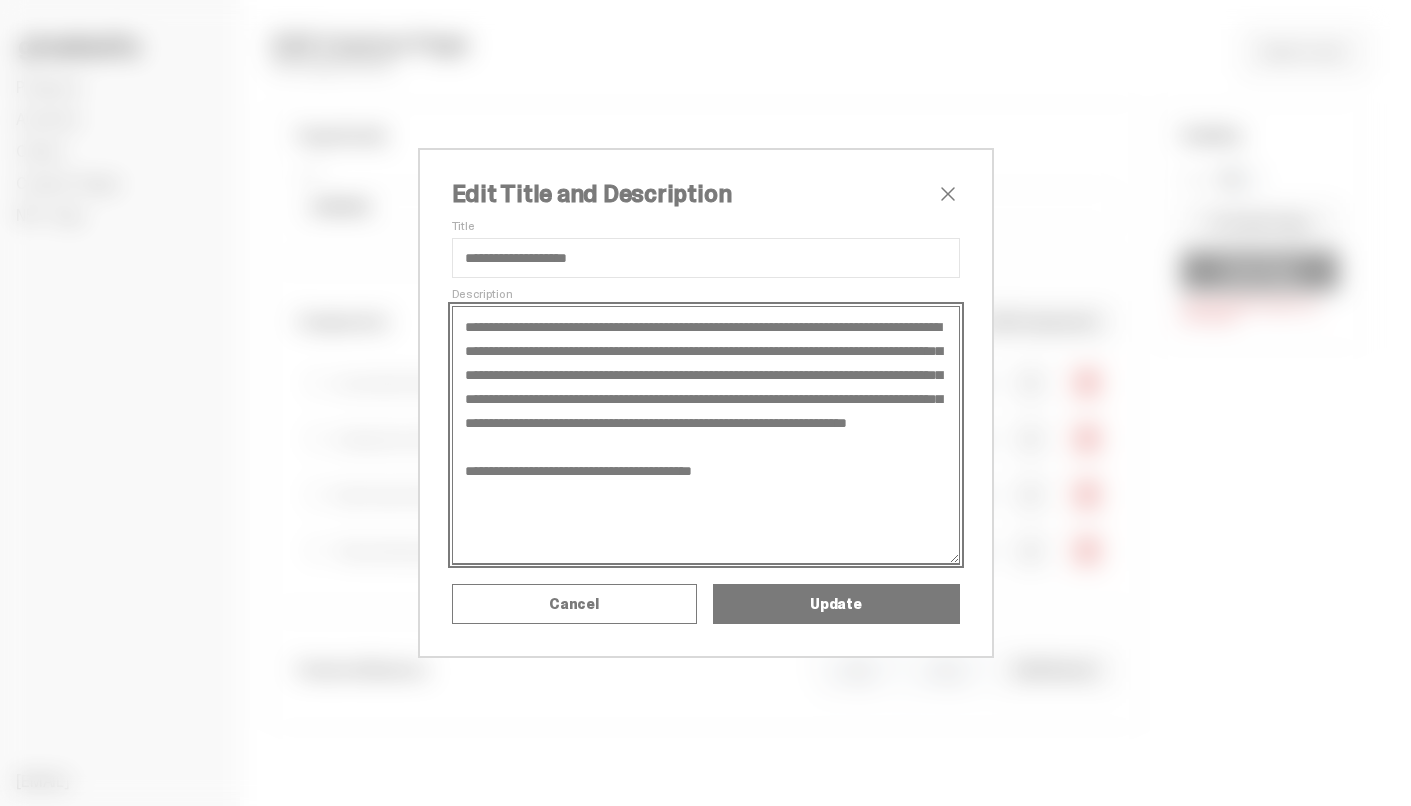 click on "**********" at bounding box center [706, 435] 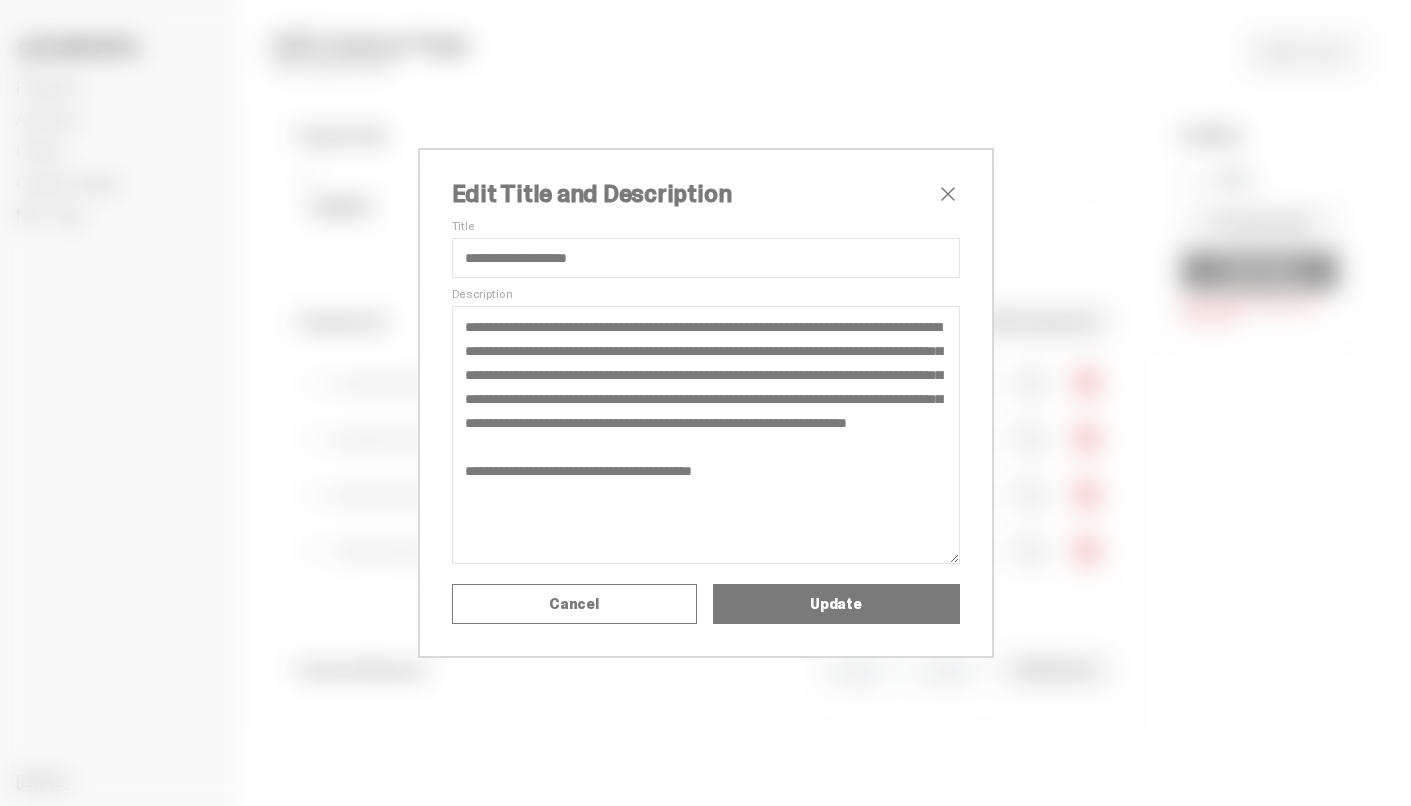 click on "Update" at bounding box center (836, 604) 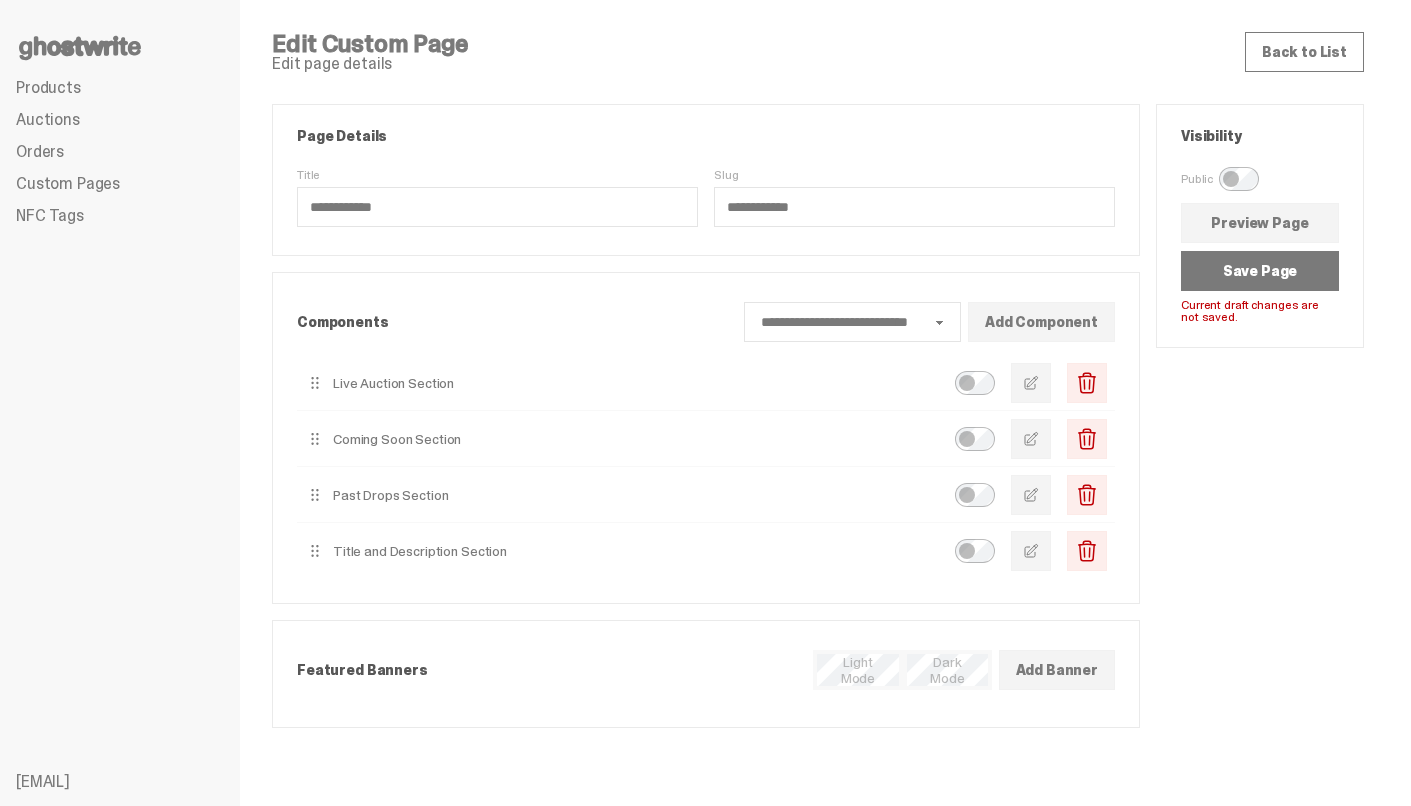 click on "Visibility
Public
Preview Page
Save Page
Current draft changes are not saved." at bounding box center (1260, 416) 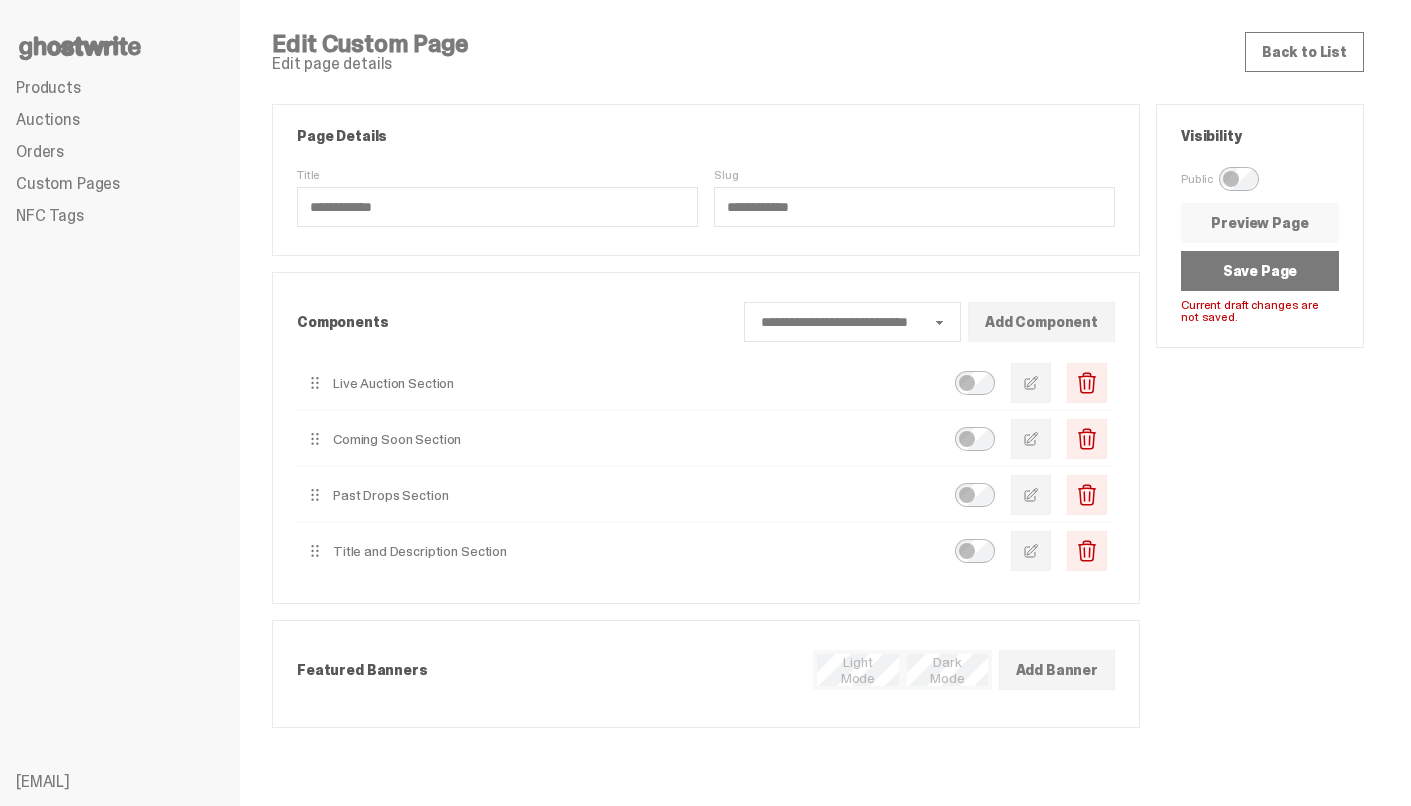 click on "Preview Page" at bounding box center (1260, 223) 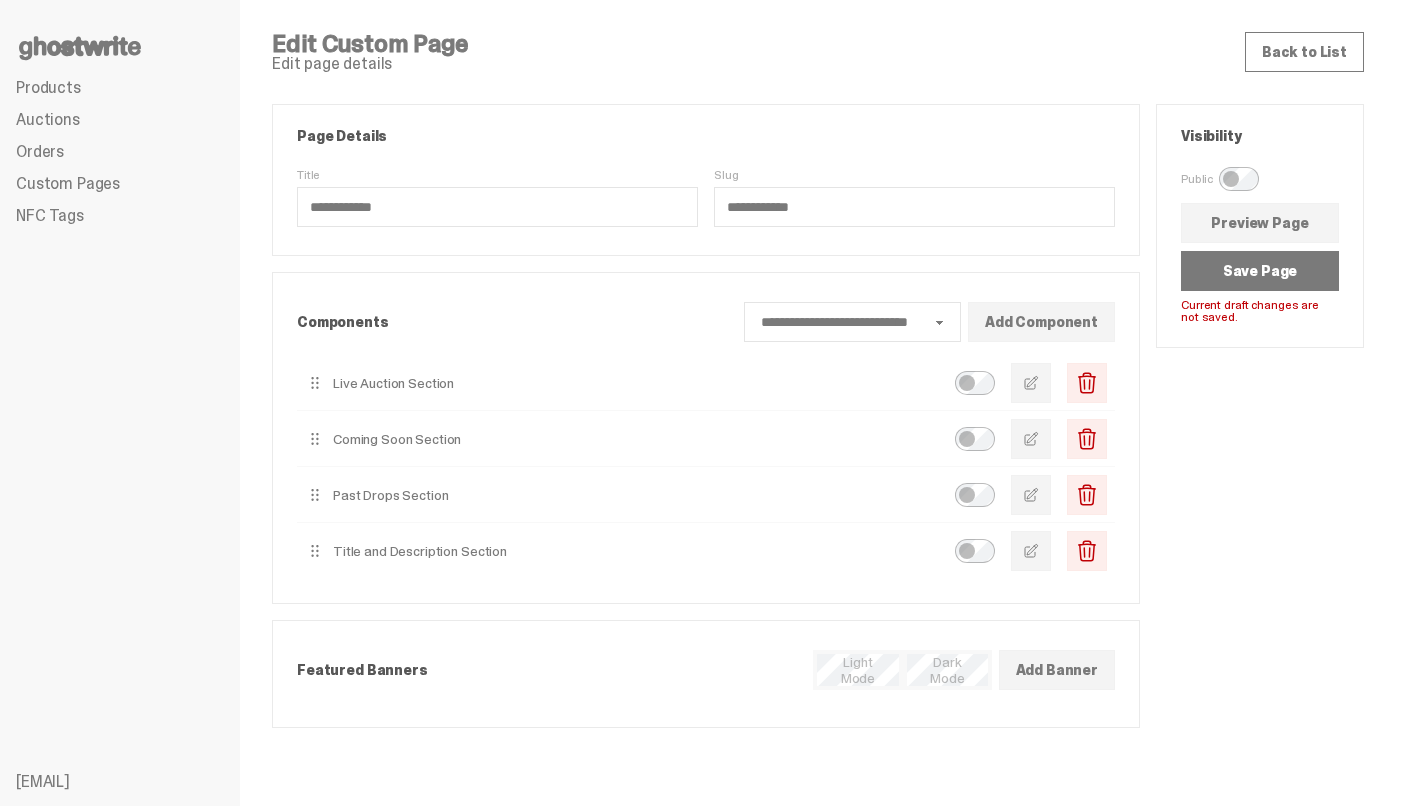 click on "Save Page" at bounding box center (1260, 271) 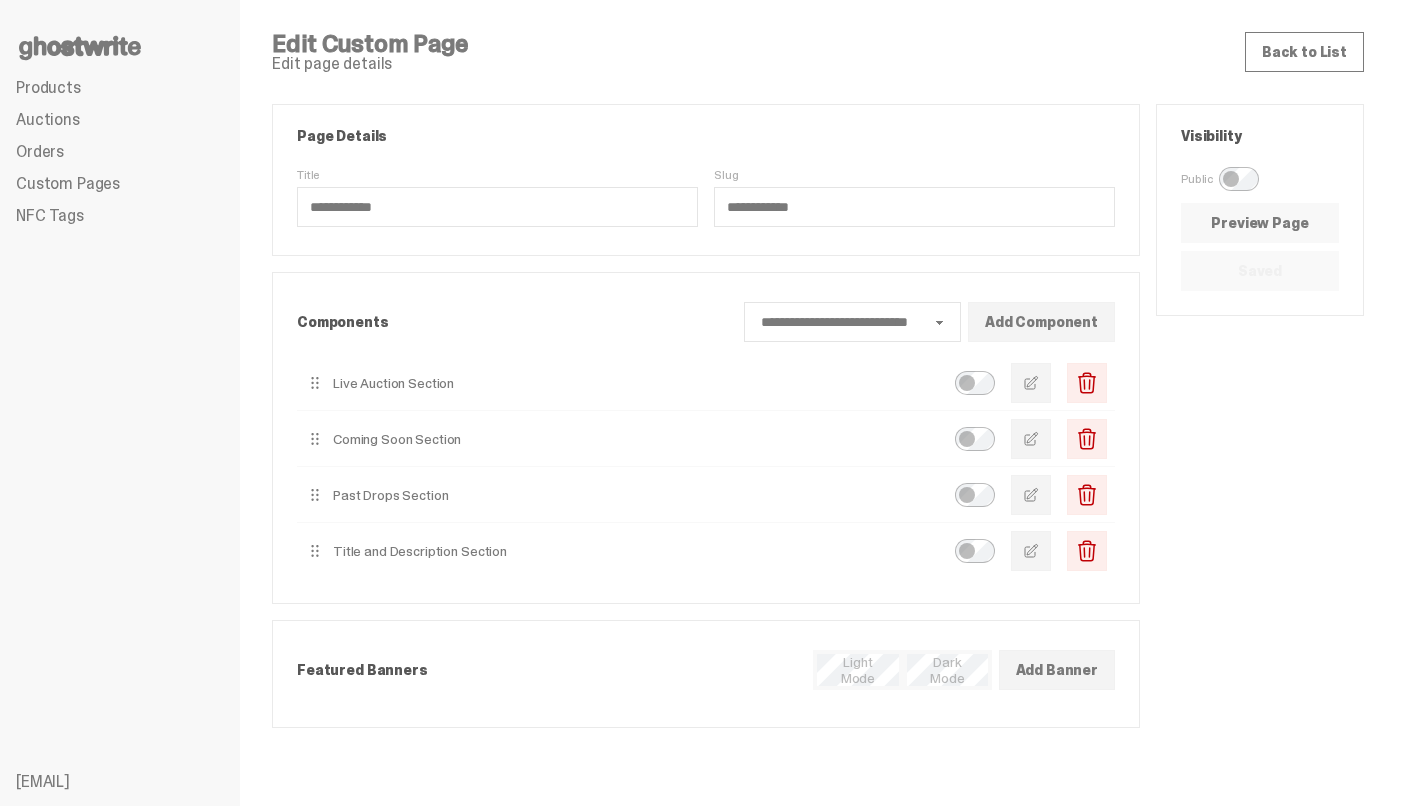 click on "Preview Page" at bounding box center (1260, 223) 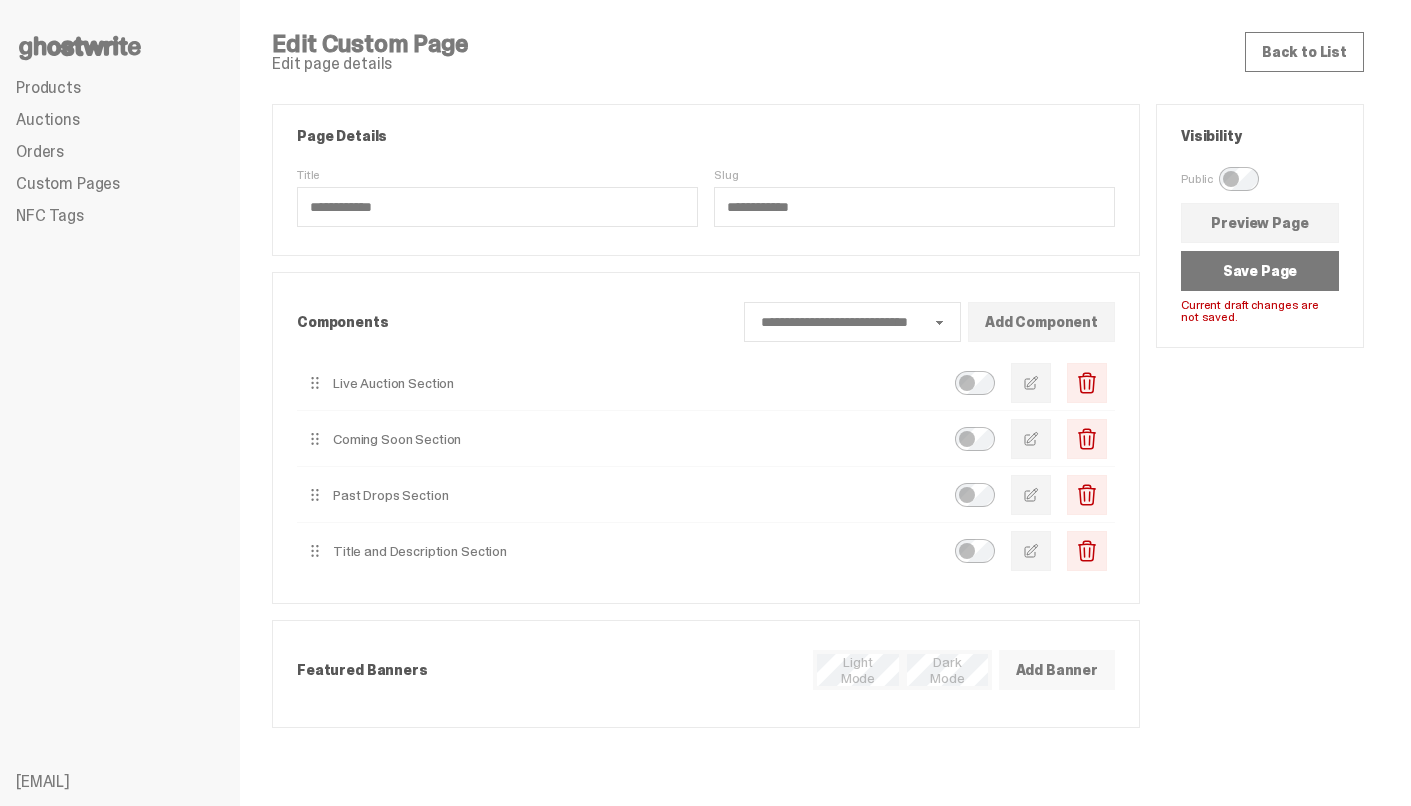 click on "Add Banner" at bounding box center (1057, 670) 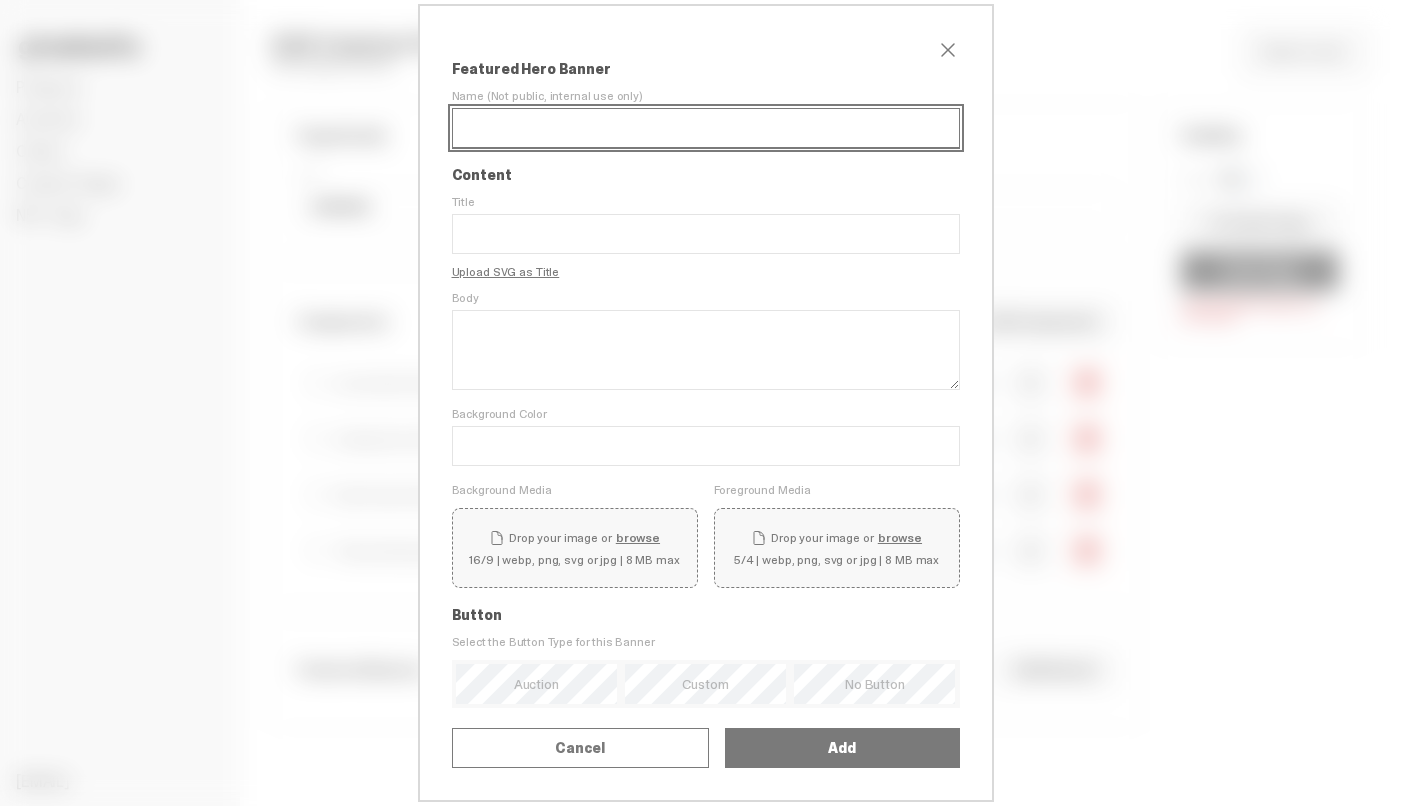 click on "Name (Not public, internal use only)" at bounding box center [706, 128] 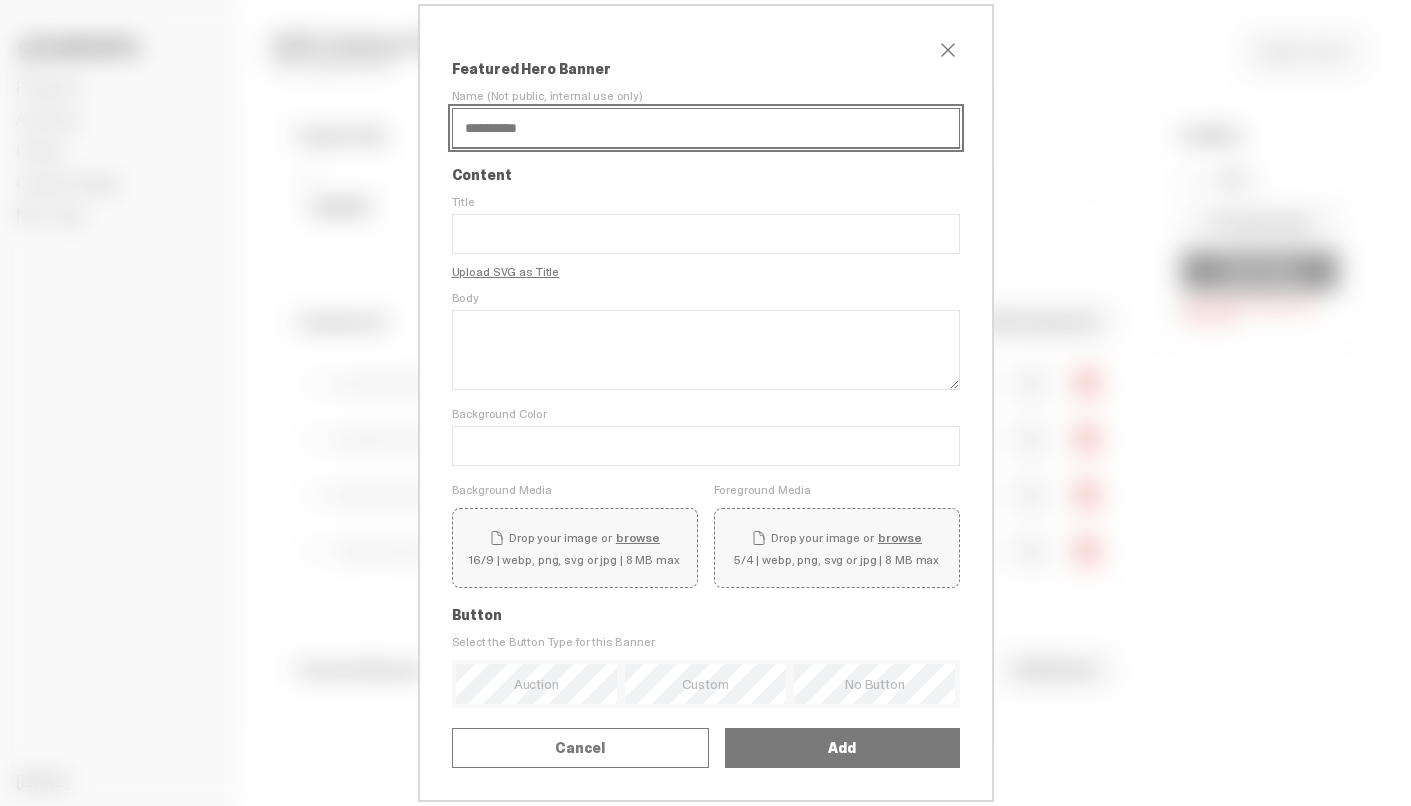 type on "**********" 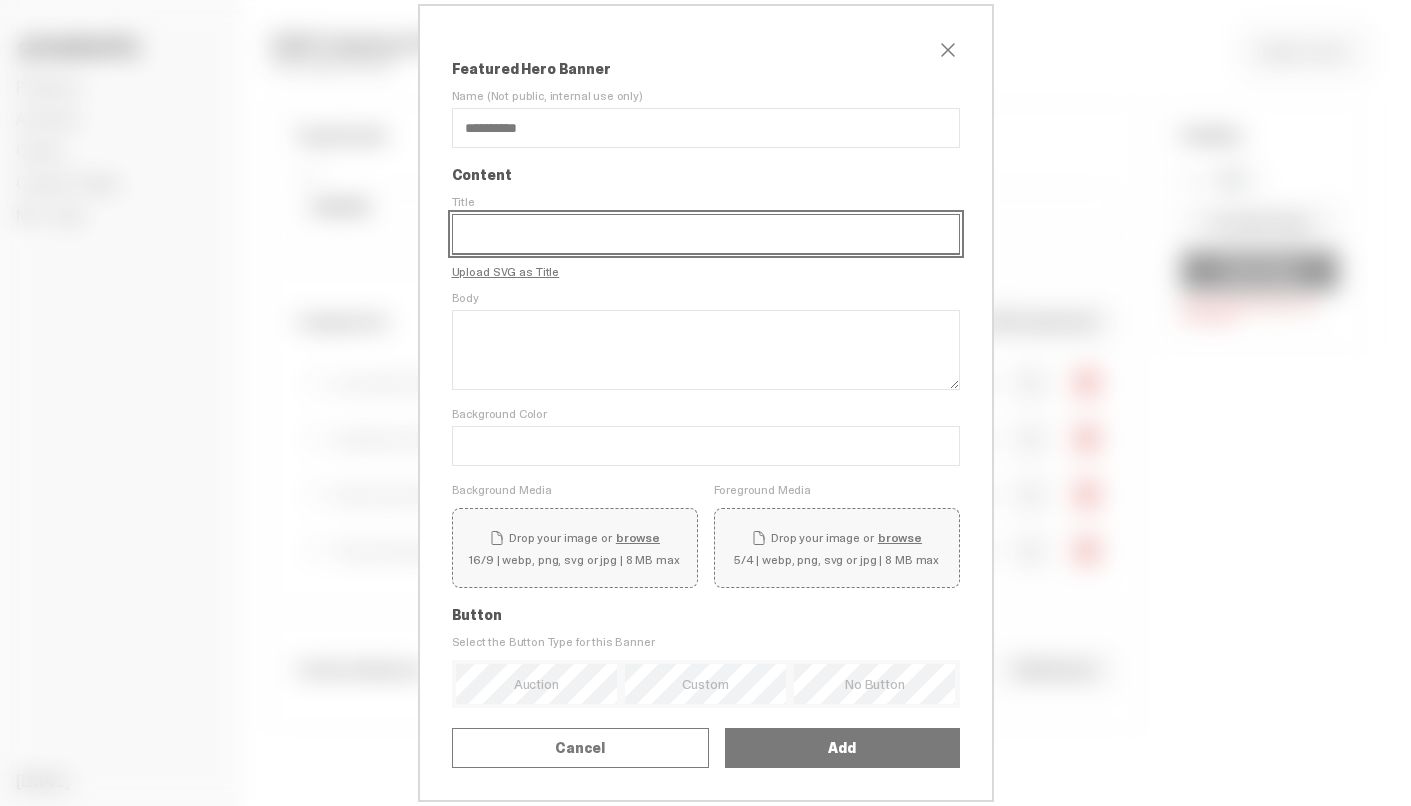click on "Title" at bounding box center (706, 234) 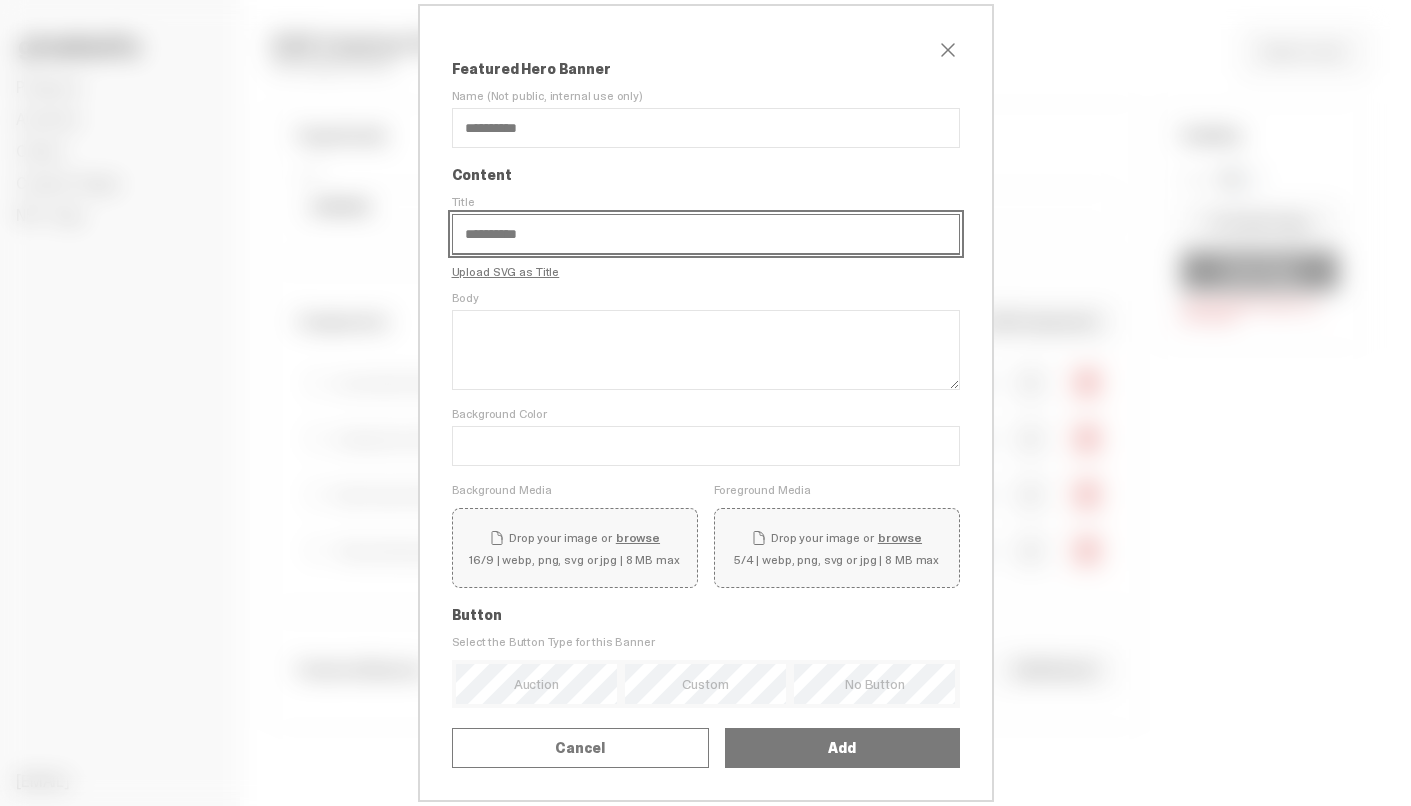 type on "**********" 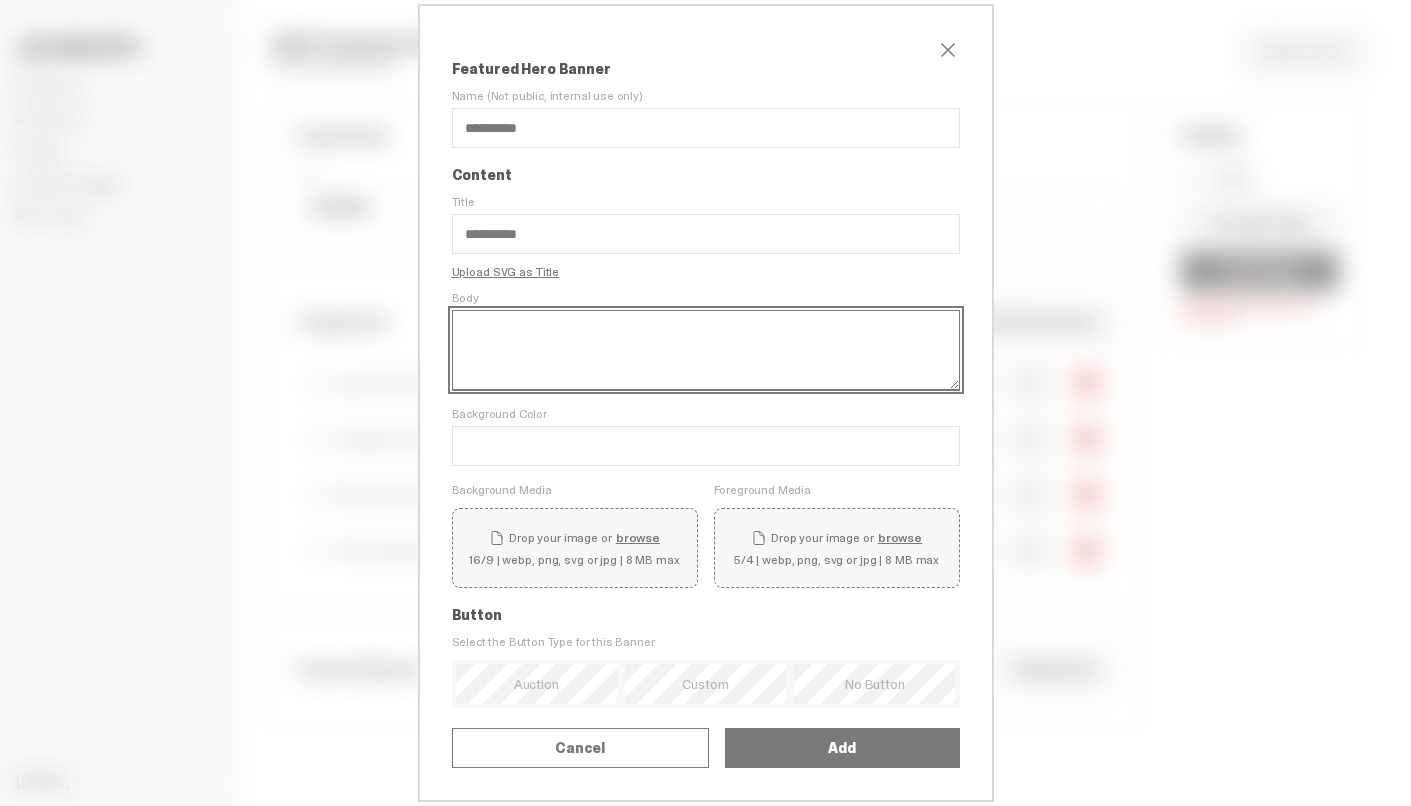 click on "Body" at bounding box center [706, 350] 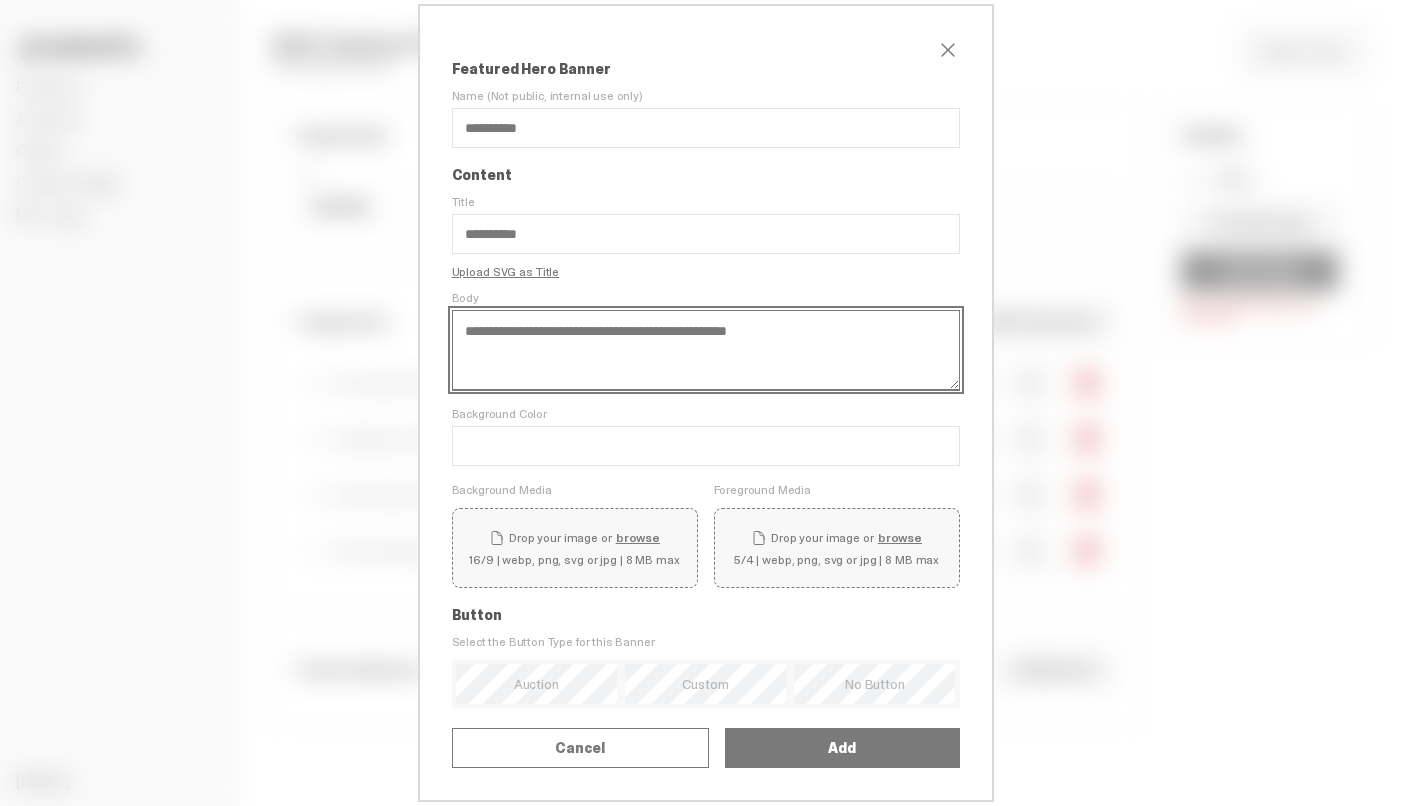 click on "**********" at bounding box center (706, 350) 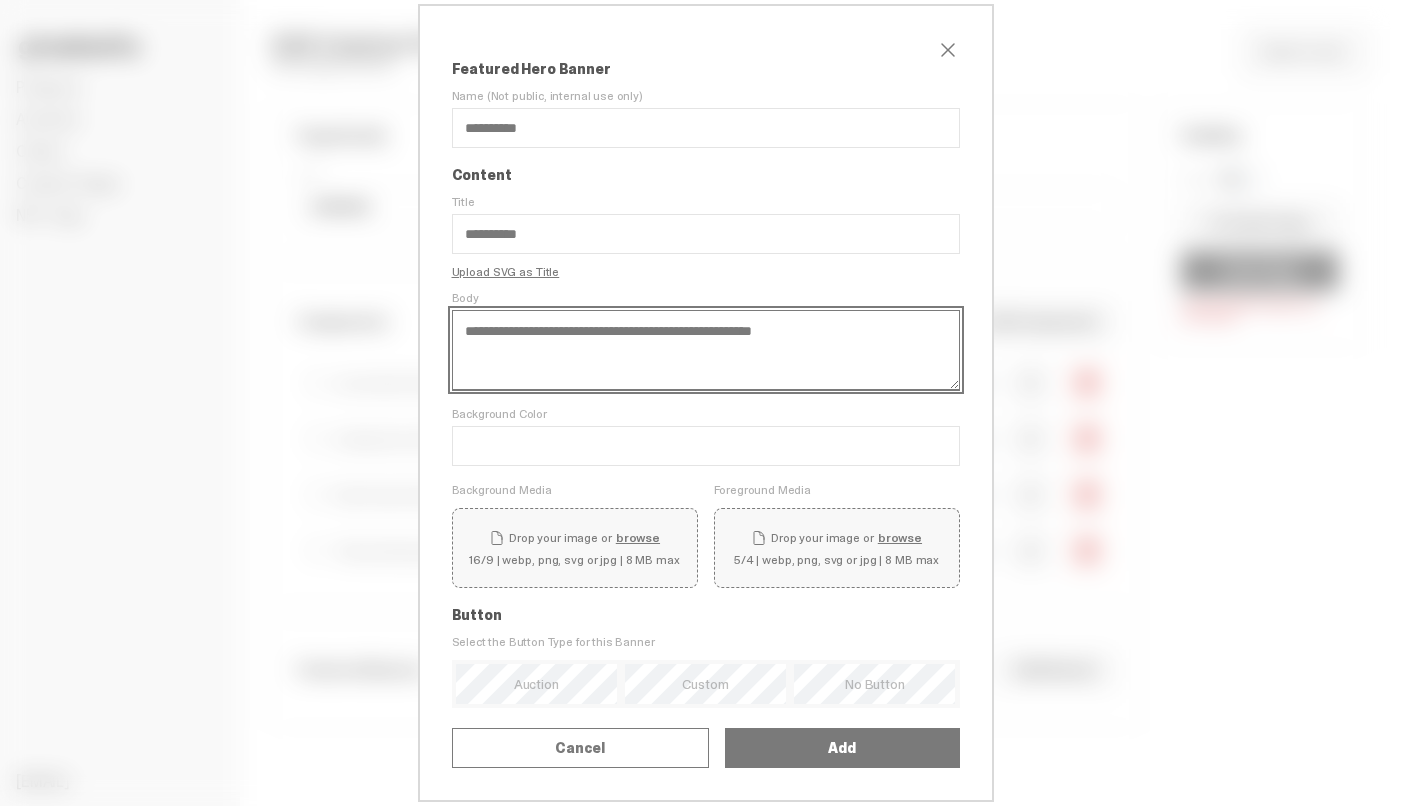 click on "**********" at bounding box center (706, 350) 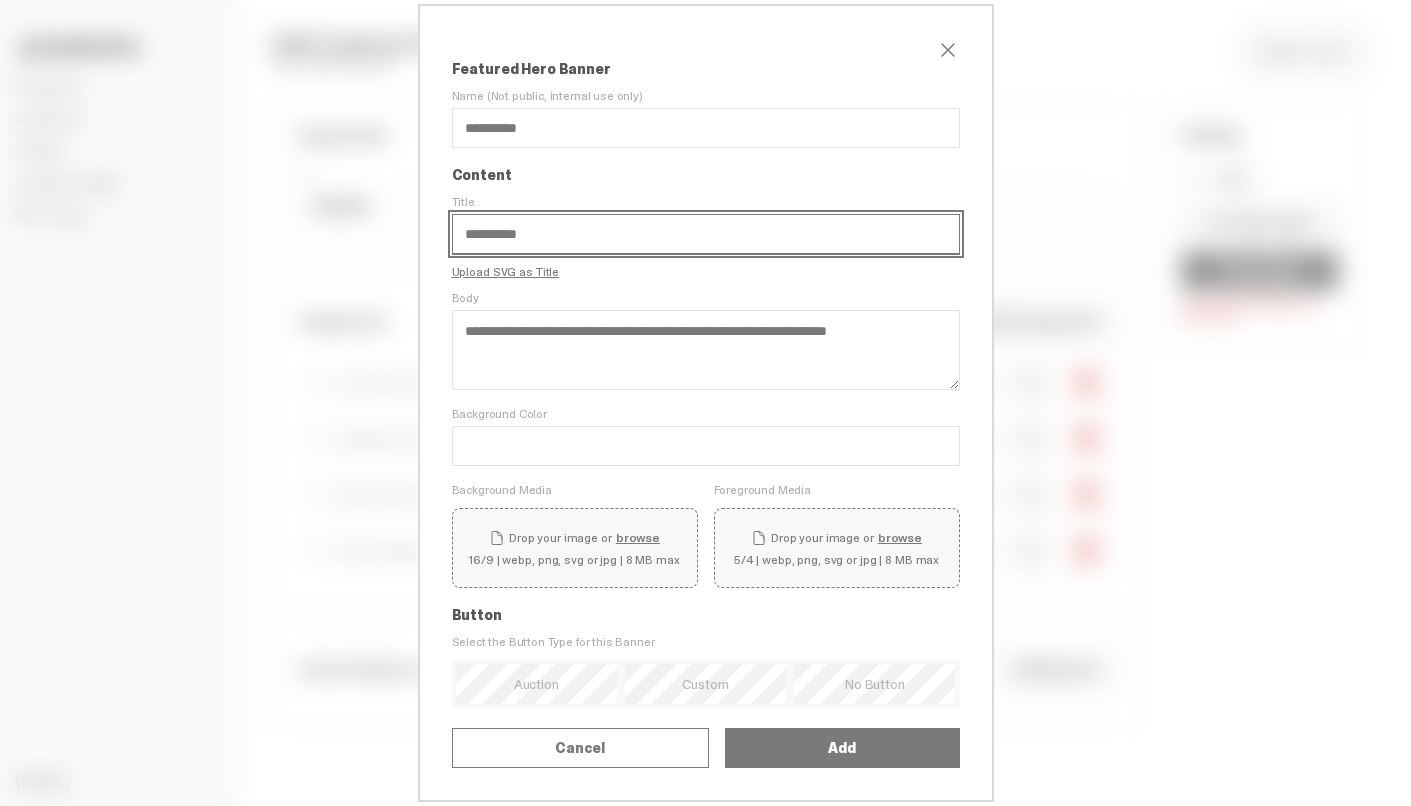 click on "**********" at bounding box center [706, 234] 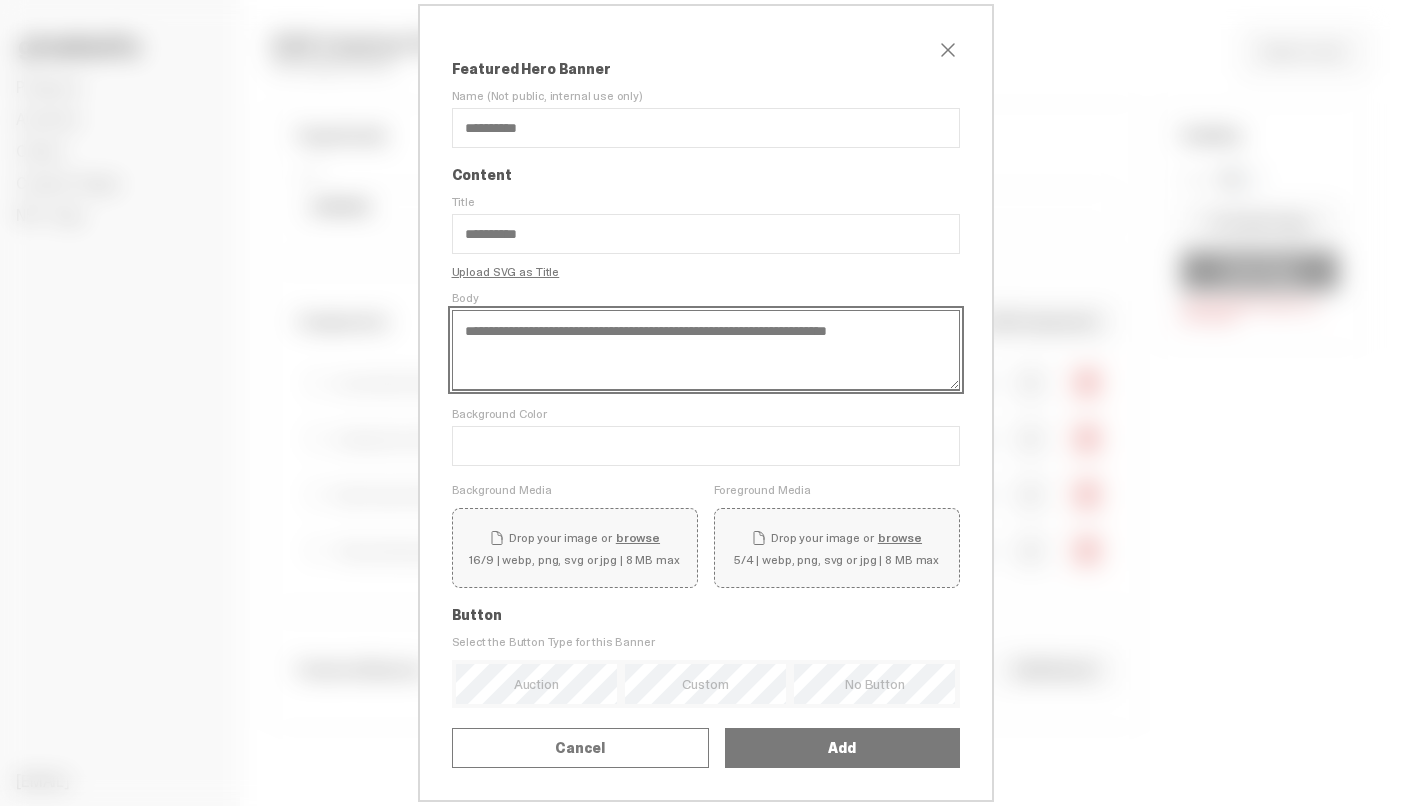 click on "**********" at bounding box center [706, 350] 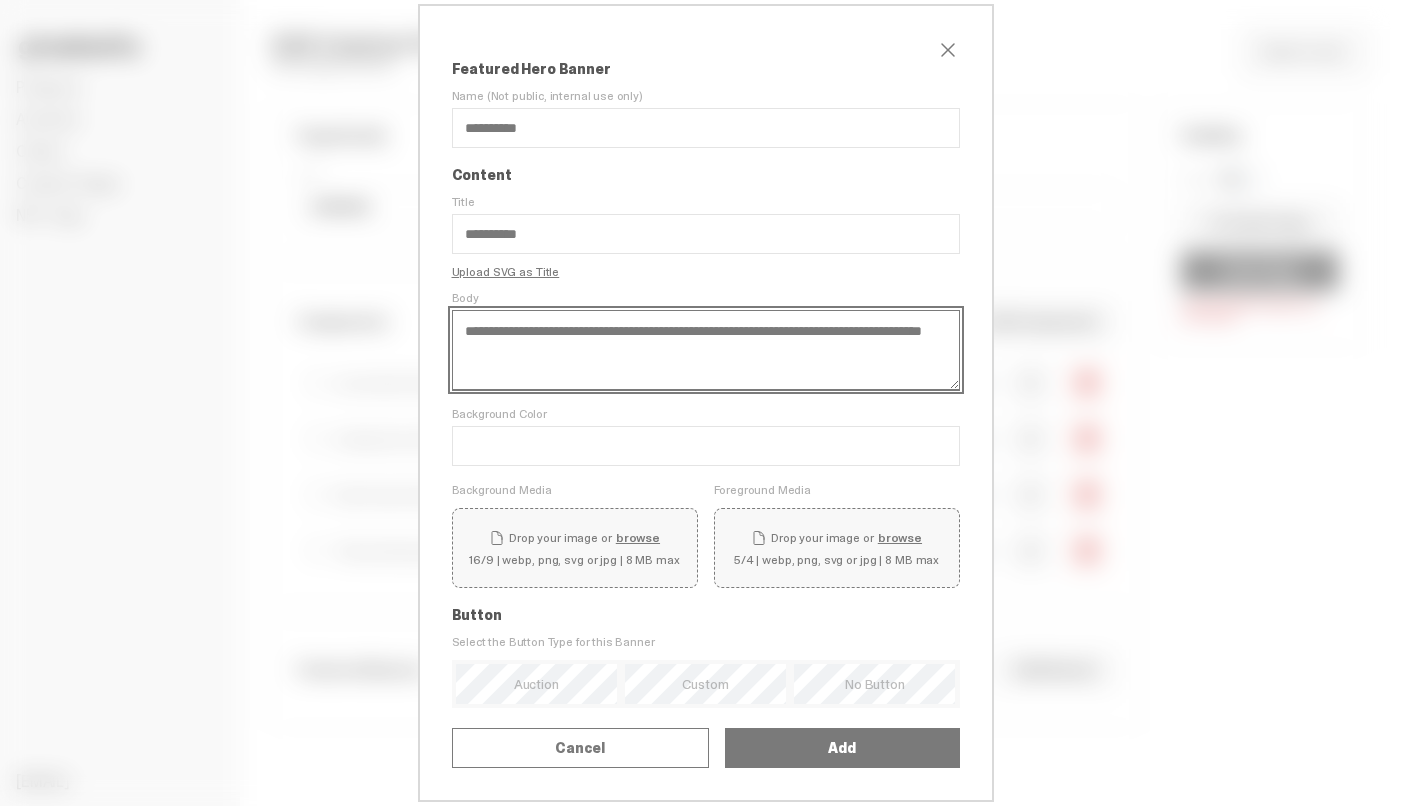 click on "**********" at bounding box center (706, 350) 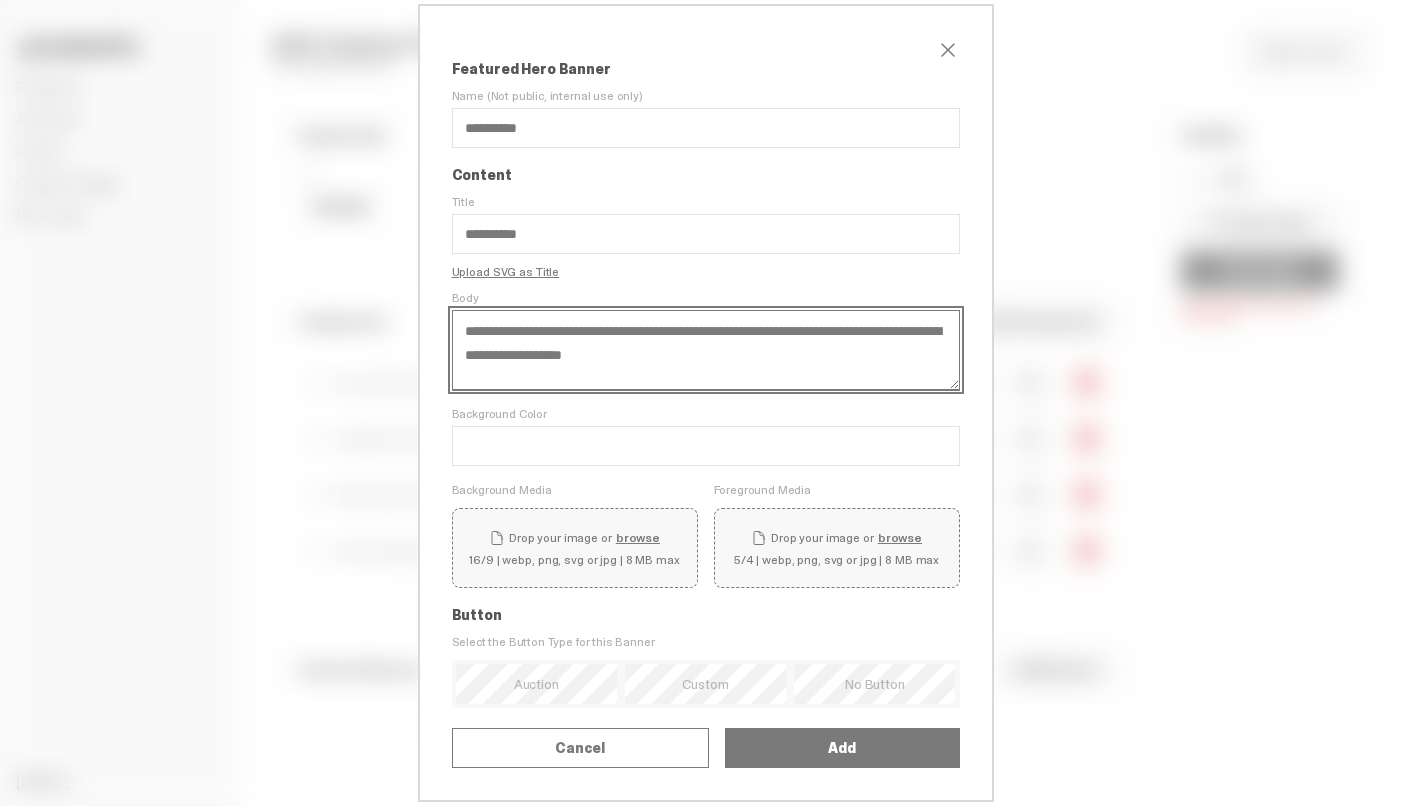 click on "**********" at bounding box center [706, 350] 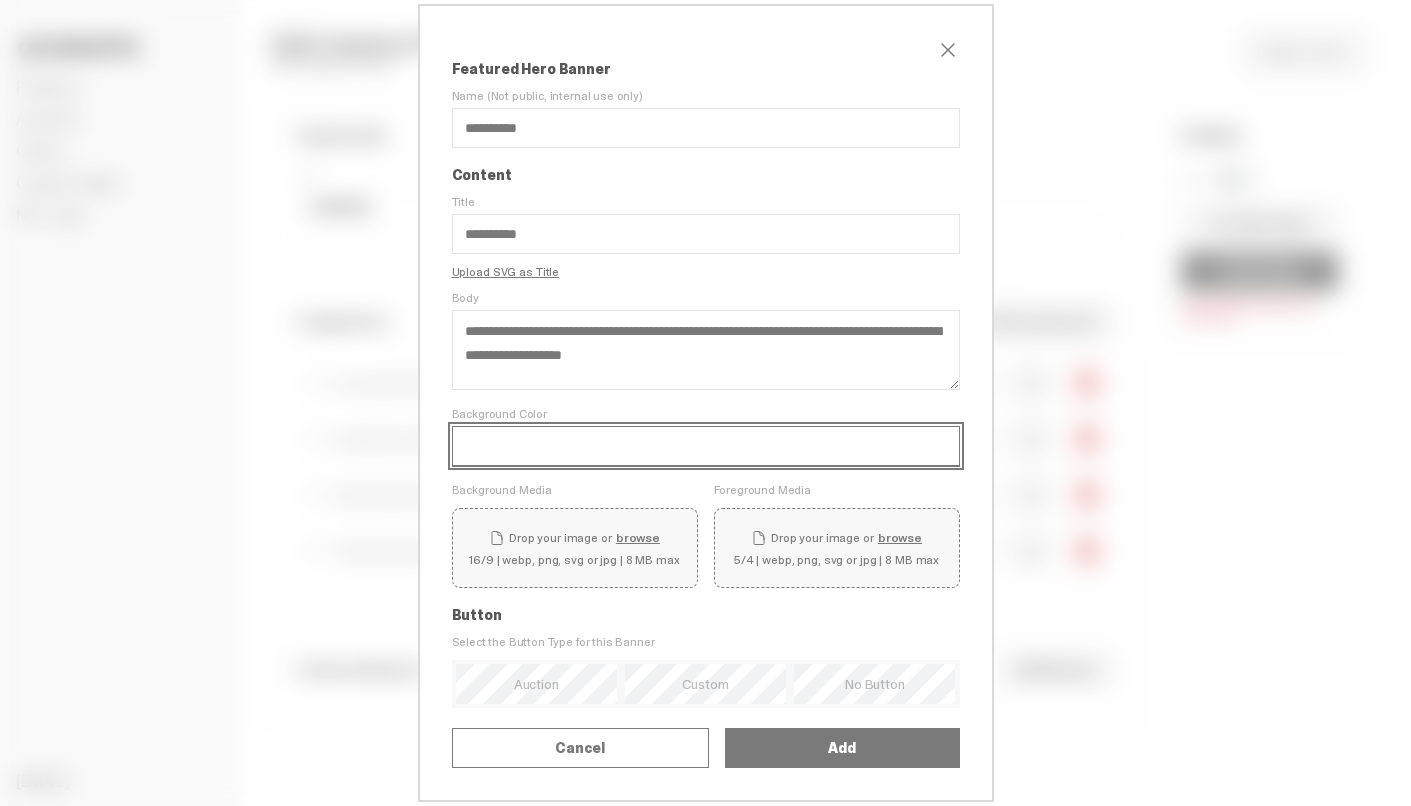 click on "Background Color" at bounding box center (706, 446) 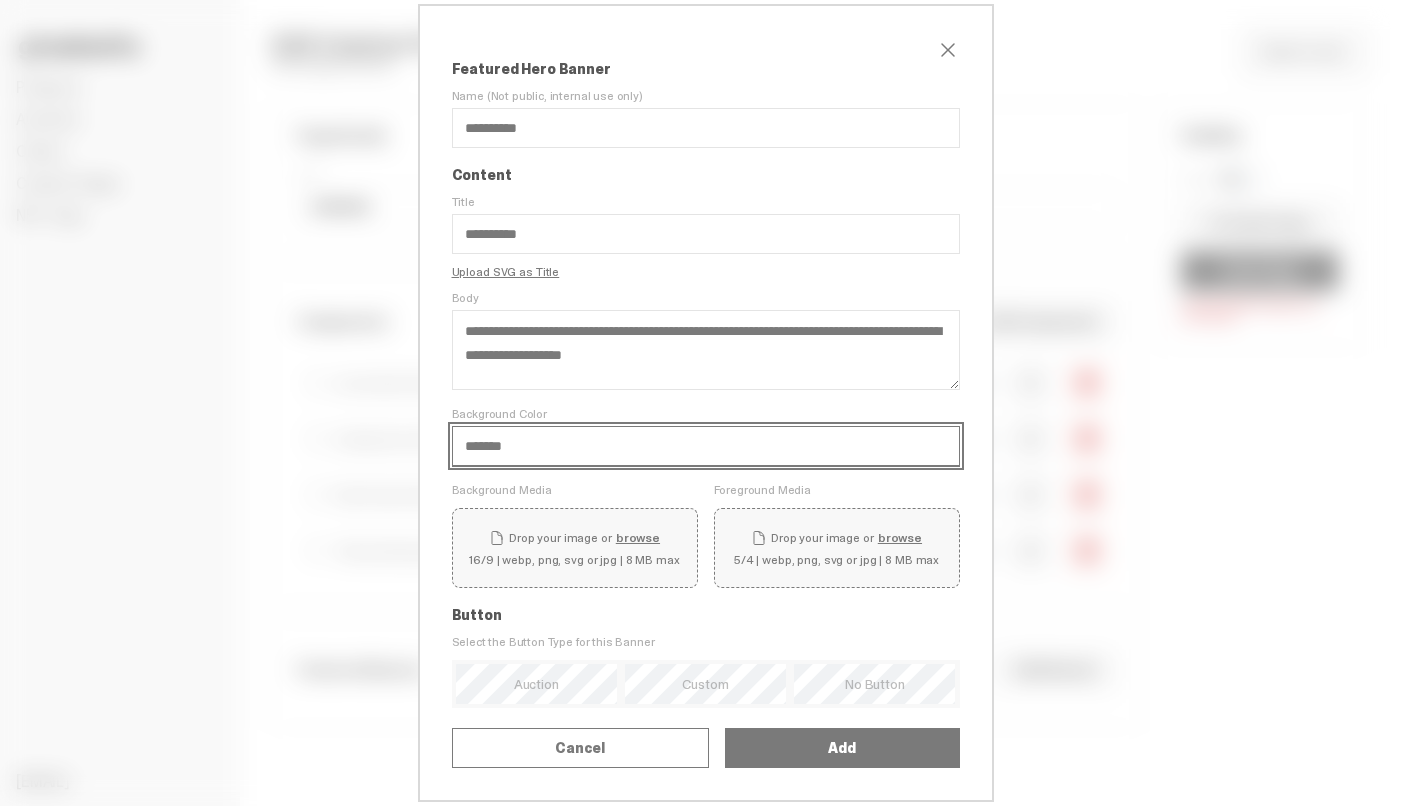 type on "*******" 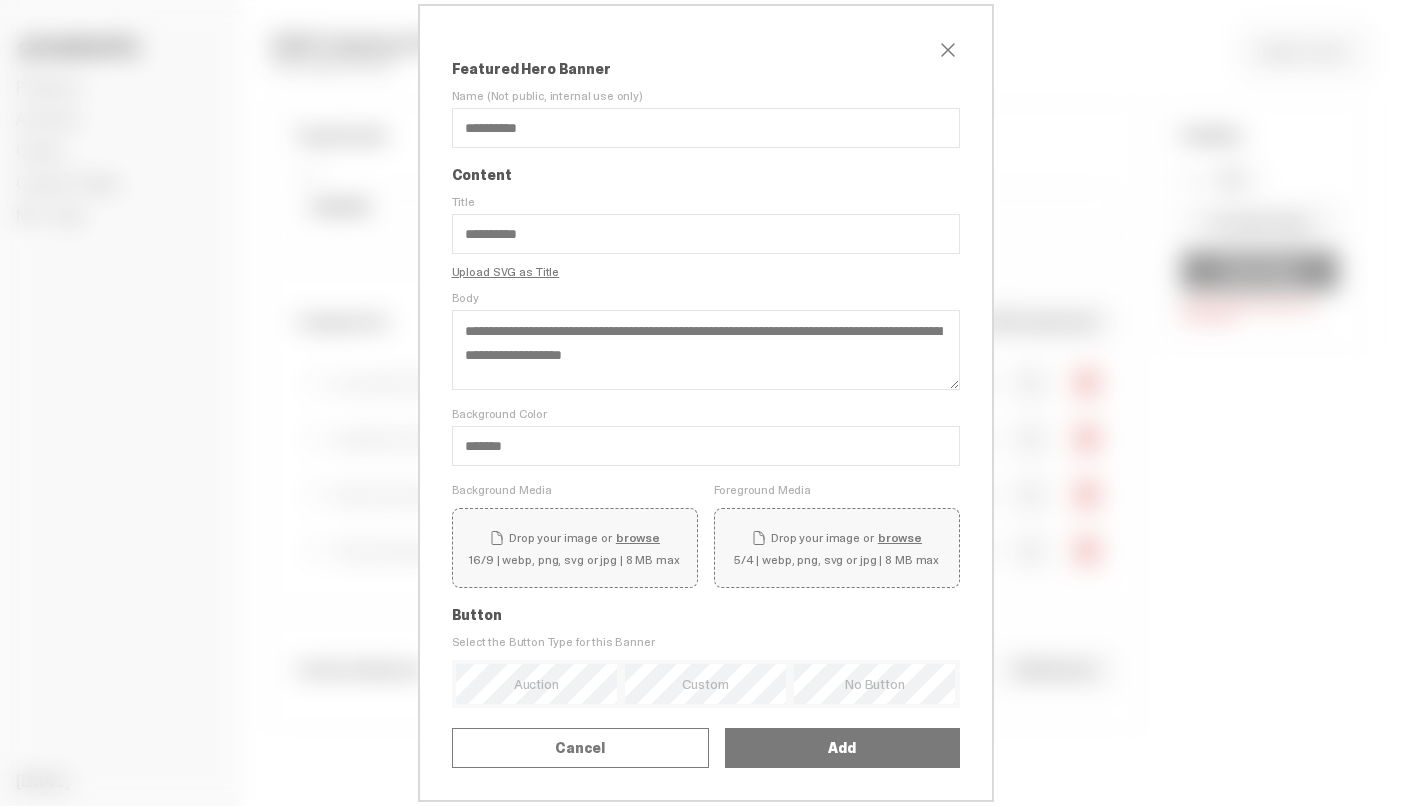 click on "Drop your image or
browse
16/9 | webp, png, svg or jpg | 8 MB max" at bounding box center (574, 548) 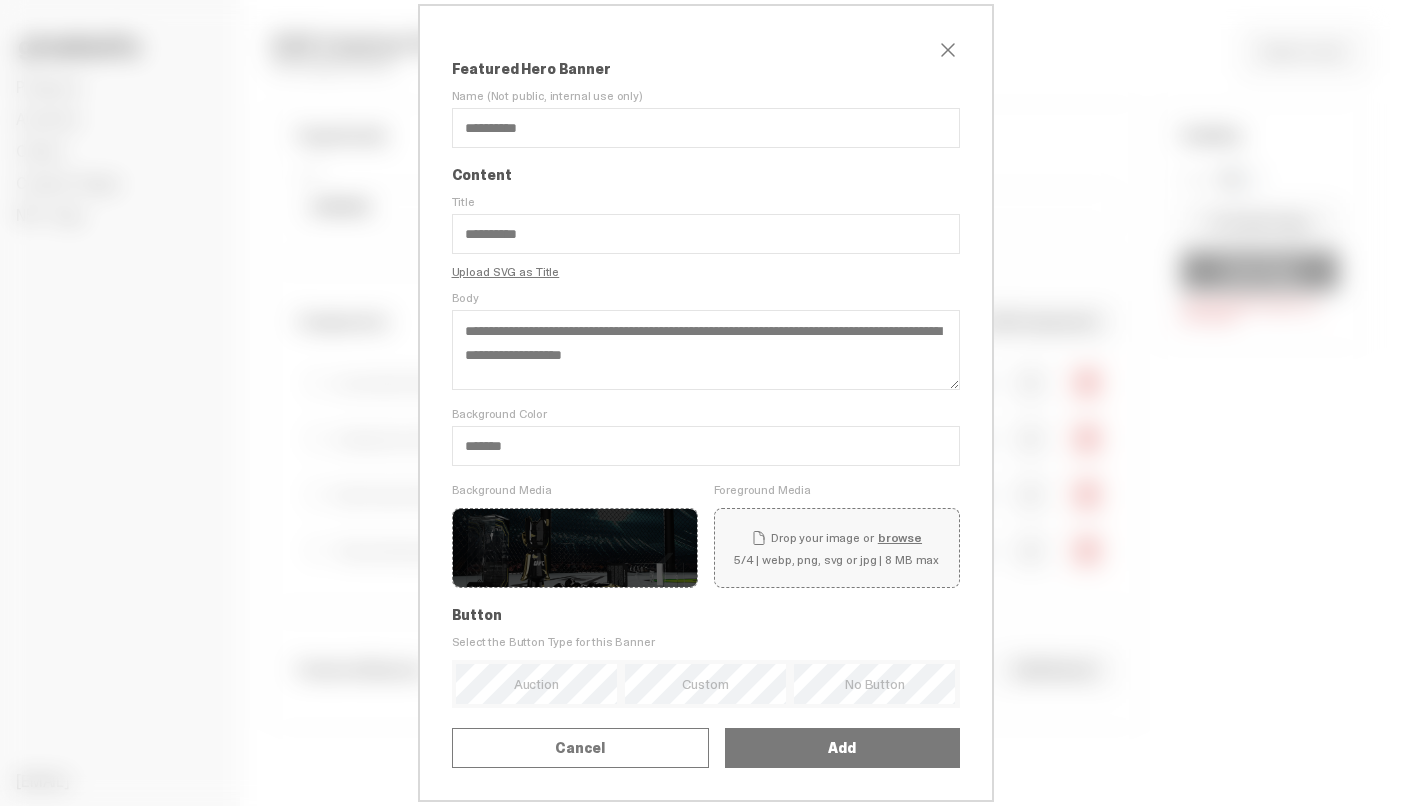 click on "Select a product" at bounding box center (0, 0) 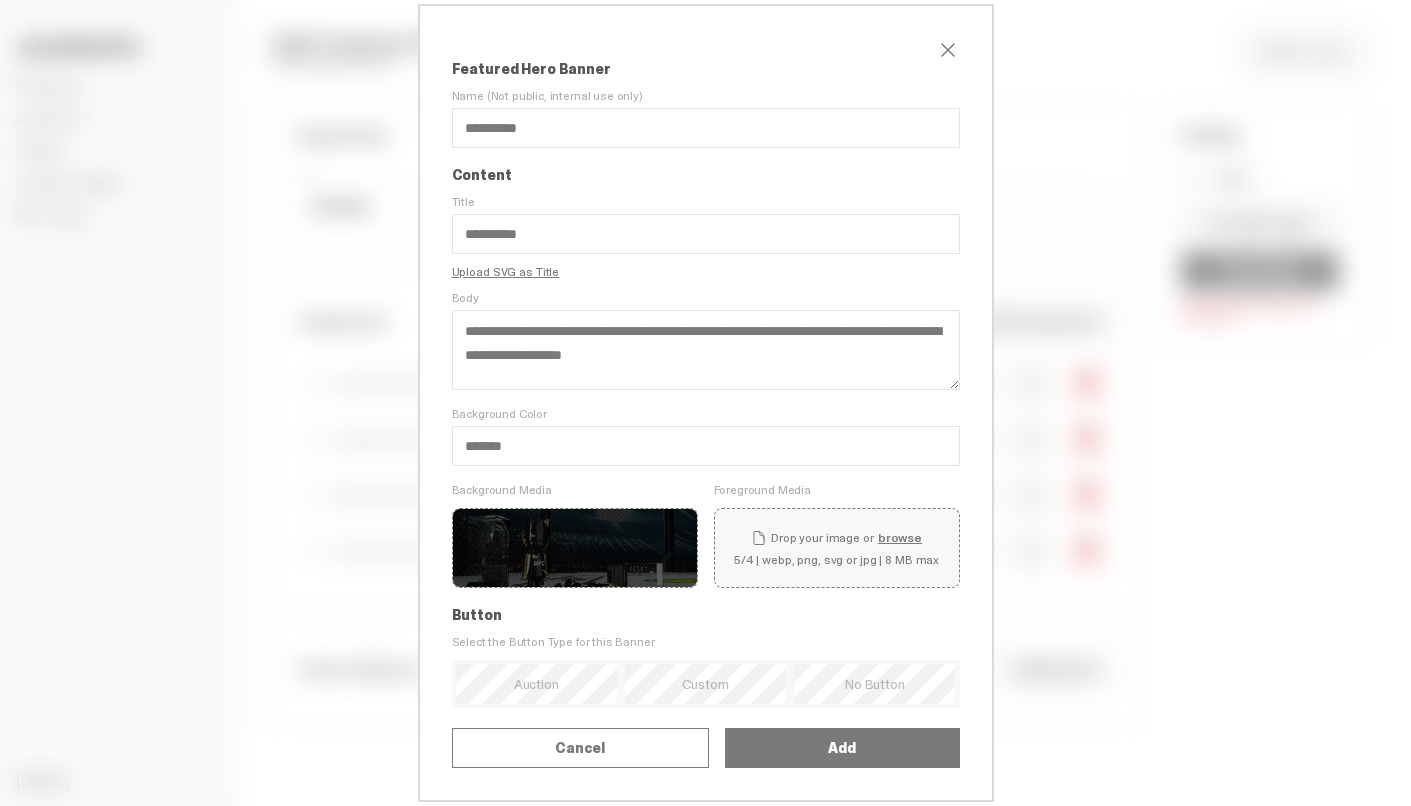 scroll, scrollTop: 66, scrollLeft: 0, axis: vertical 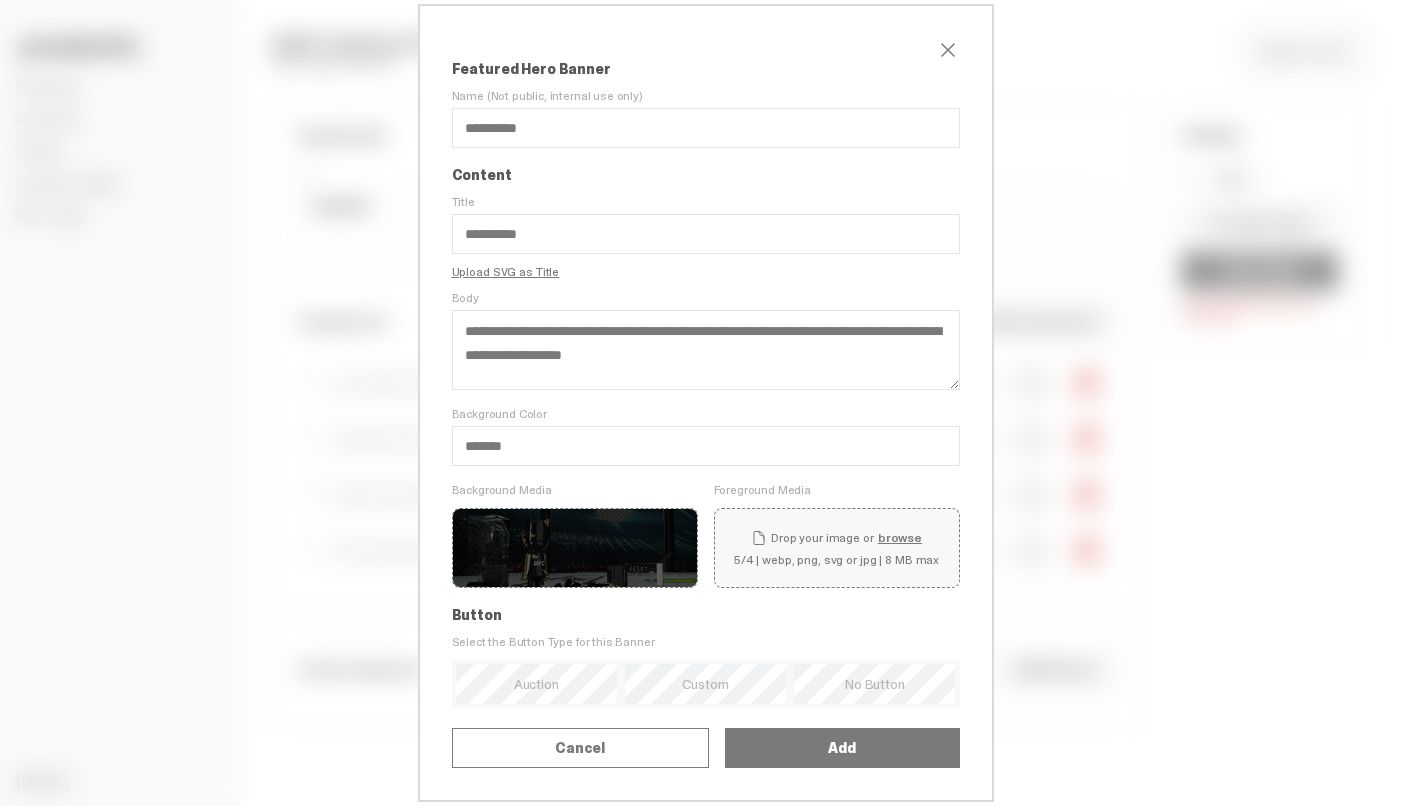 click on "Add" at bounding box center (842, 748) 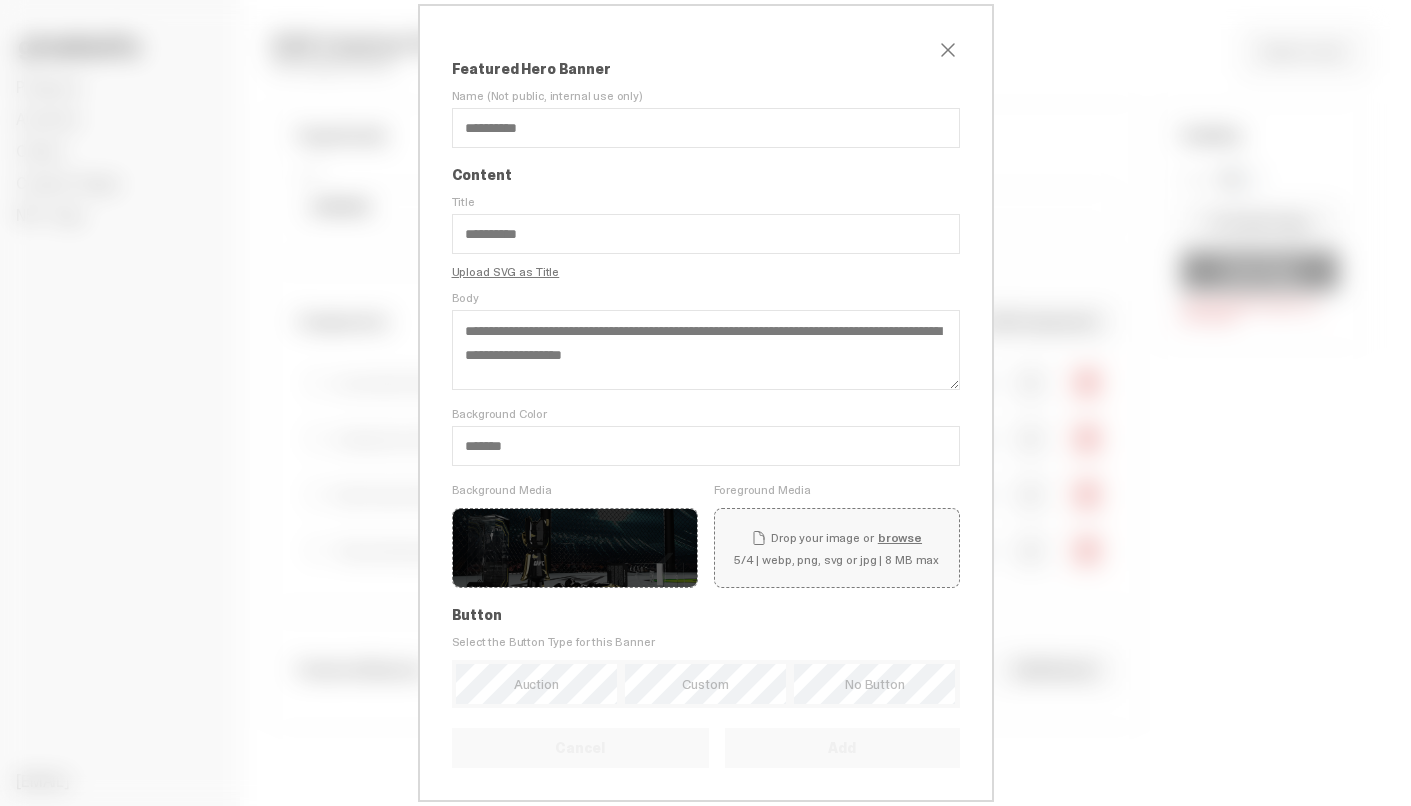 type 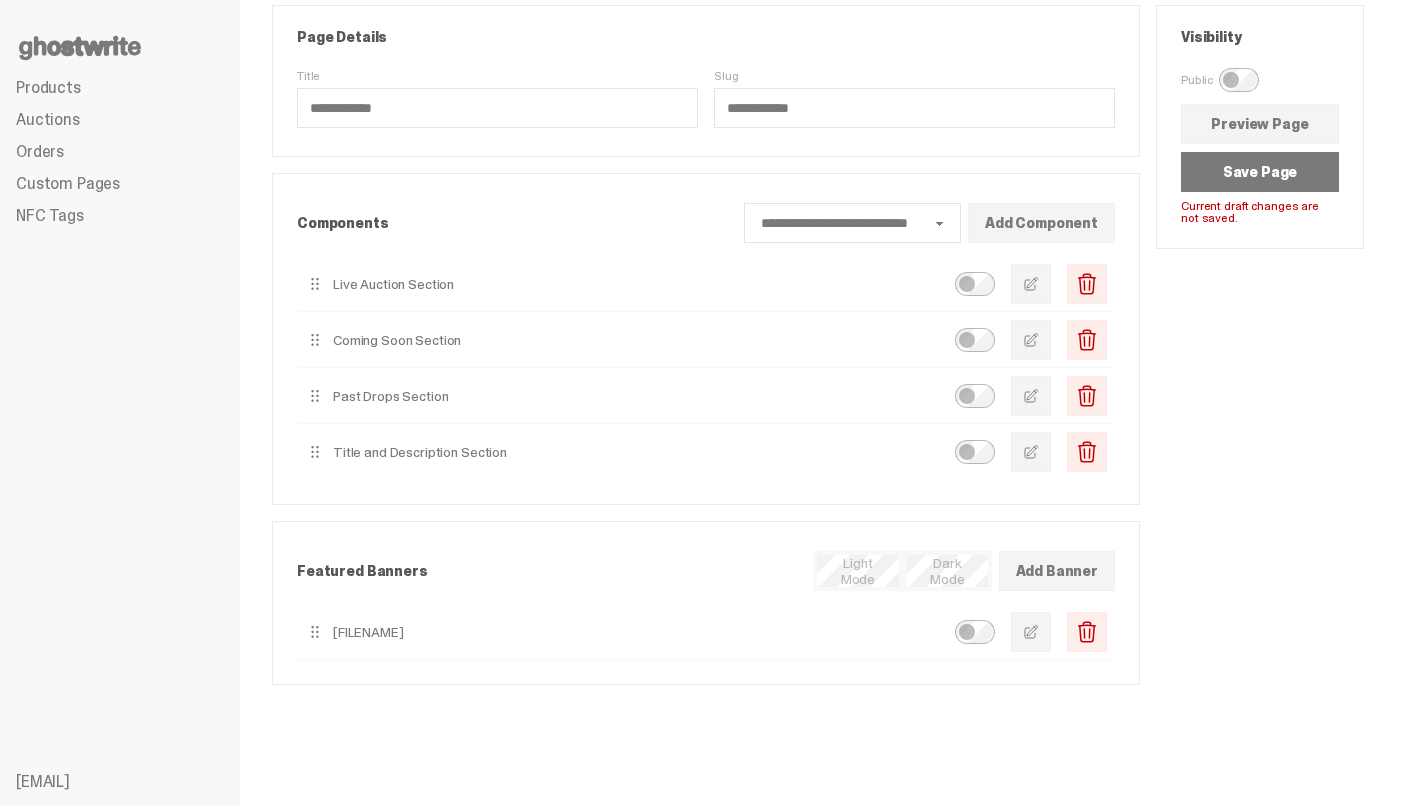scroll, scrollTop: 105, scrollLeft: 0, axis: vertical 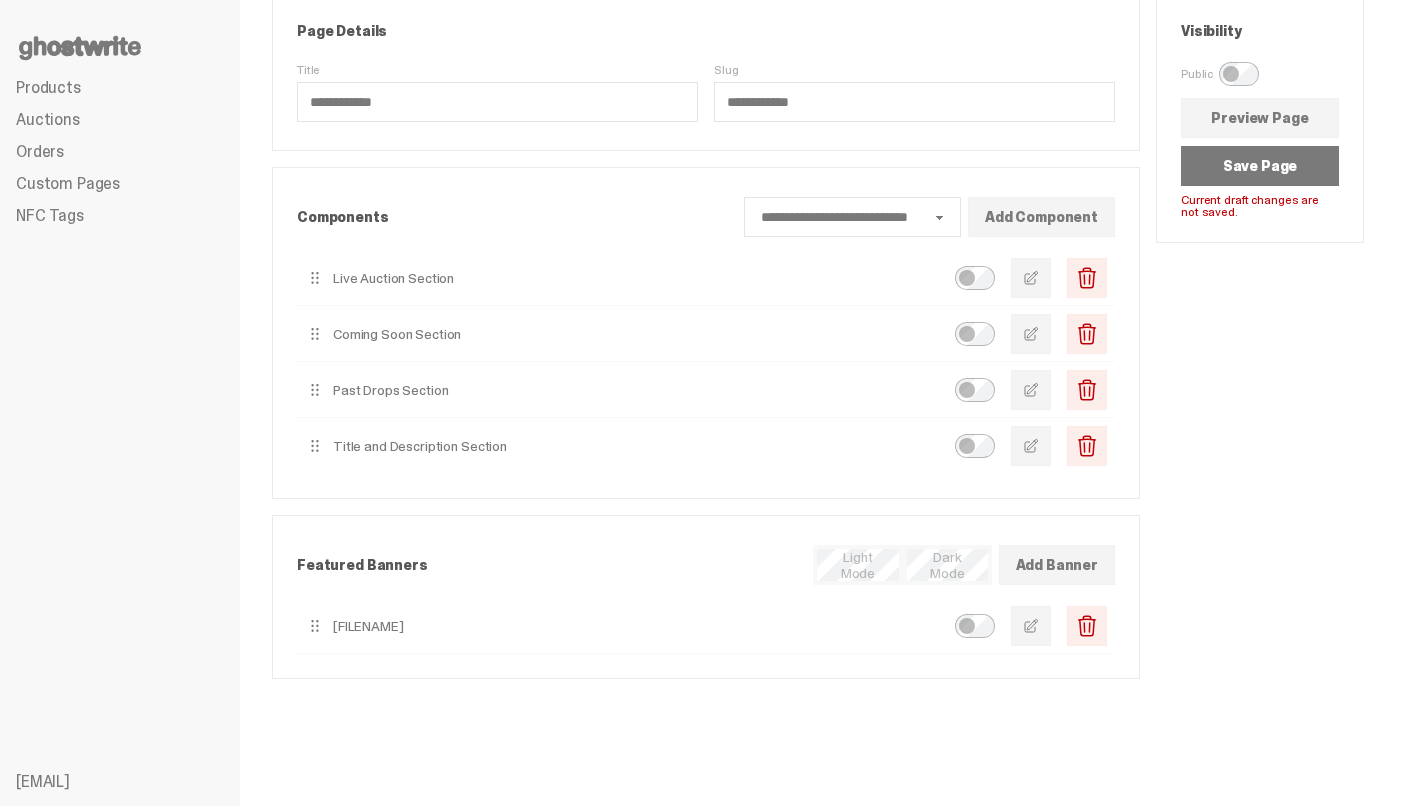 click on "Save Page" at bounding box center [1260, 166] 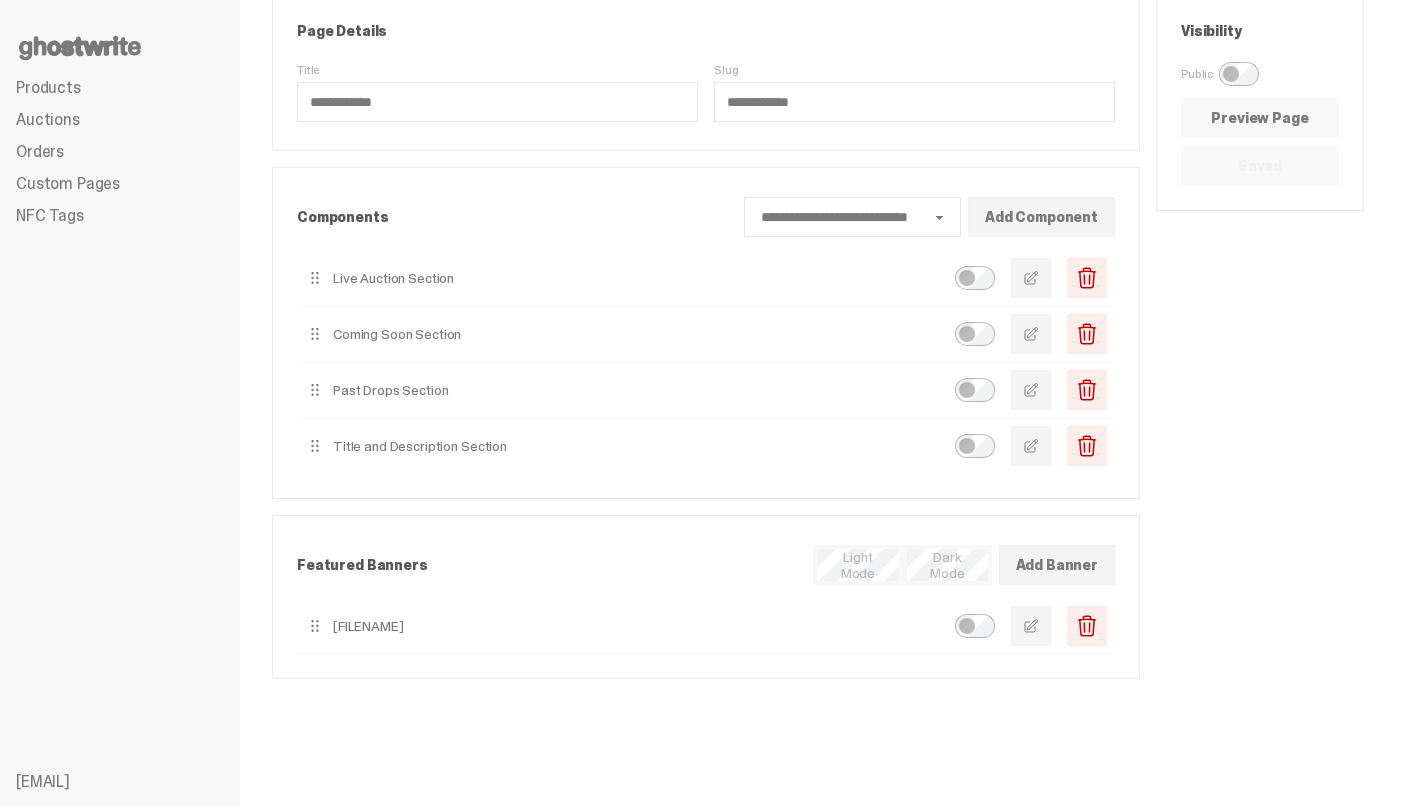 click on "Preview Page" at bounding box center (1260, 118) 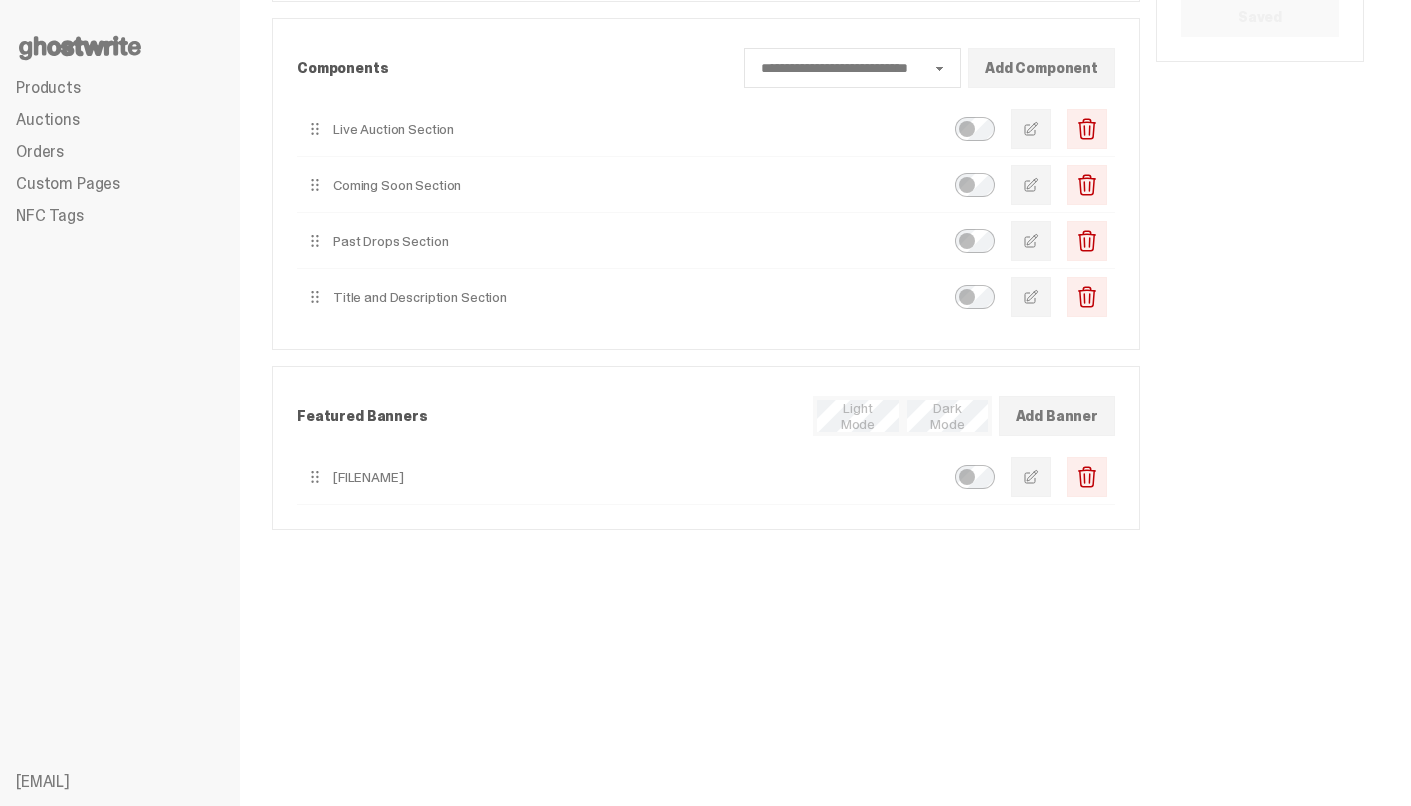 scroll, scrollTop: 256, scrollLeft: 0, axis: vertical 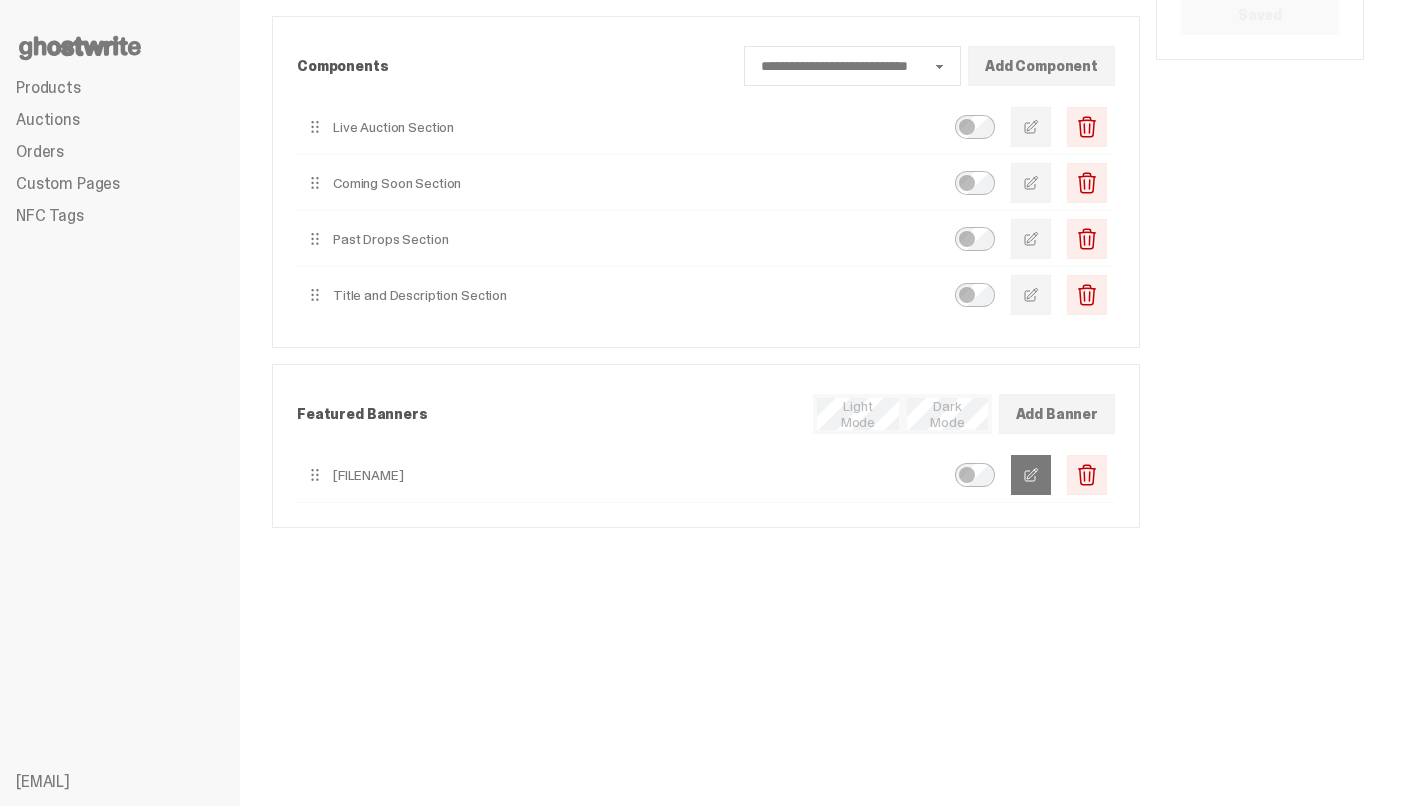 click at bounding box center (1031, 475) 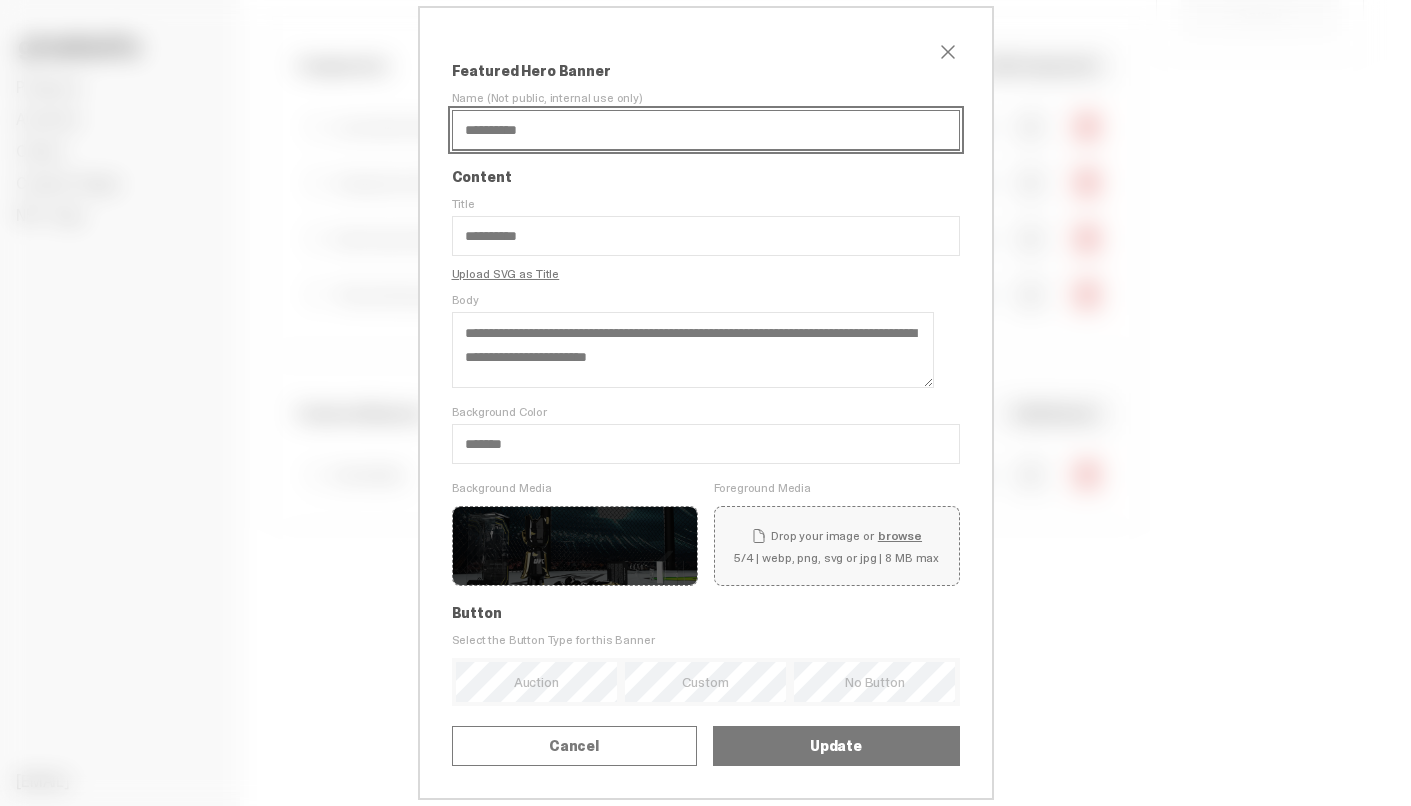 scroll, scrollTop: 66, scrollLeft: 0, axis: vertical 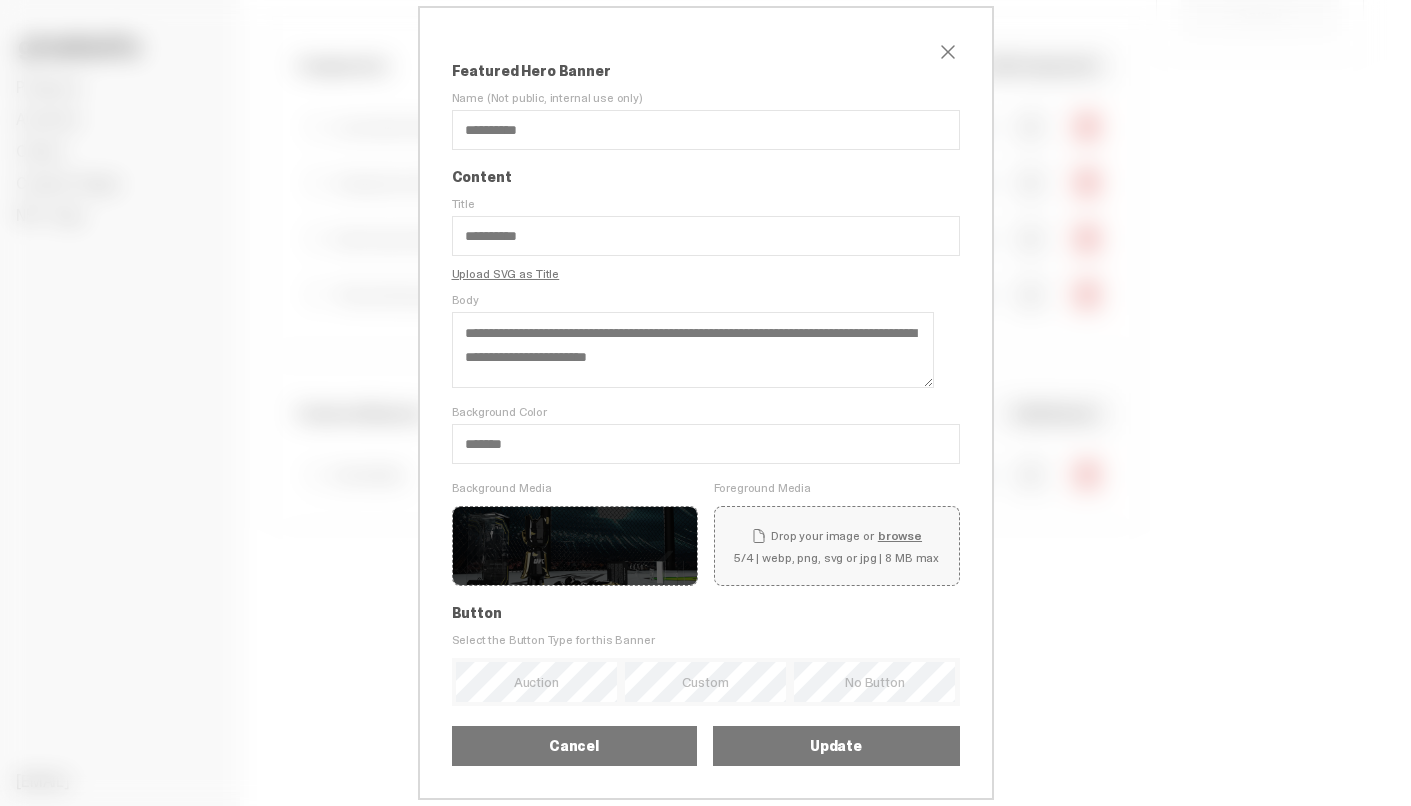 click on "Cancel" at bounding box center (574, 746) 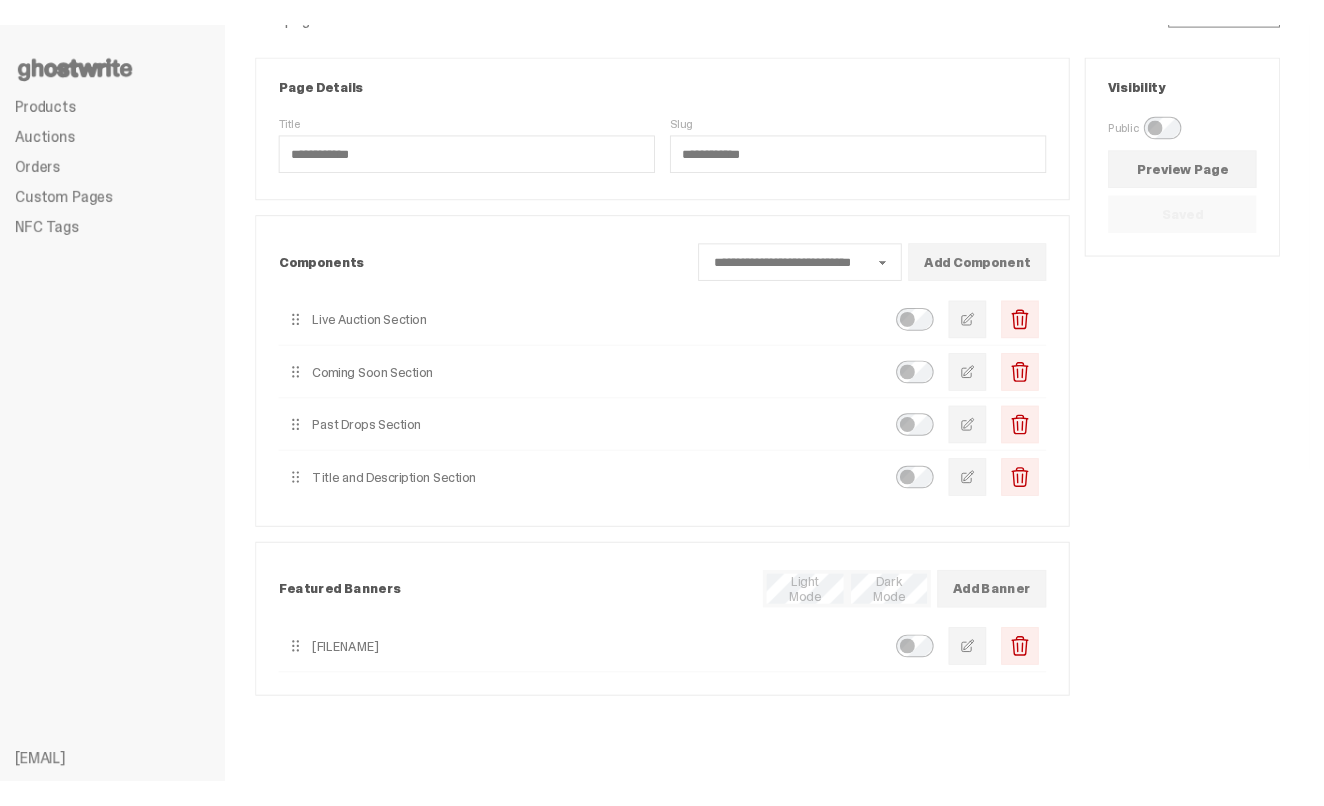 scroll, scrollTop: 0, scrollLeft: 0, axis: both 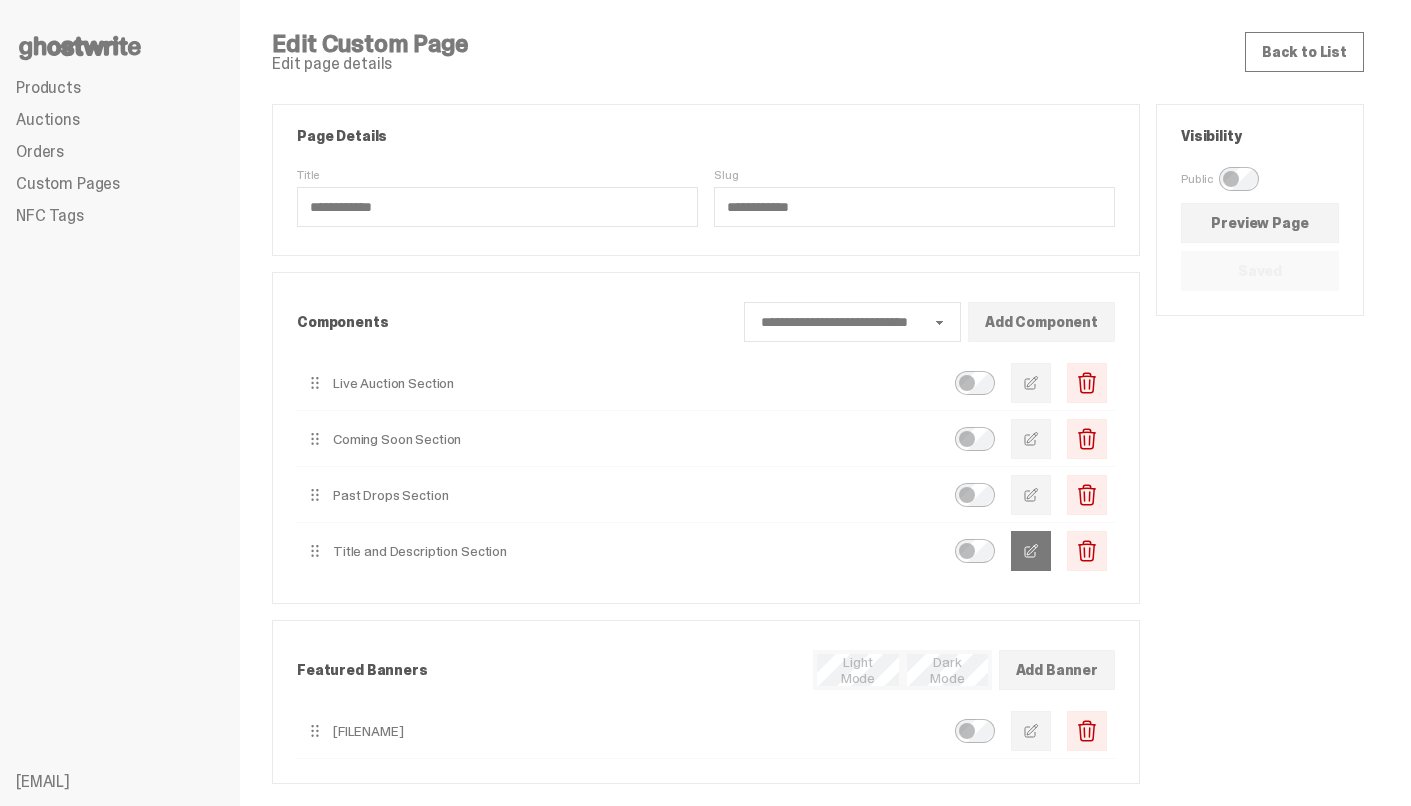 click at bounding box center (1031, 551) 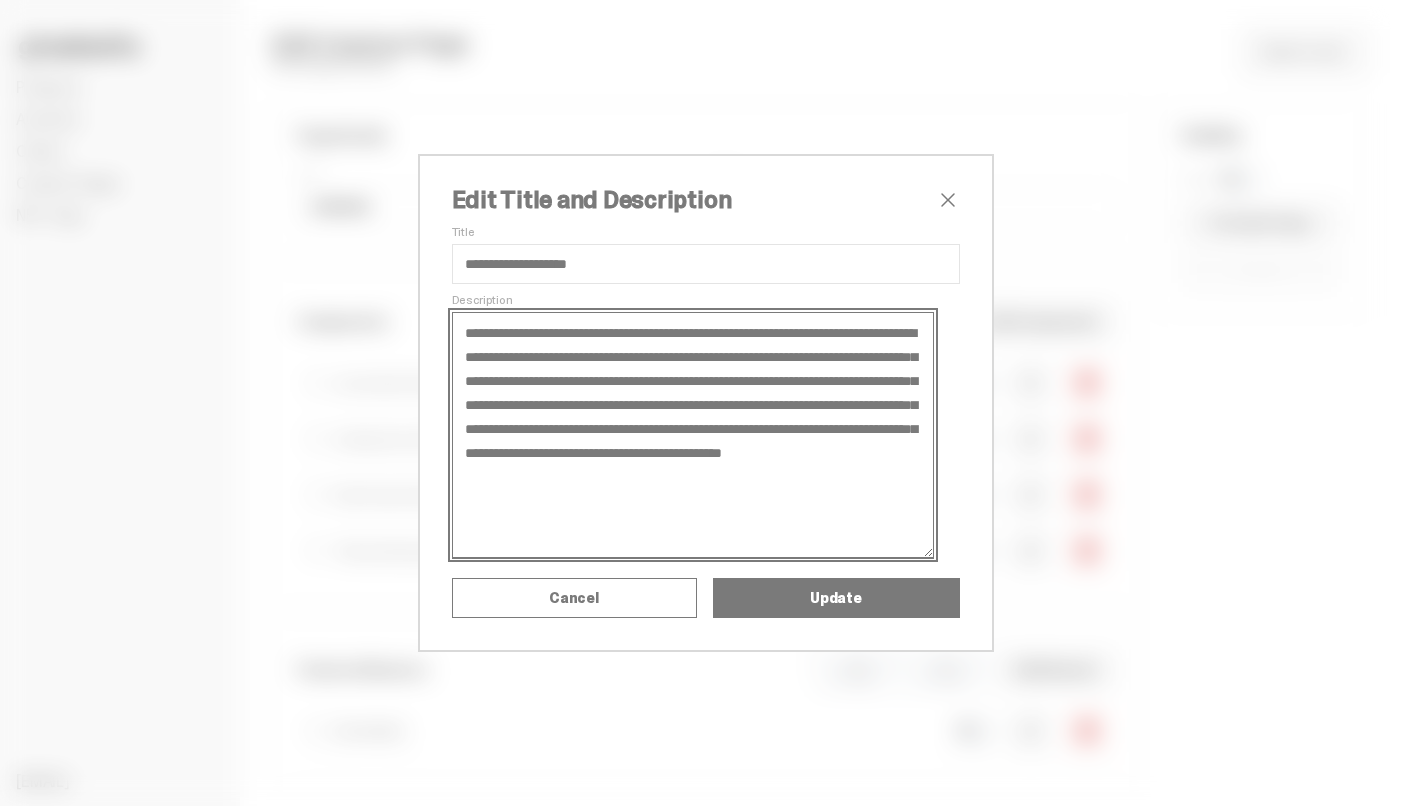 click on "**********" at bounding box center [693, 434] 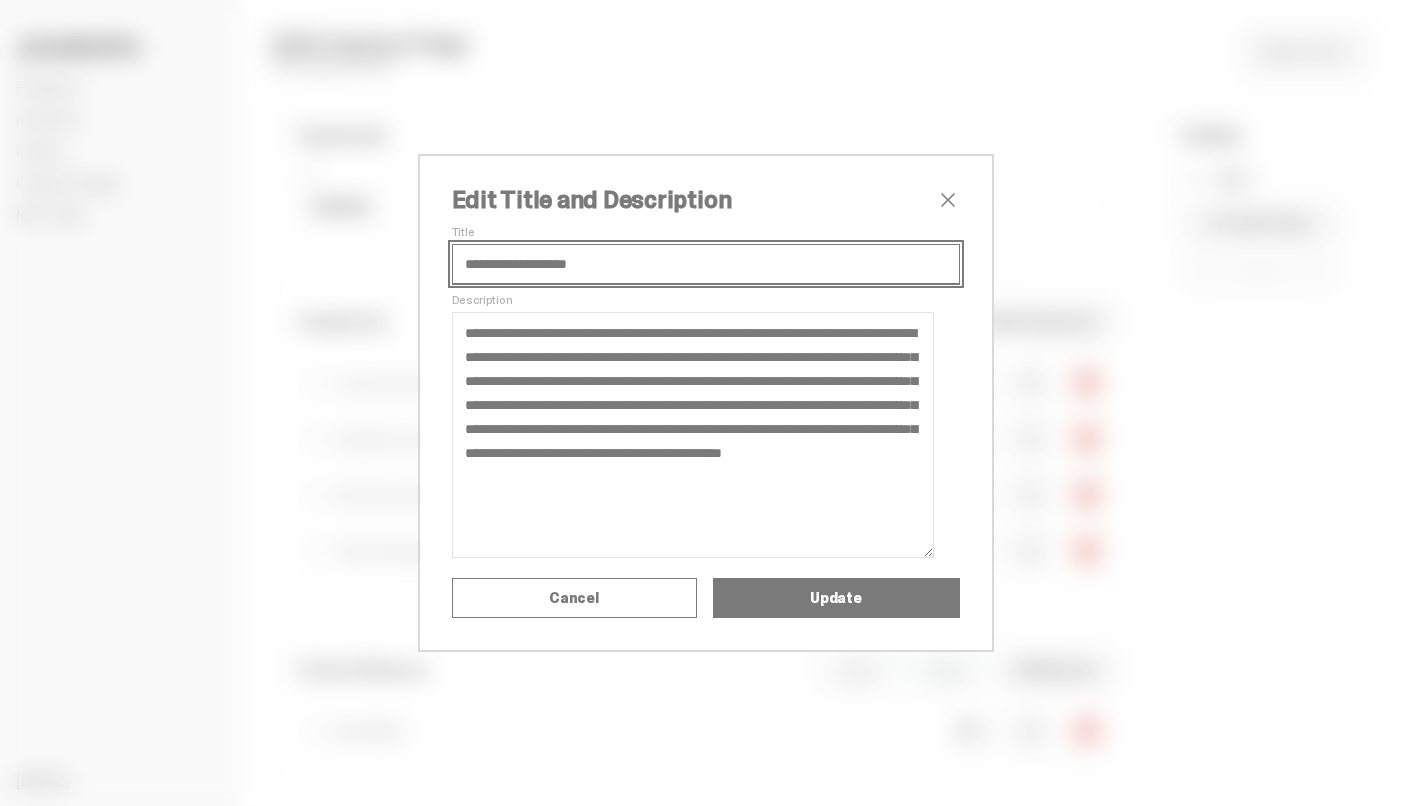 click on "**********" at bounding box center [706, 264] 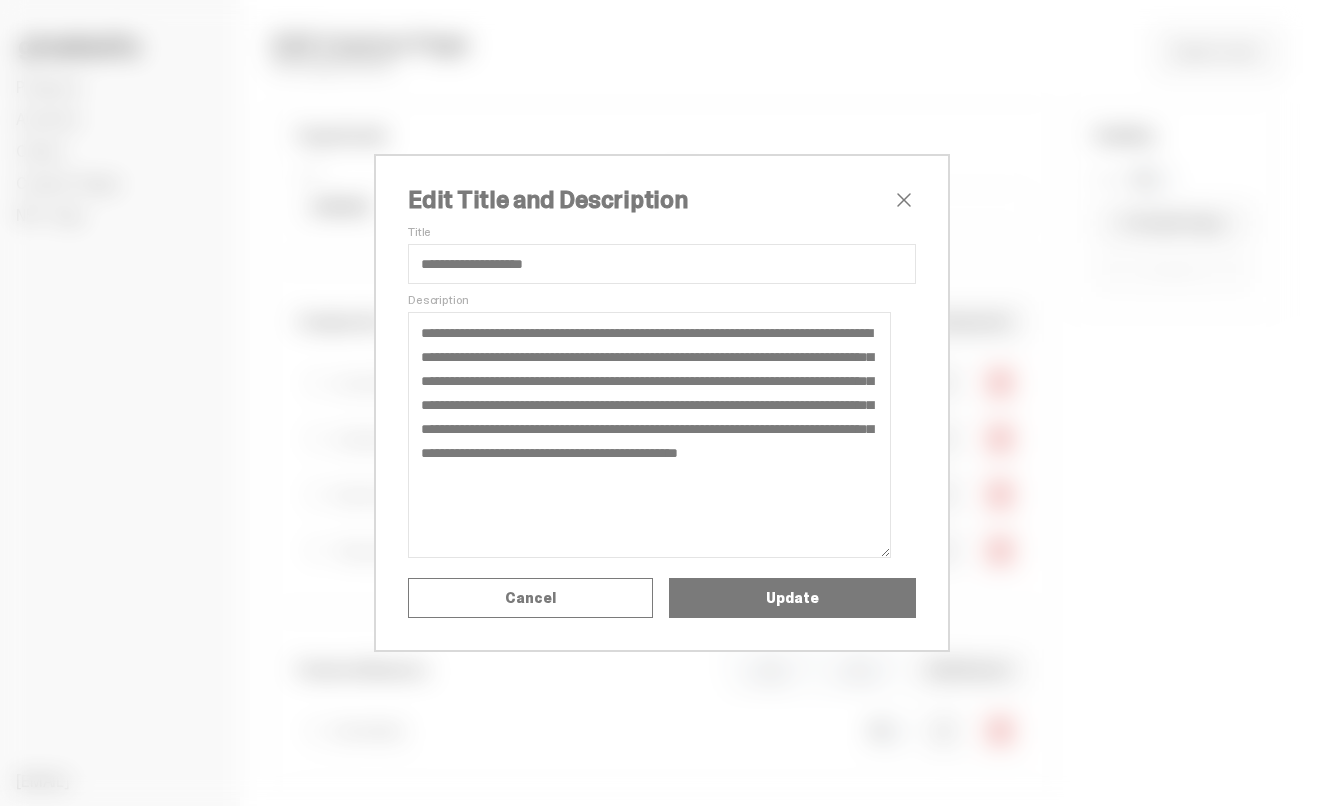 click at bounding box center [904, 200] 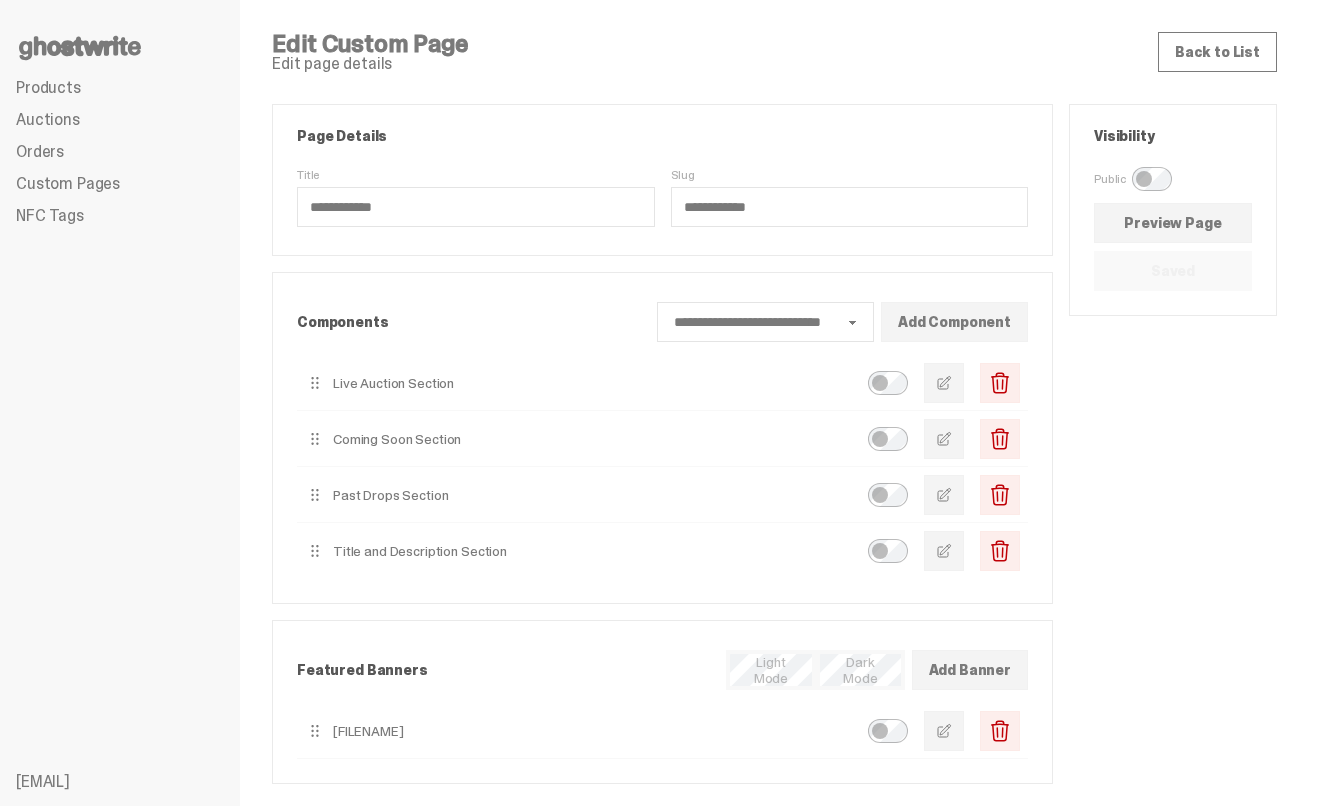 scroll, scrollTop: 266, scrollLeft: 0, axis: vertical 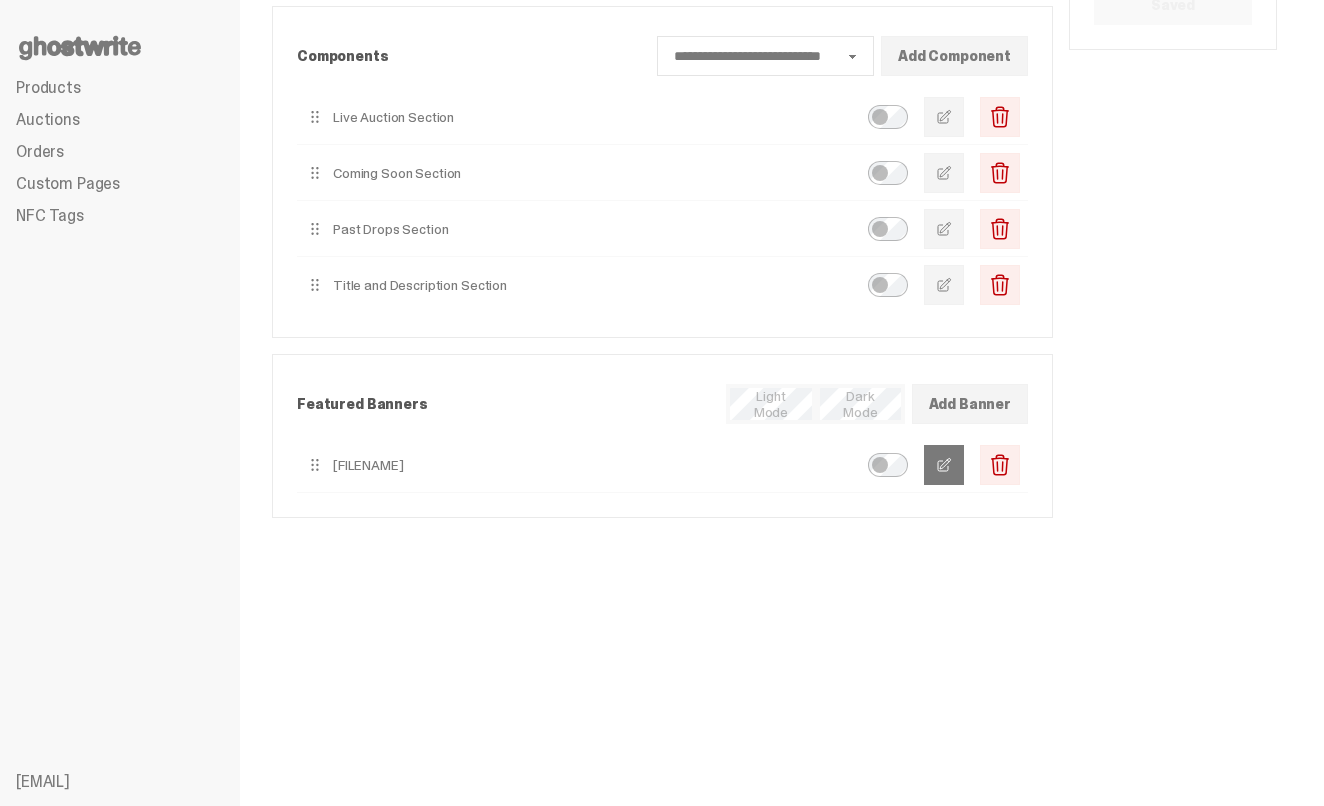 click at bounding box center (944, 465) 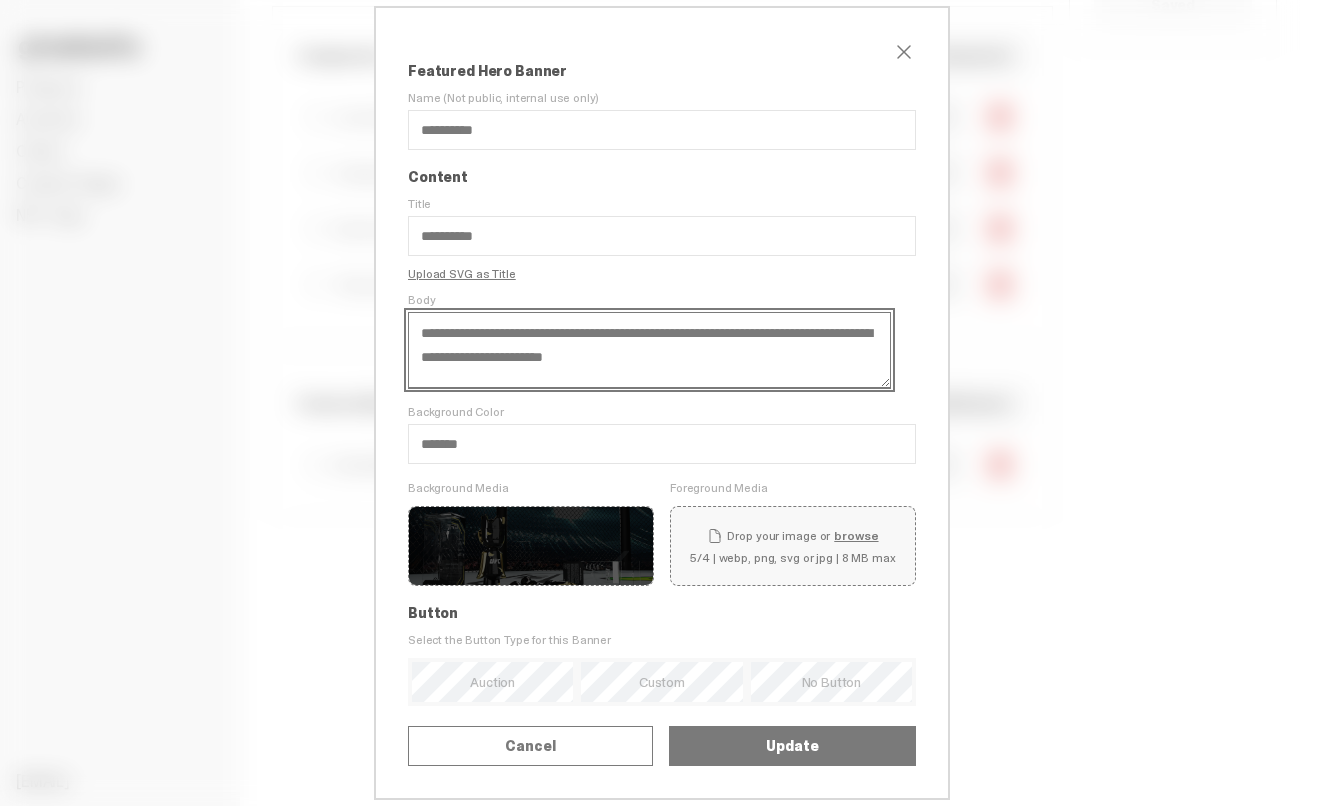 click on "**********" at bounding box center (649, 350) 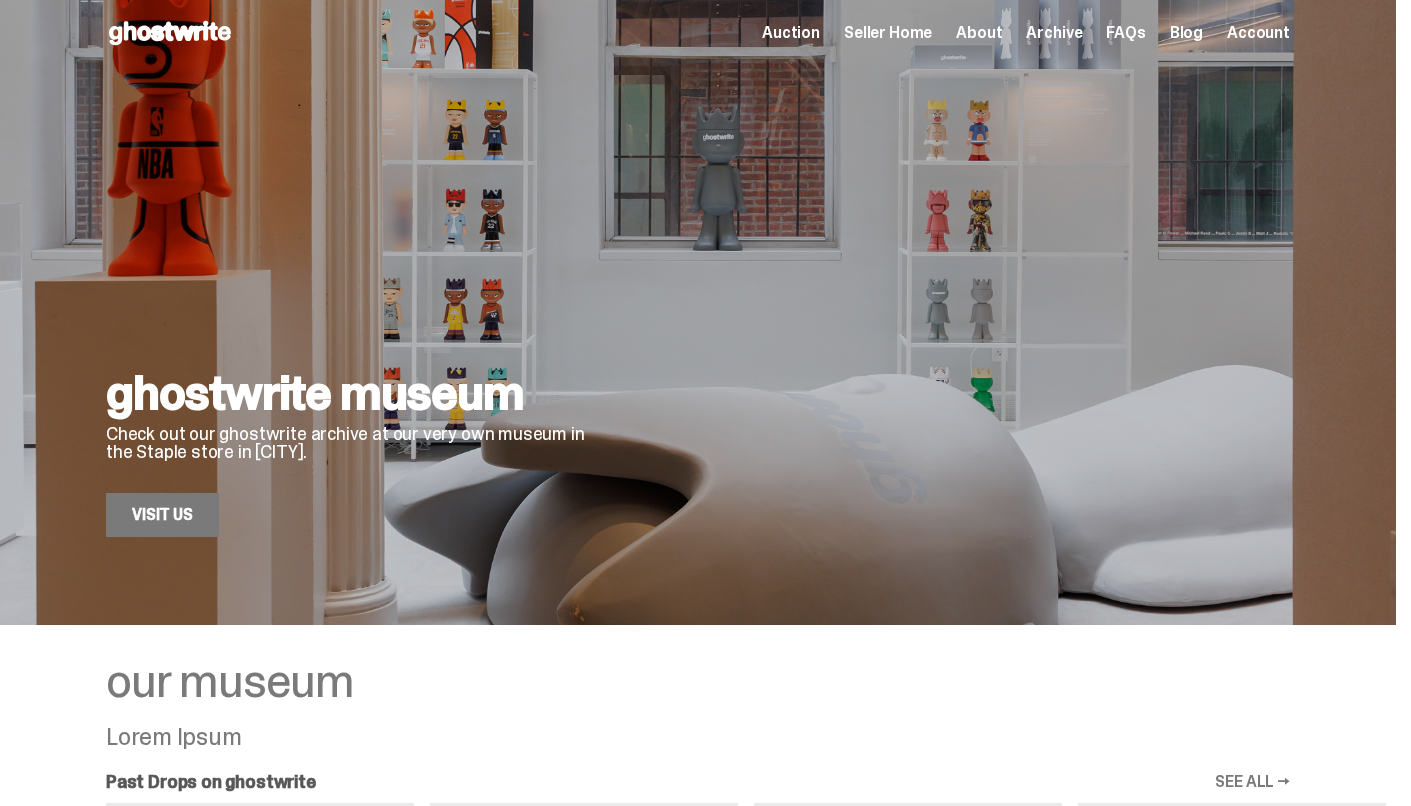 scroll, scrollTop: 0, scrollLeft: 0, axis: both 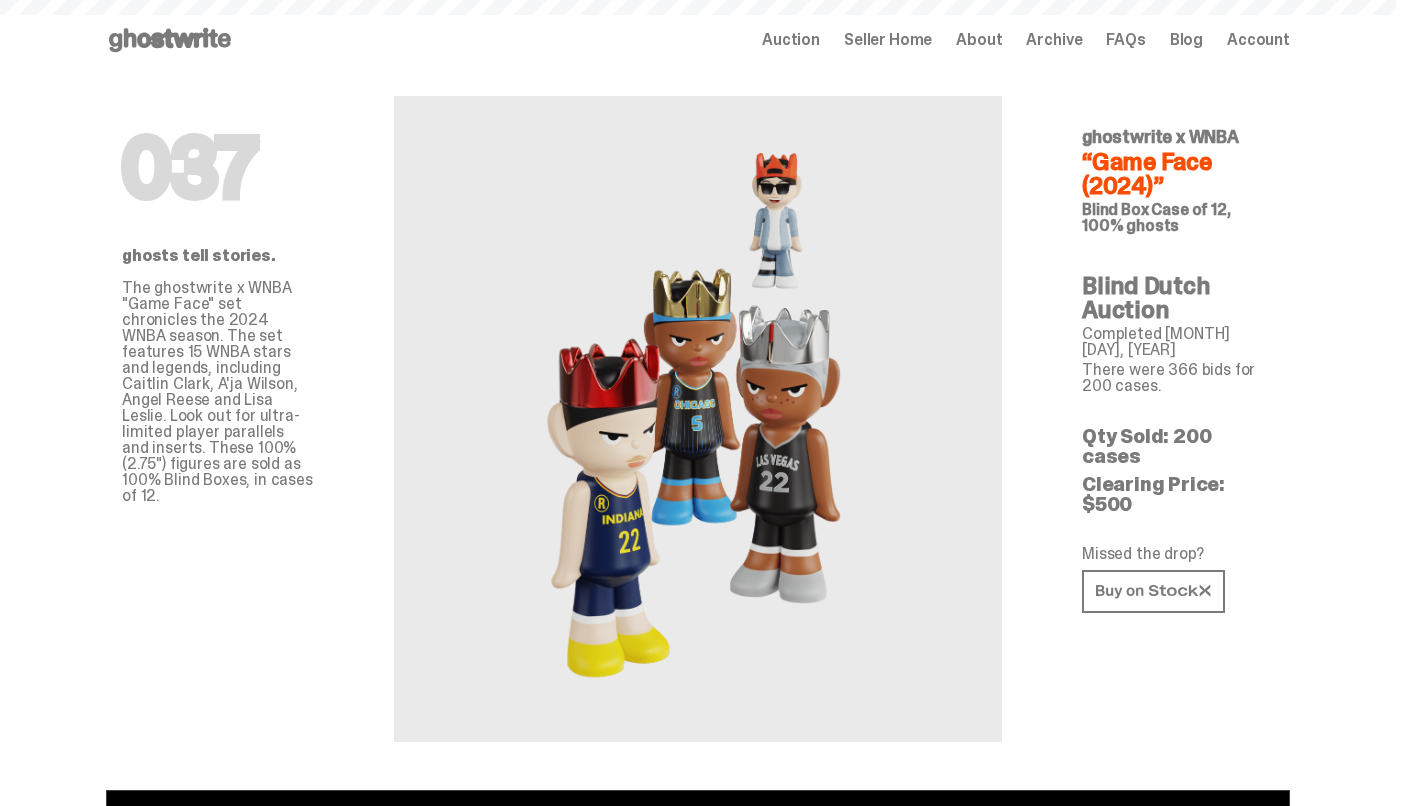 click 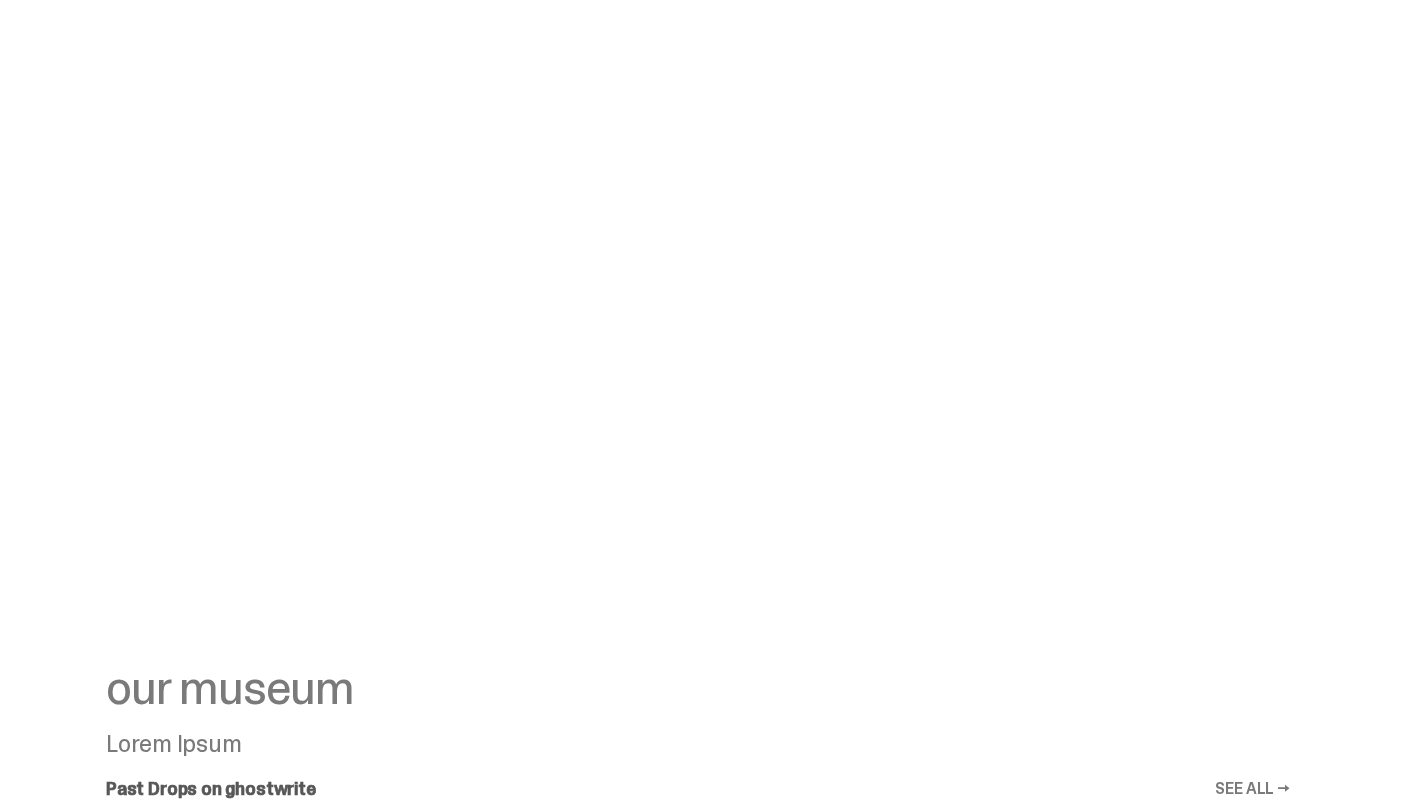 scroll, scrollTop: 0, scrollLeft: 0, axis: both 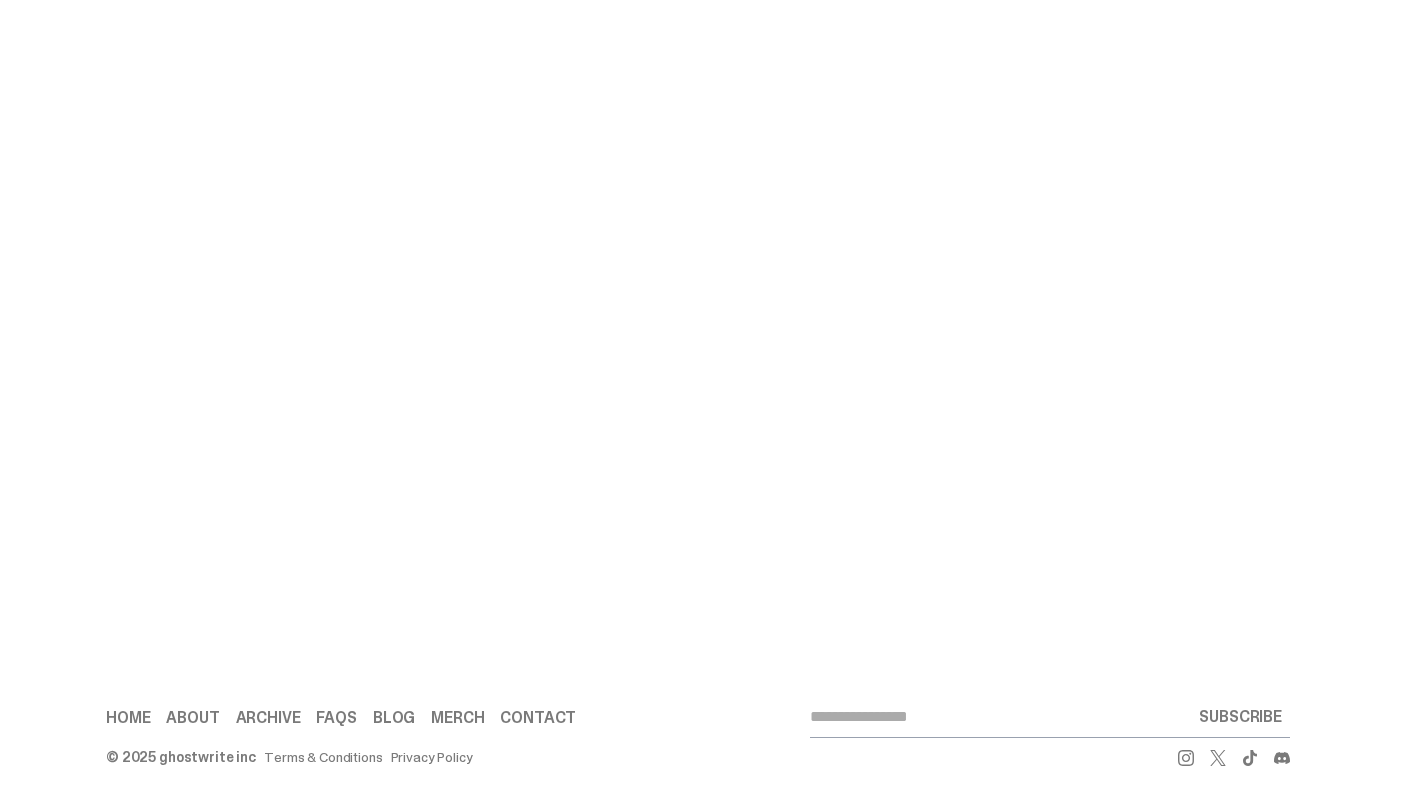 click on "Open main menu
Home
Auction
Seller Home
About
Archive
FAQs
Blog
Account" at bounding box center [698, 403] 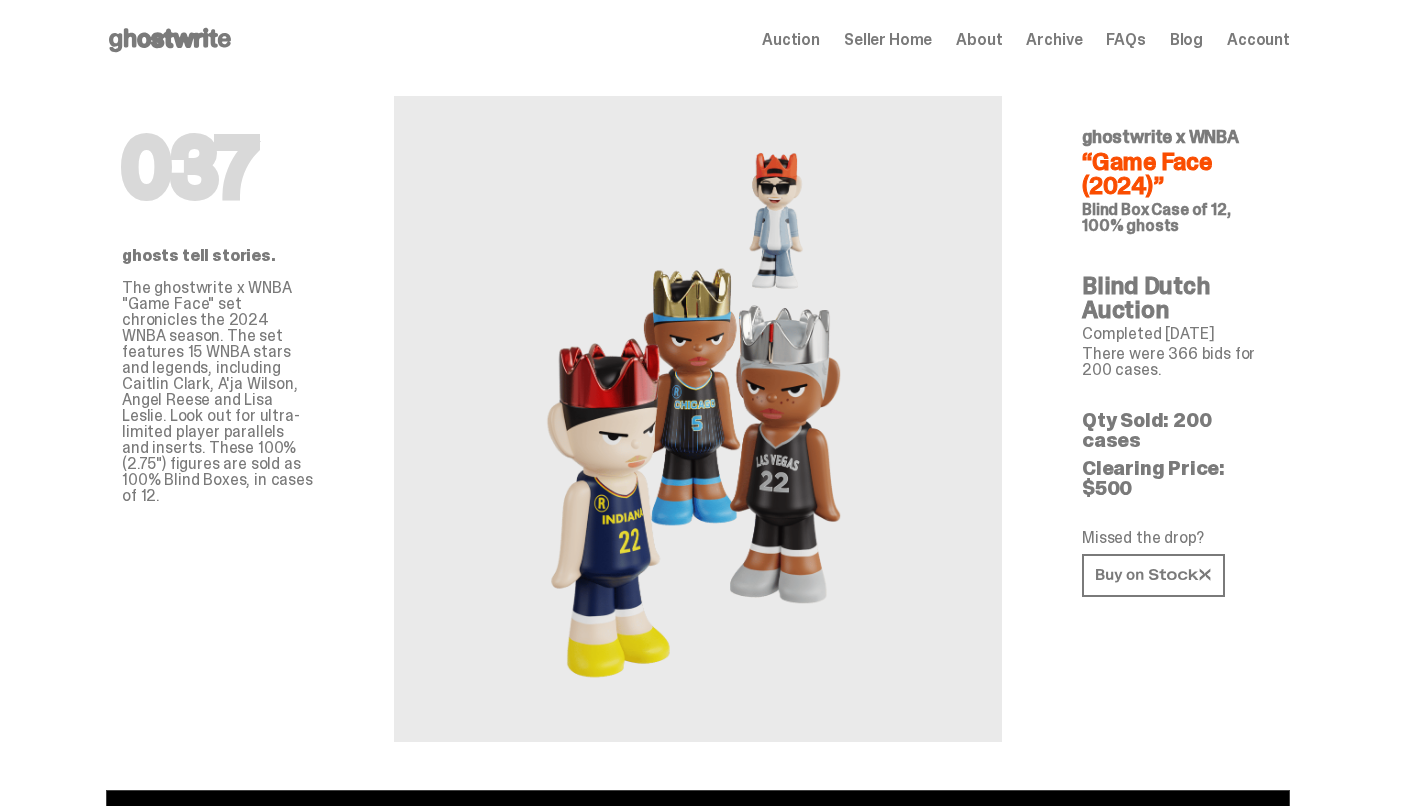 scroll, scrollTop: 0, scrollLeft: 0, axis: both 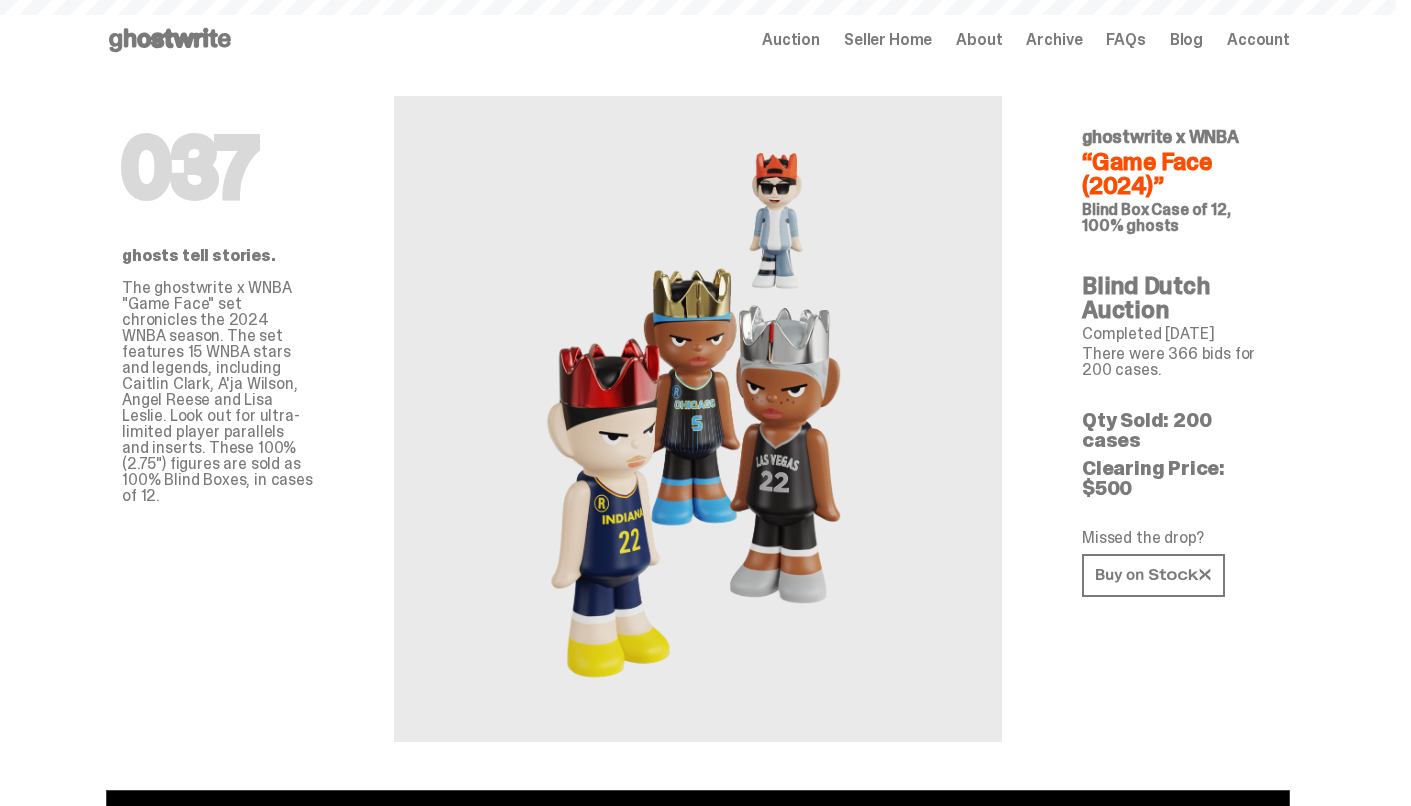click 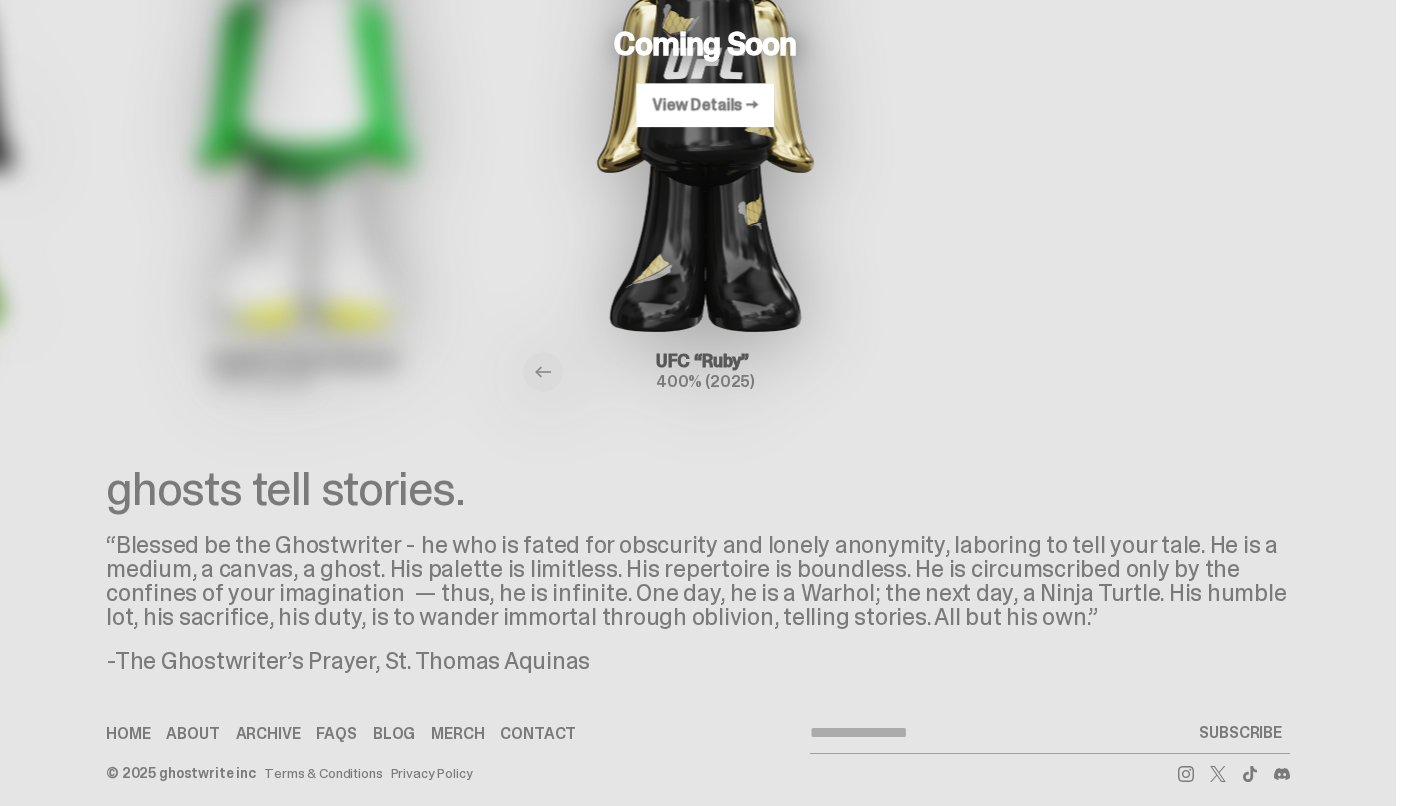 scroll, scrollTop: 353, scrollLeft: 0, axis: vertical 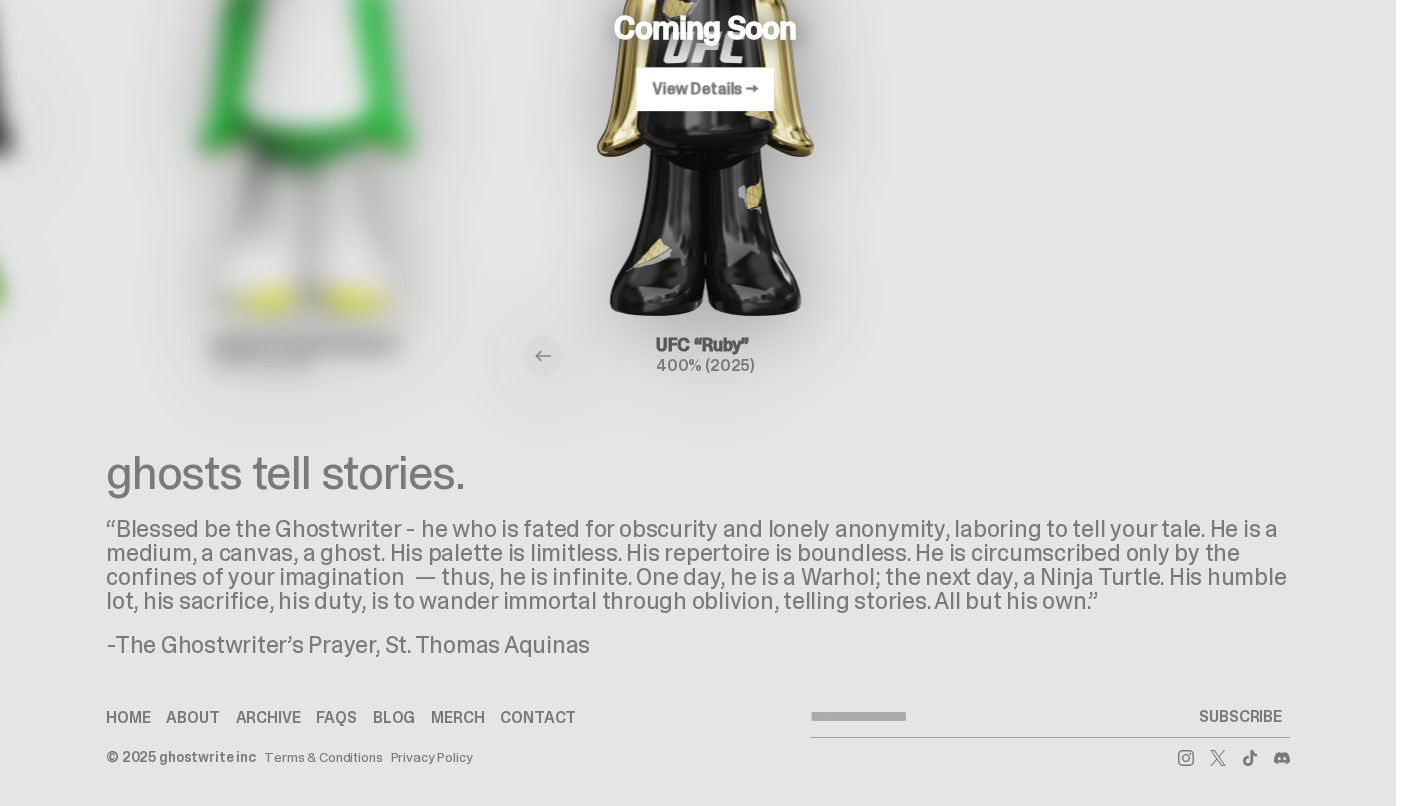 click on "“Blessed be the Ghostwriter - he who is fated for obscurity and lonely anonymity, laboring to tell your tale. He is a medium, a canvas, a ghost. His palette is limitless. His repertoire is boundless. He is circumscribed only by the confines of your imagination  — thus, he is infinite. One day, he is a Warhol; the next day, a Ninja Turtle. His humble lot, his sacrifice, his duty, is to wander immortal through oblivion, telling stories. All but his own.”" at bounding box center (698, 565) 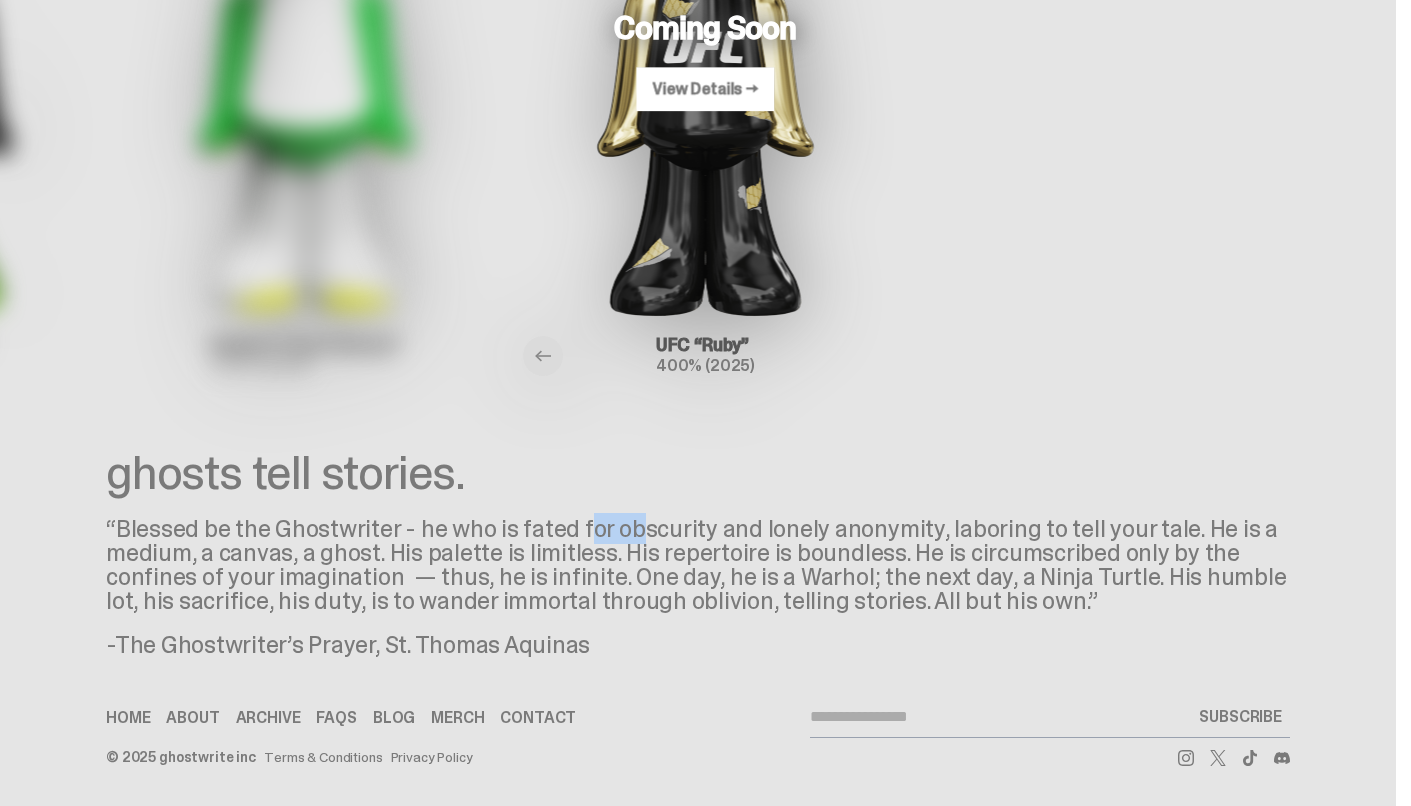 click on "“Blessed be the Ghostwriter - he who is fated for obscurity and lonely anonymity, laboring to tell your tale. He is a medium, a canvas, a ghost. His palette is limitless. His repertoire is boundless. He is circumscribed only by the confines of your imagination  — thus, he is infinite. One day, he is a Warhol; the next day, a Ninja Turtle. His humble lot, his sacrifice, his duty, is to wander immortal through oblivion, telling stories. All but his own.”" at bounding box center [698, 565] 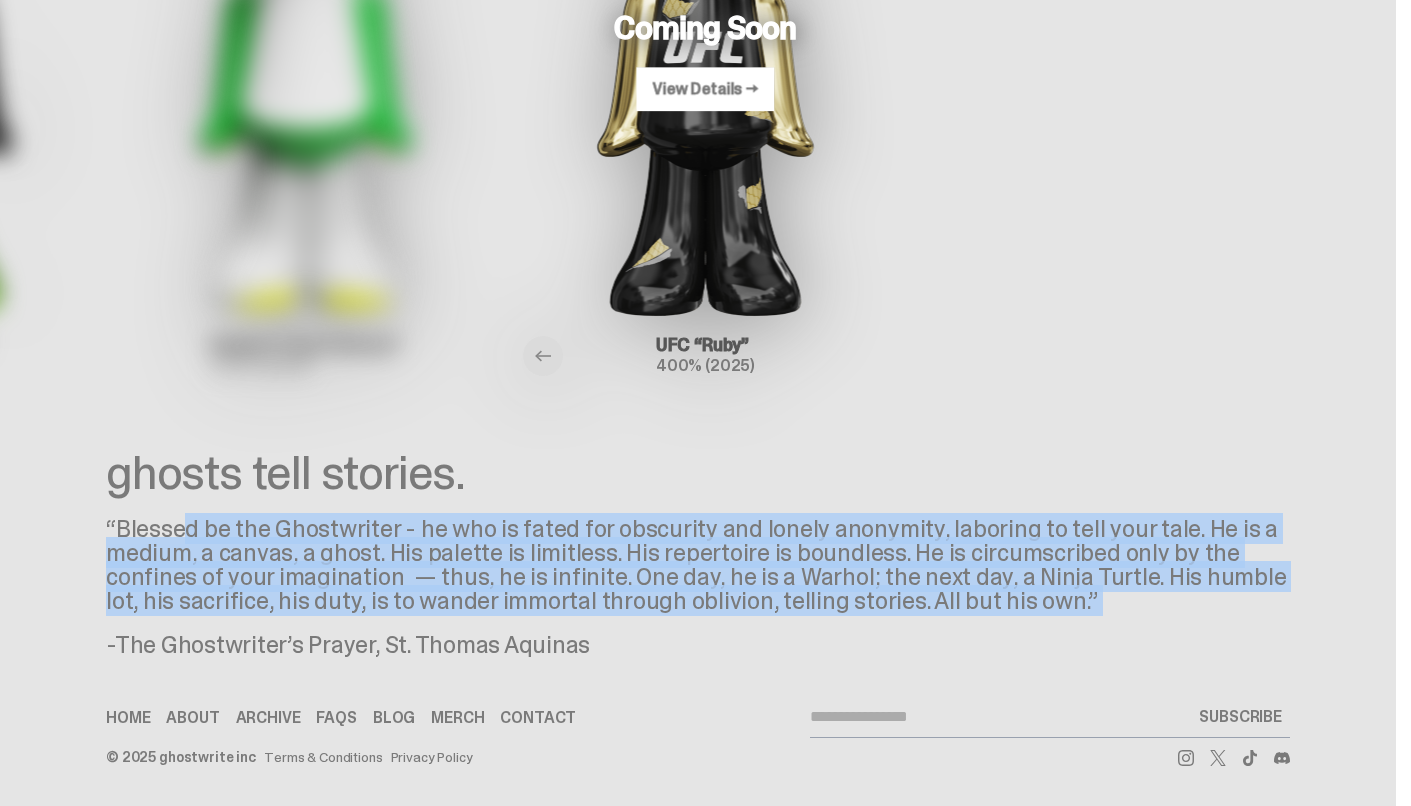 click on "“Blessed be the Ghostwriter - he who is fated for obscurity and lonely anonymity, laboring to tell your tale. He is a medium, a canvas, a ghost. His palette is limitless. His repertoire is boundless. He is circumscribed only by the confines of your imagination  — thus, he is infinite. One day, he is a Warhol; the next day, a Ninja Turtle. His humble lot, his sacrifice, his duty, is to wander immortal through oblivion, telling stories. All but his own.”" at bounding box center [698, 565] 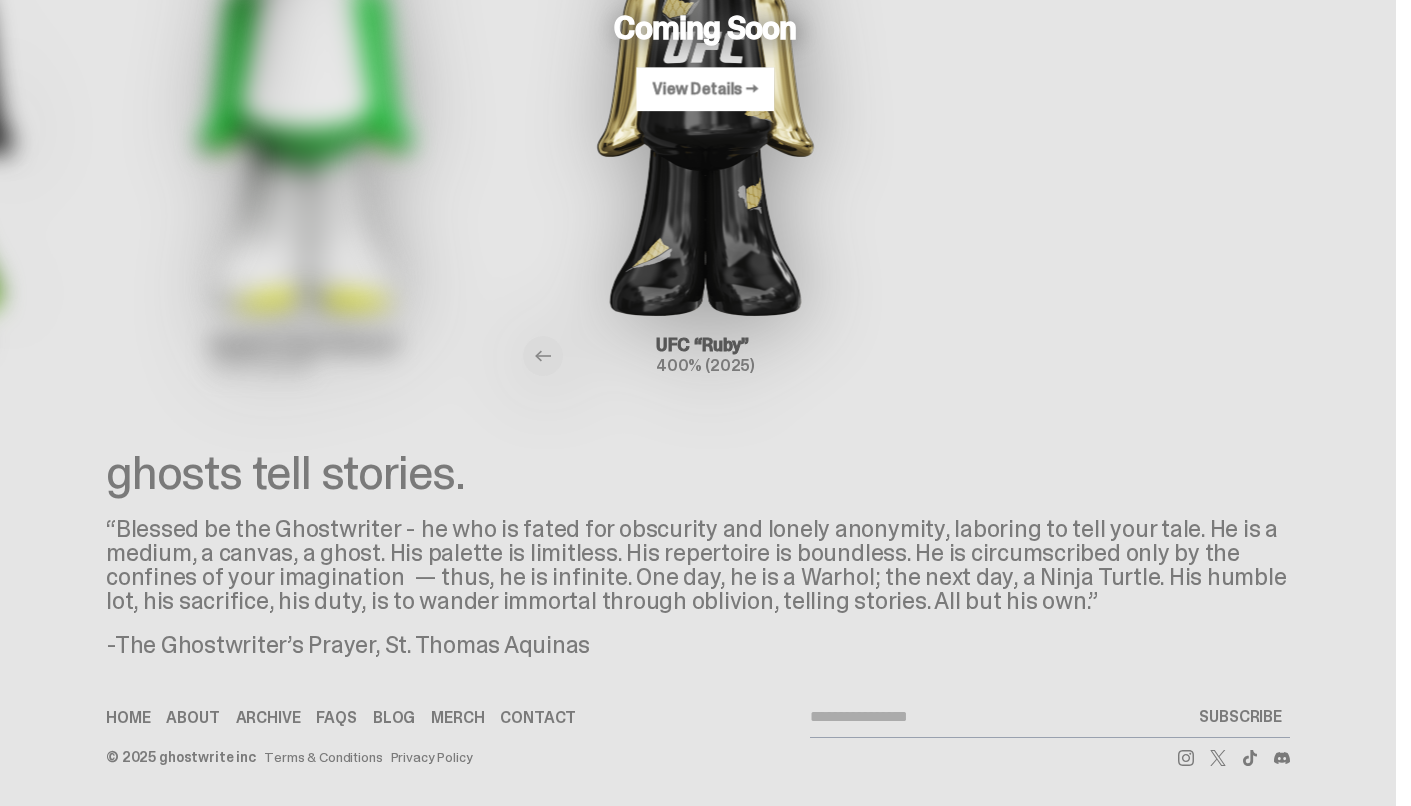 click on "“Blessed be the Ghostwriter - he who is fated for obscurity and lonely anonymity, laboring to tell your tale. He is a medium, a canvas, a ghost. His palette is limitless. His repertoire is boundless. He is circumscribed only by the confines of your imagination  — thus, he is infinite. One day, he is a Warhol; the next day, a Ninja Turtle. His humble lot, his sacrifice, his duty, is to wander immortal through oblivion, telling stories. All but his own.”" at bounding box center [698, 565] 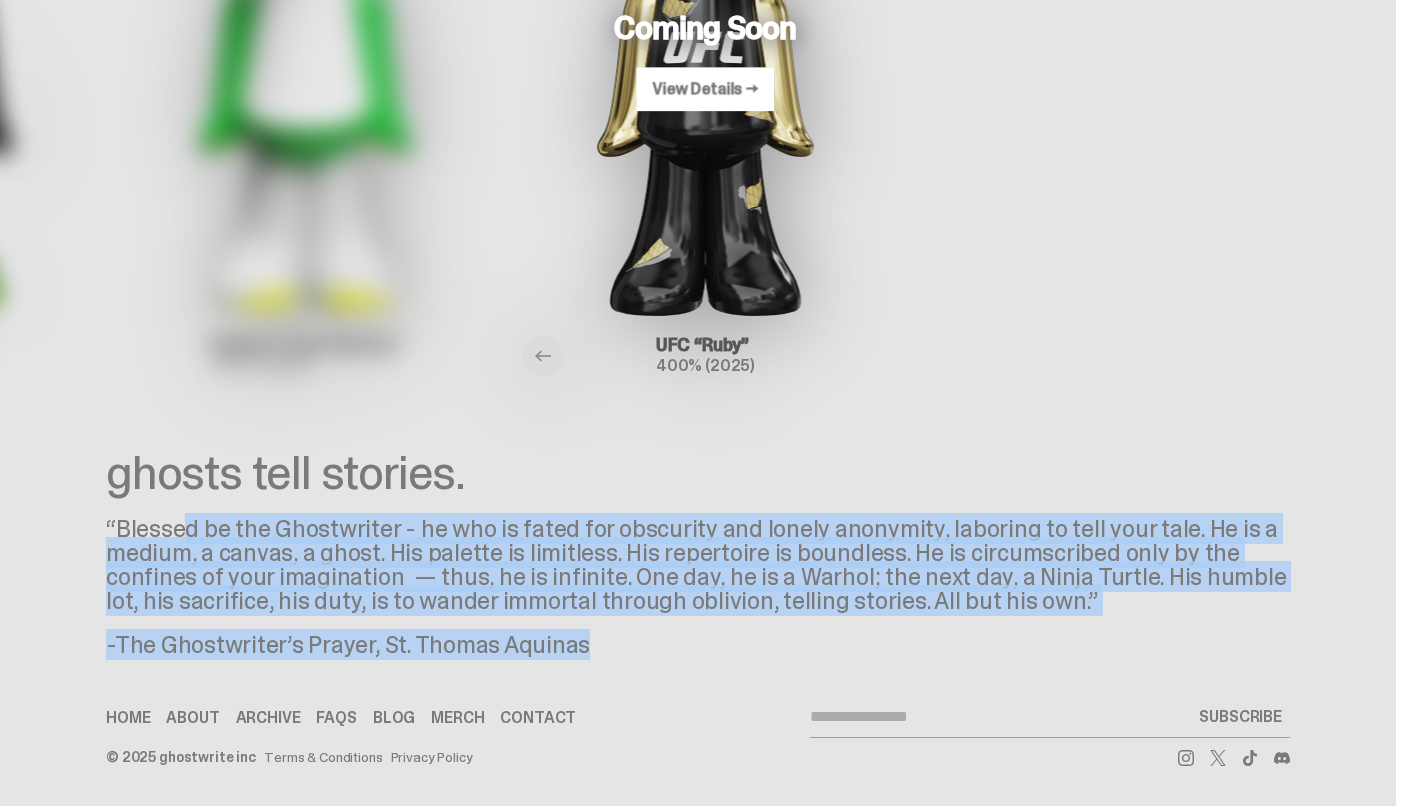drag, startPoint x: 593, startPoint y: 646, endPoint x: 97, endPoint y: 526, distance: 510.30972 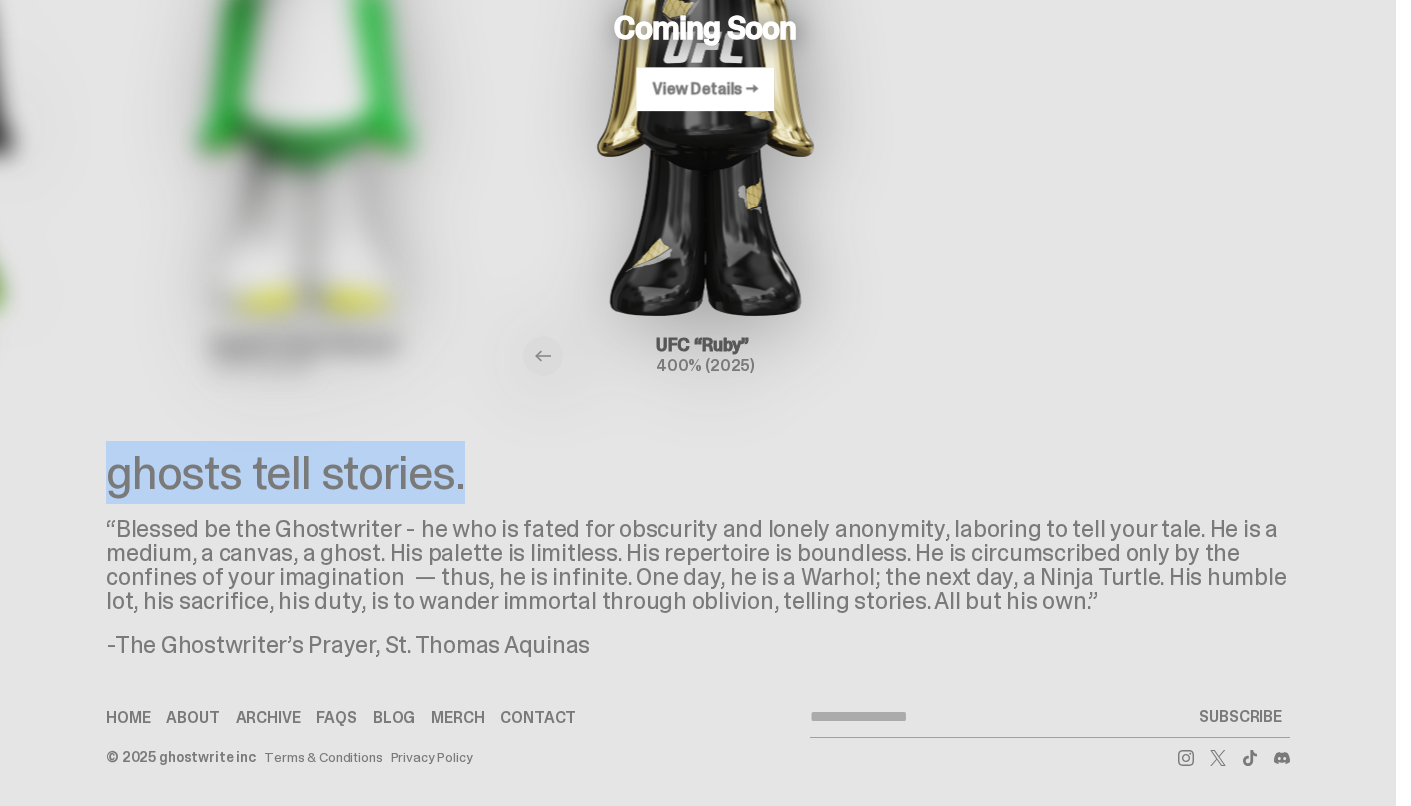 drag, startPoint x: 489, startPoint y: 486, endPoint x: 84, endPoint y: 486, distance: 405 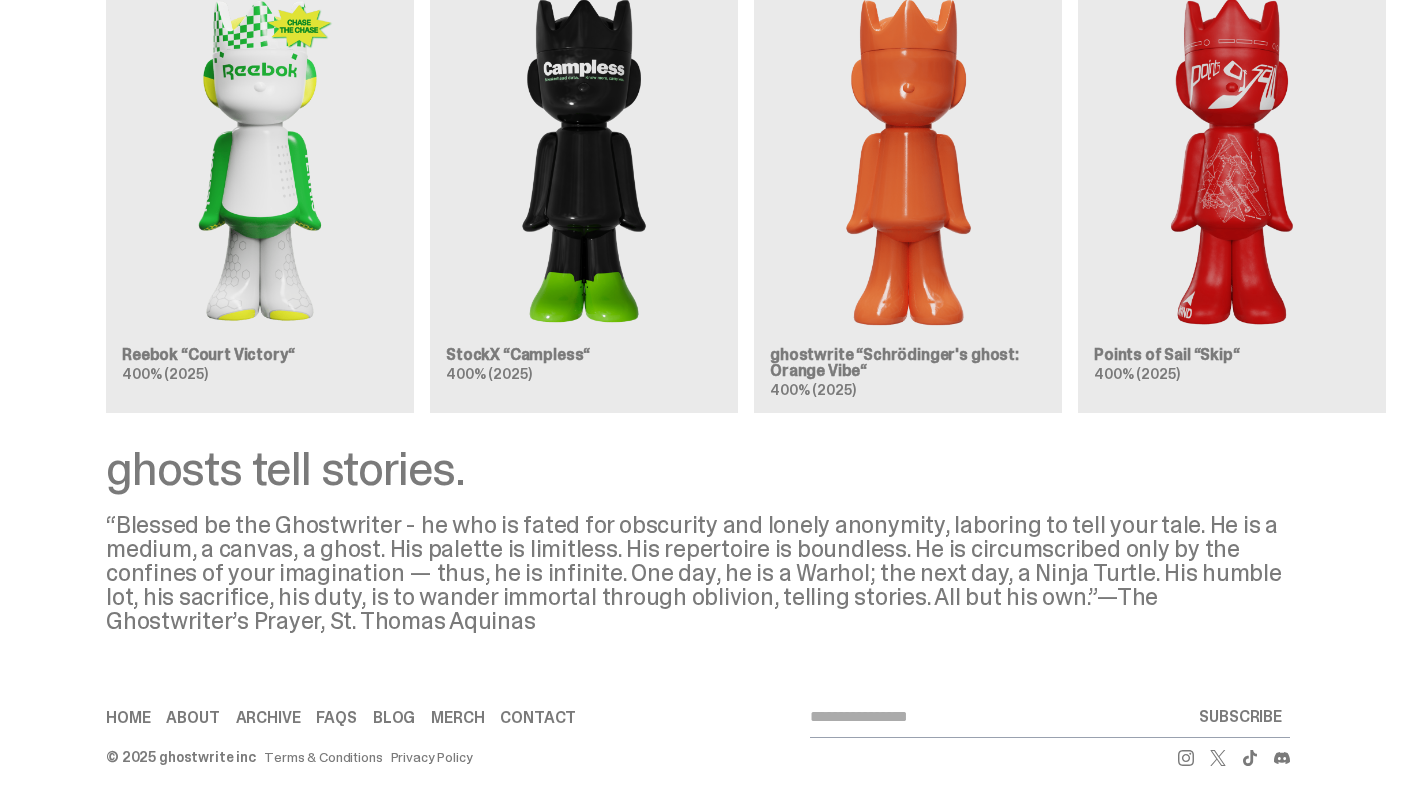 scroll, scrollTop: 0, scrollLeft: 0, axis: both 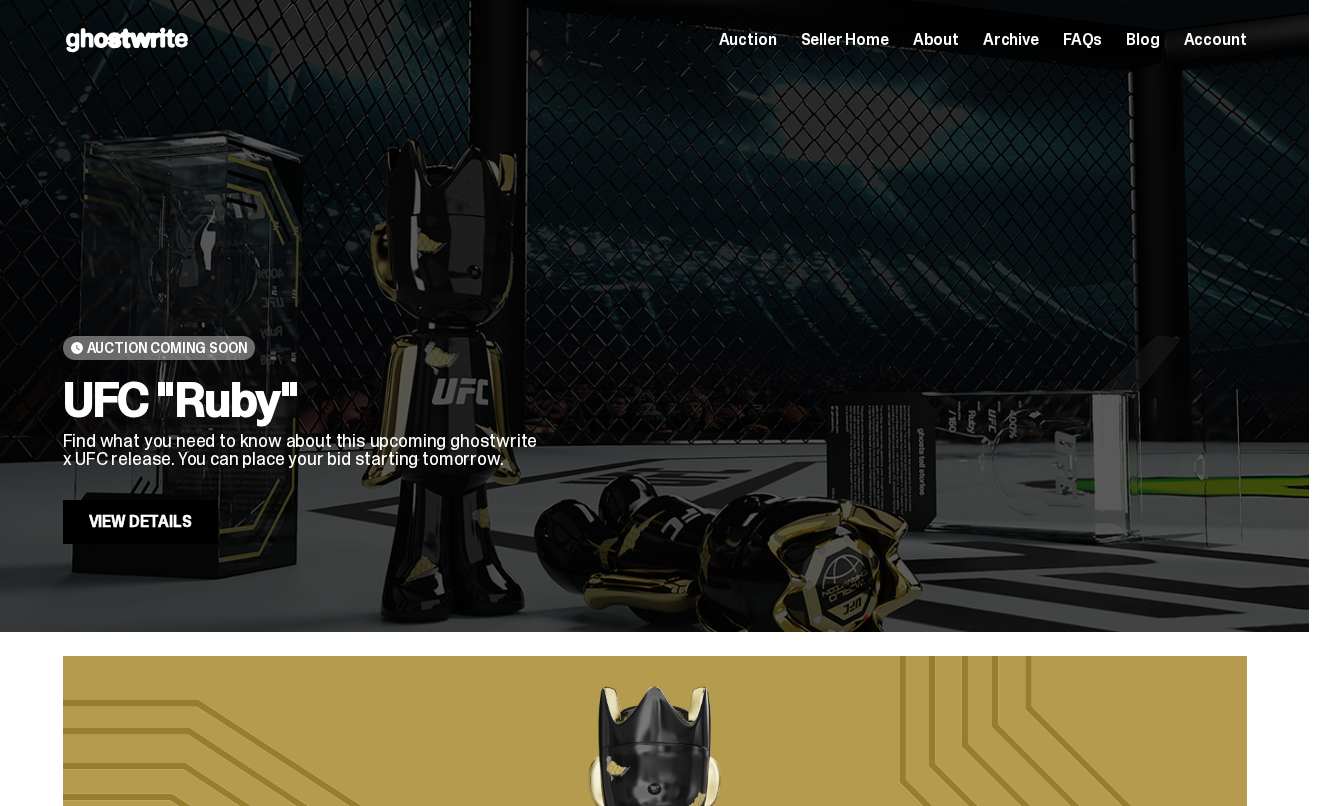 click on "Open main menu
Home
Auction
Seller Home
About
Archive
FAQs
Blog
Account" at bounding box center (655, 40) 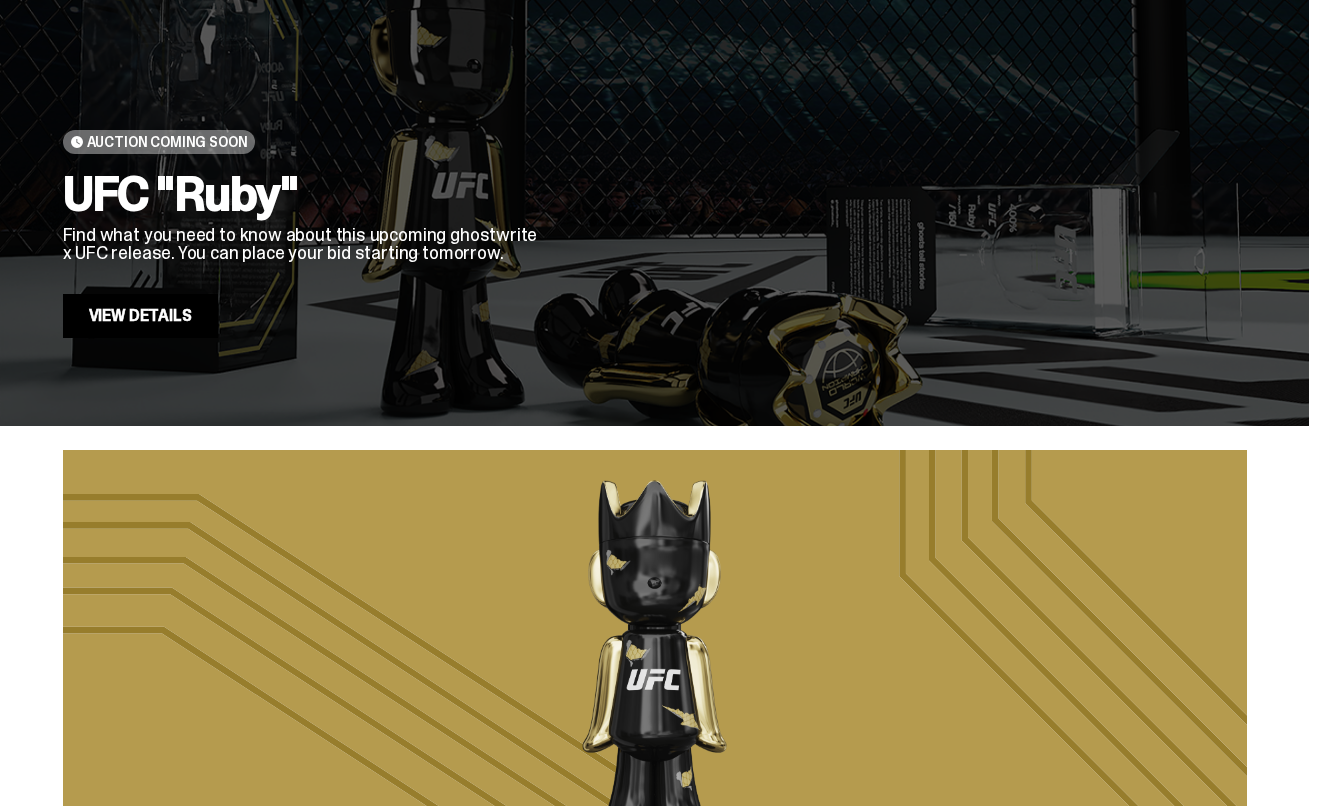 scroll, scrollTop: 0, scrollLeft: 0, axis: both 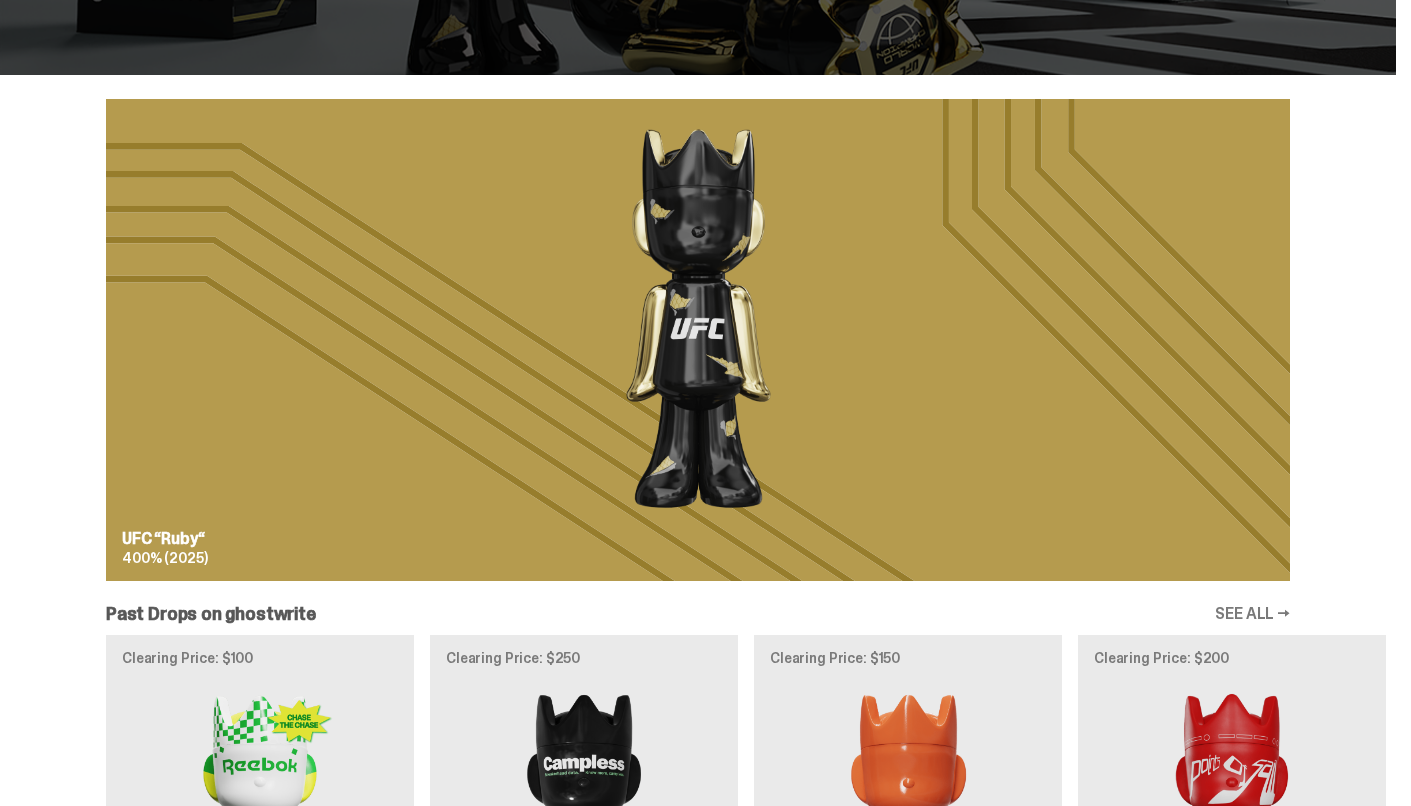 click on "UFC “Ruby“
400% ([YEAR])" at bounding box center (698, 340) 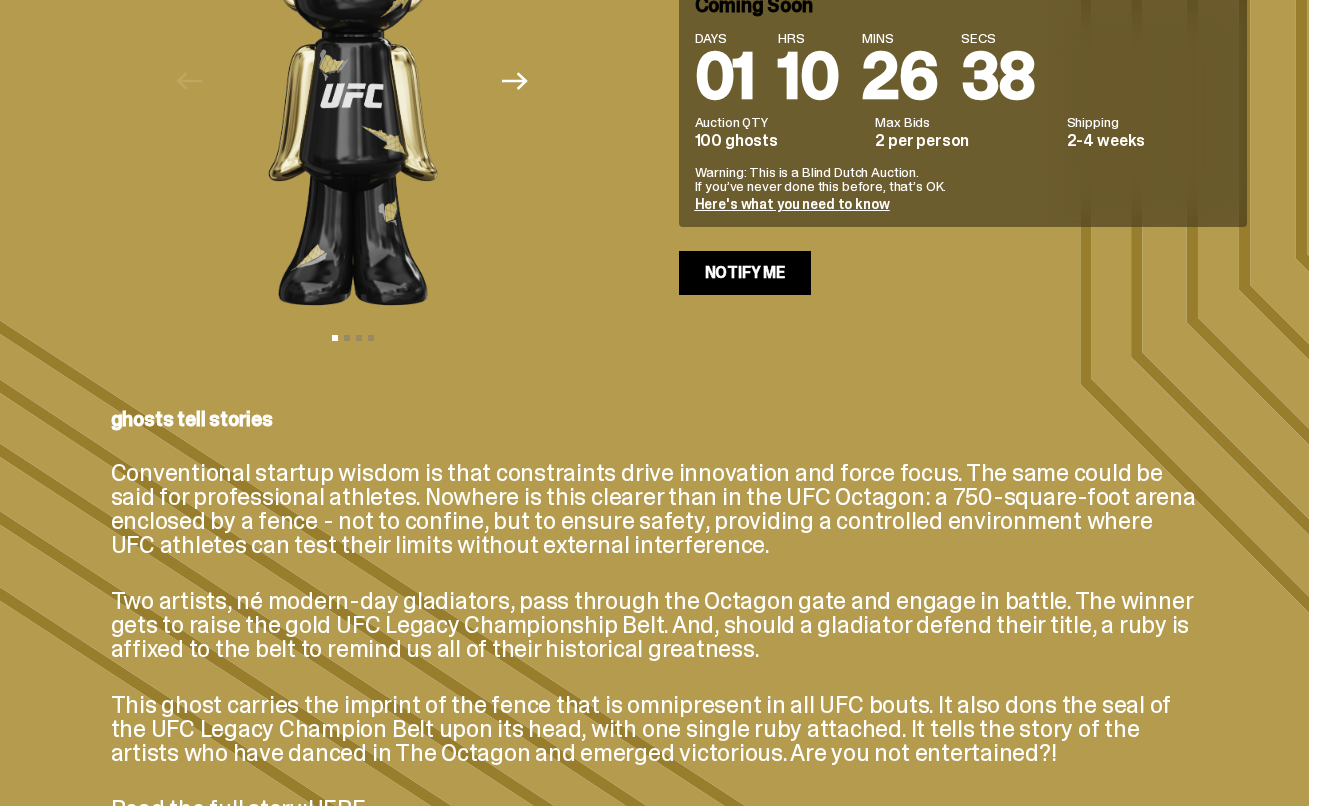 scroll, scrollTop: 0, scrollLeft: 0, axis: both 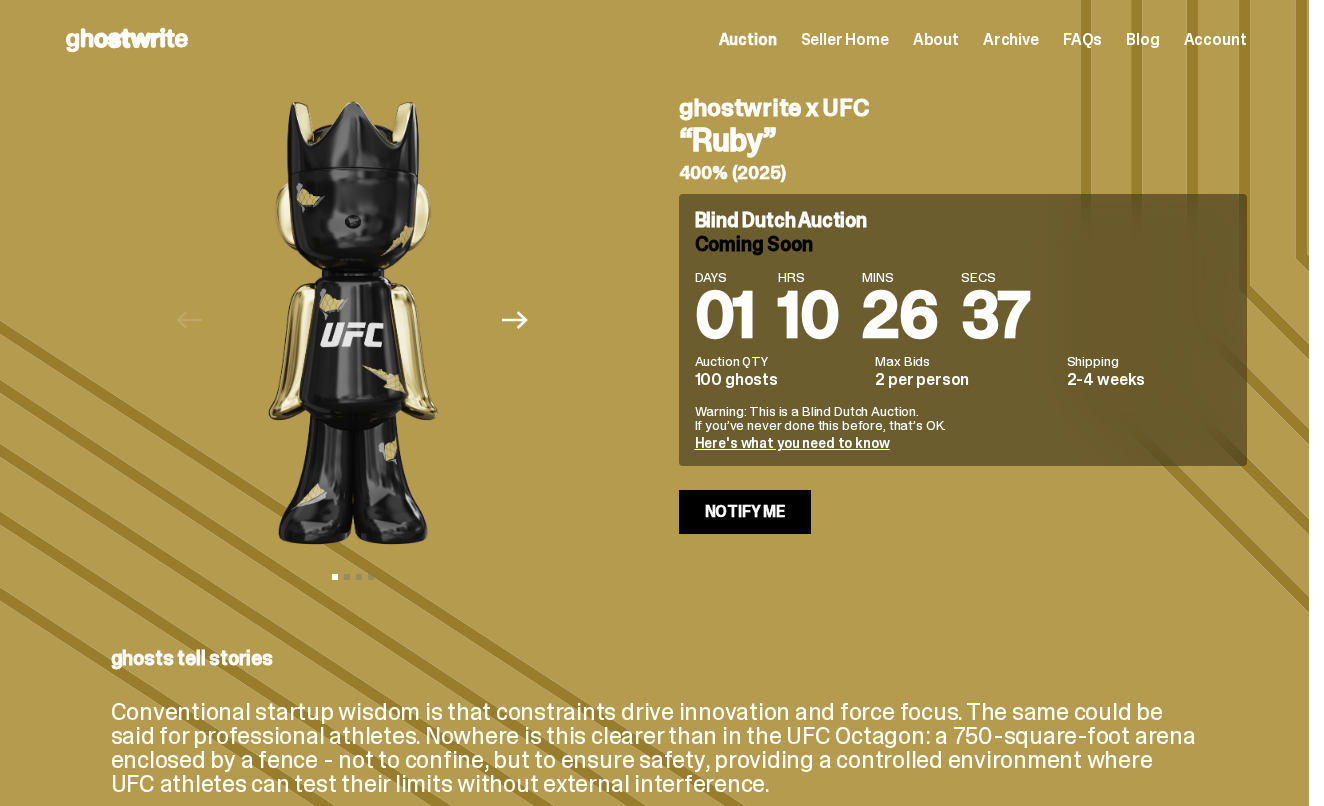 click on "Open main menu
Home
Auction
Seller Home
About
Archive
FAQs
Blog
Account" at bounding box center (655, 40) 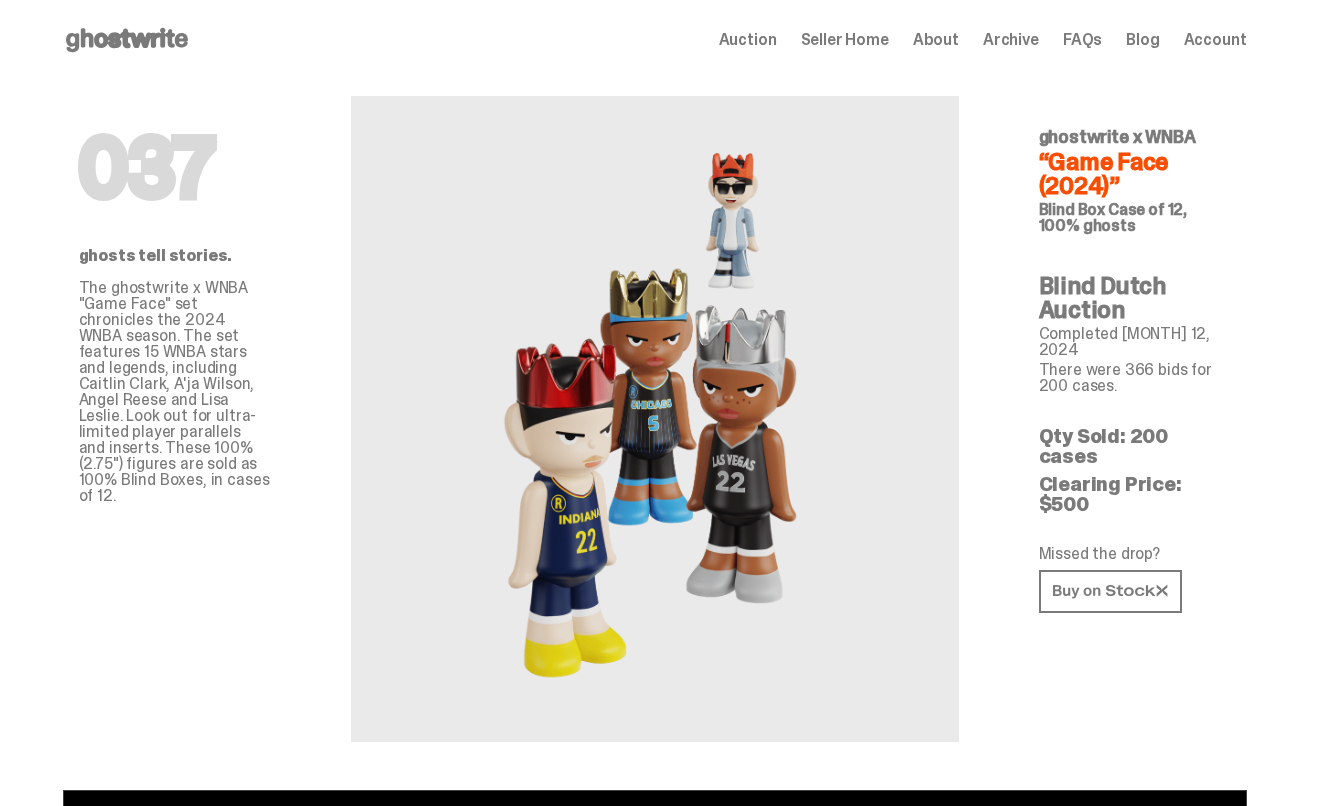 scroll, scrollTop: 0, scrollLeft: 0, axis: both 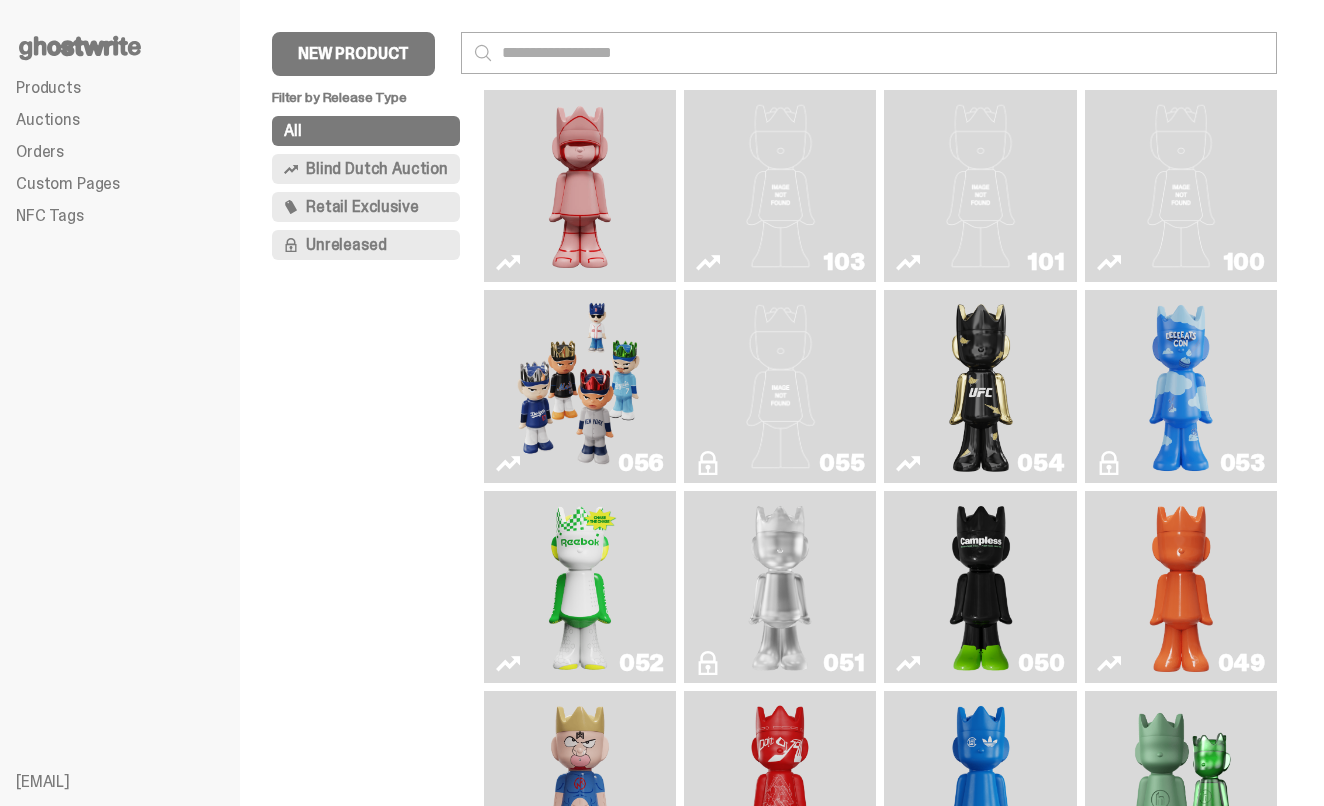 click on "Custom Pages" at bounding box center (68, 183) 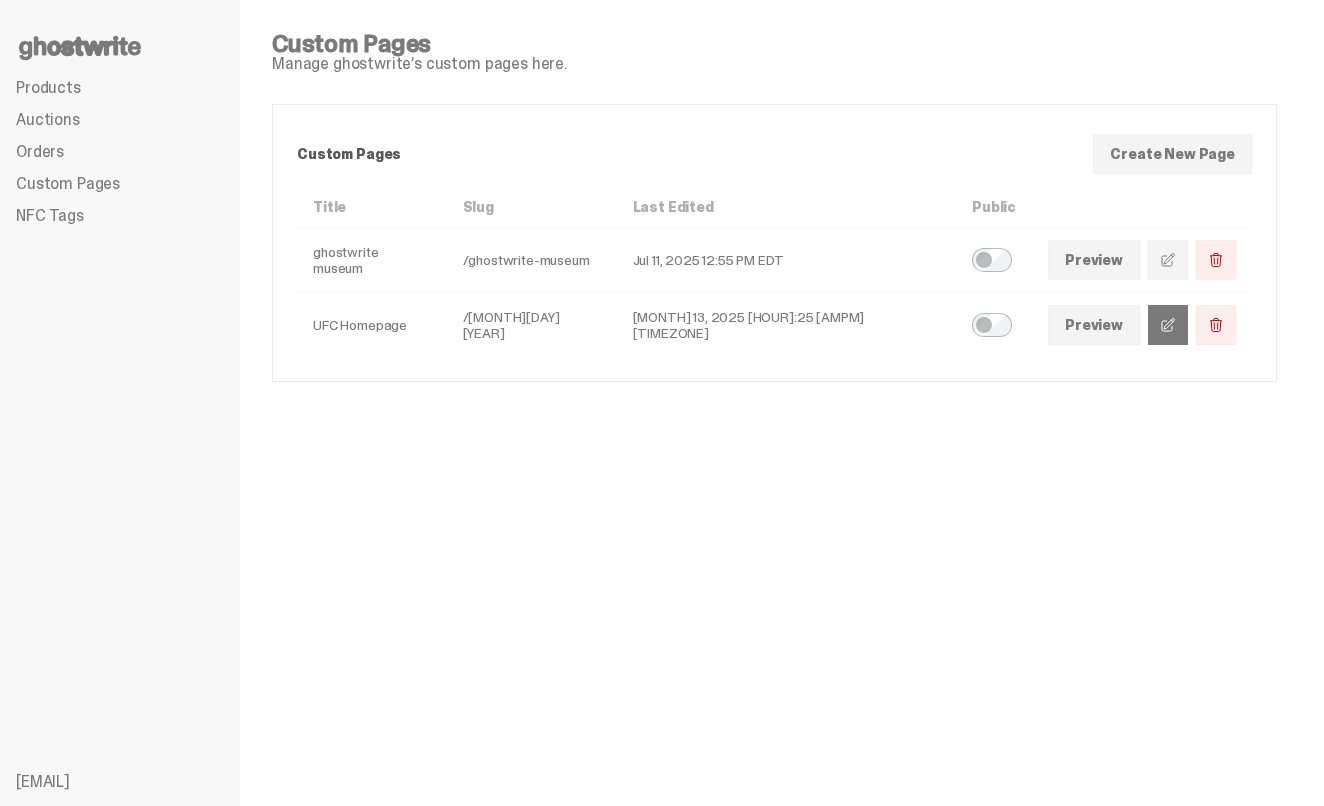 click at bounding box center [1168, 325] 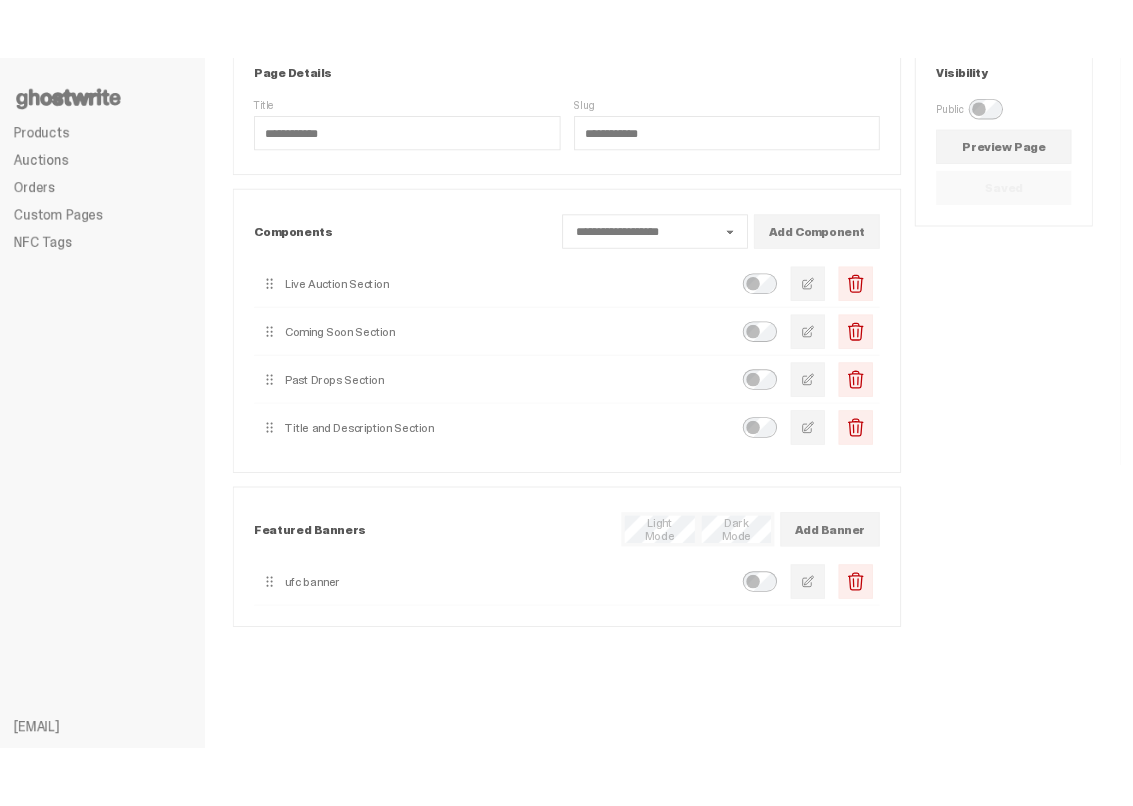 scroll, scrollTop: 86, scrollLeft: 0, axis: vertical 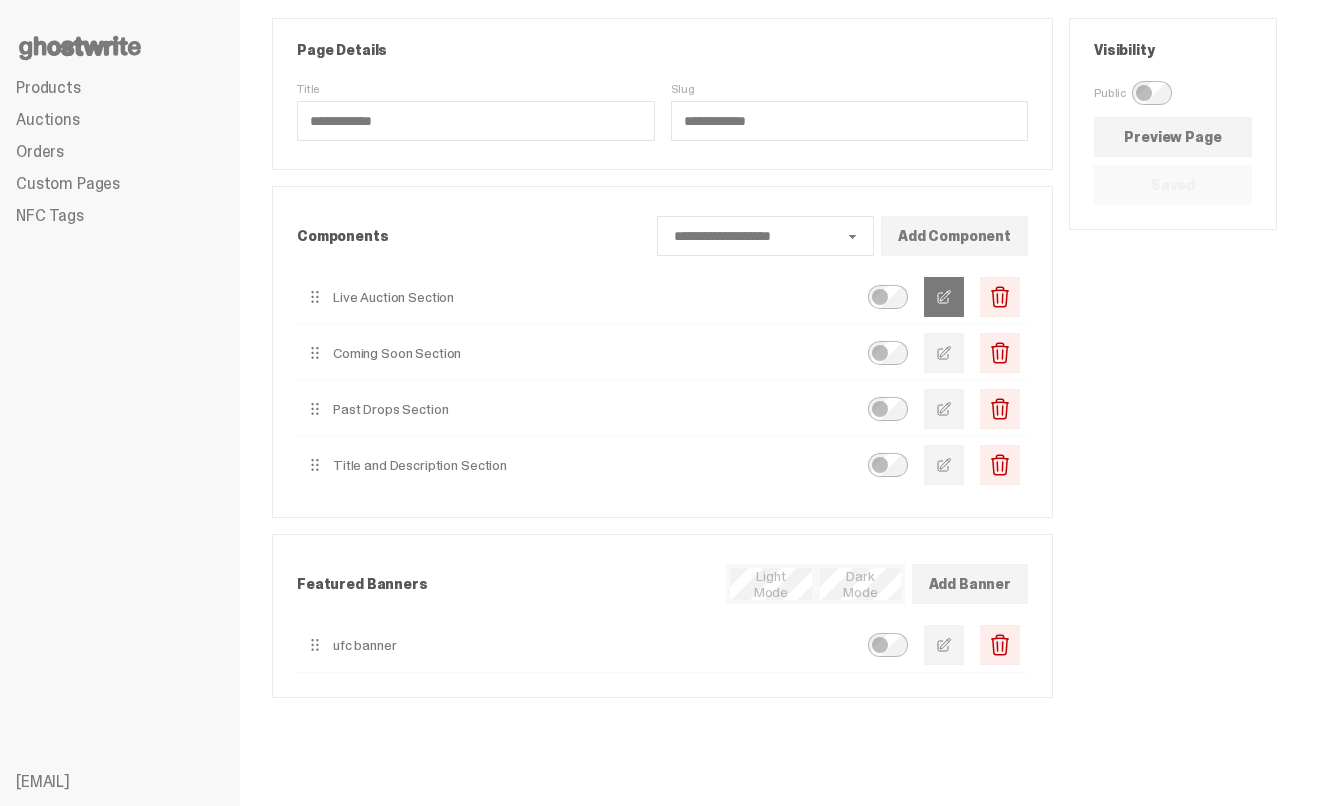 click at bounding box center [944, 297] 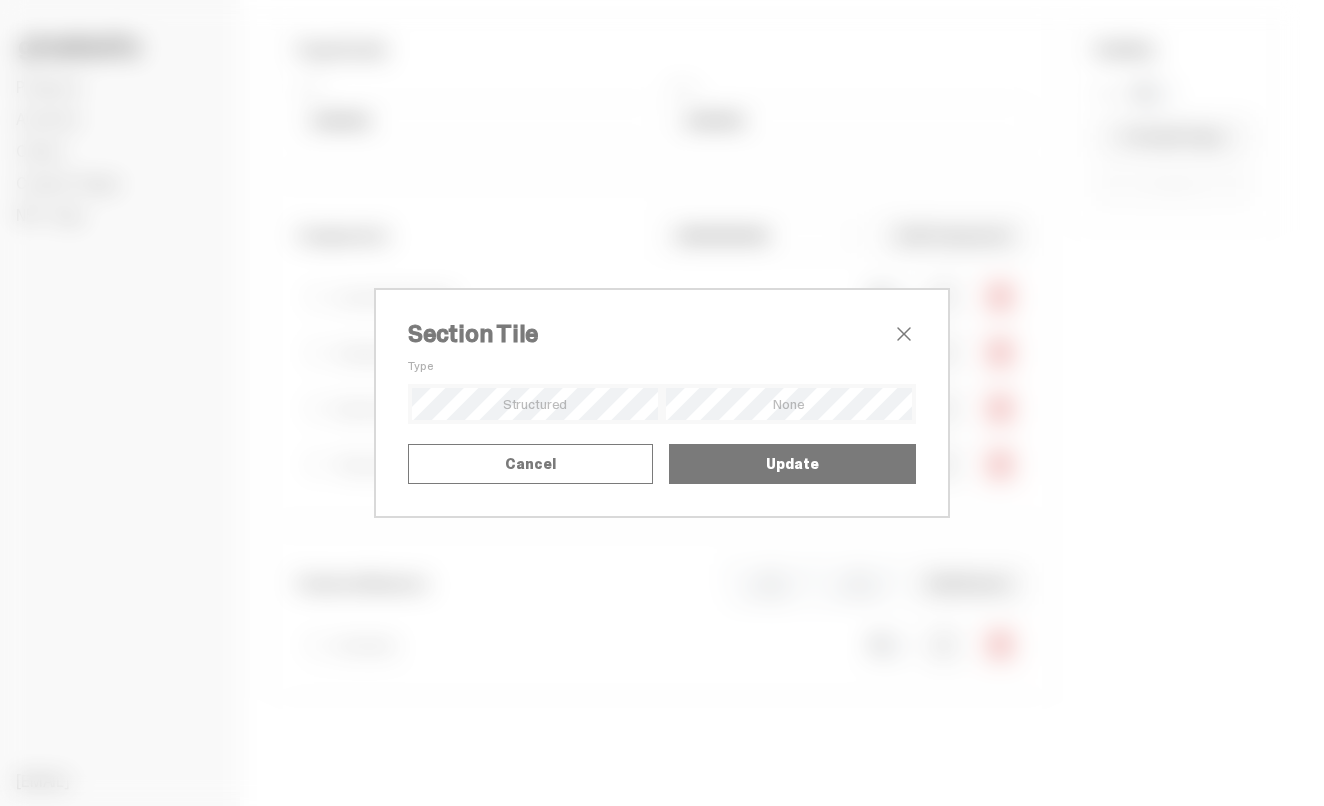 click on "Title" at bounding box center (0, 0) 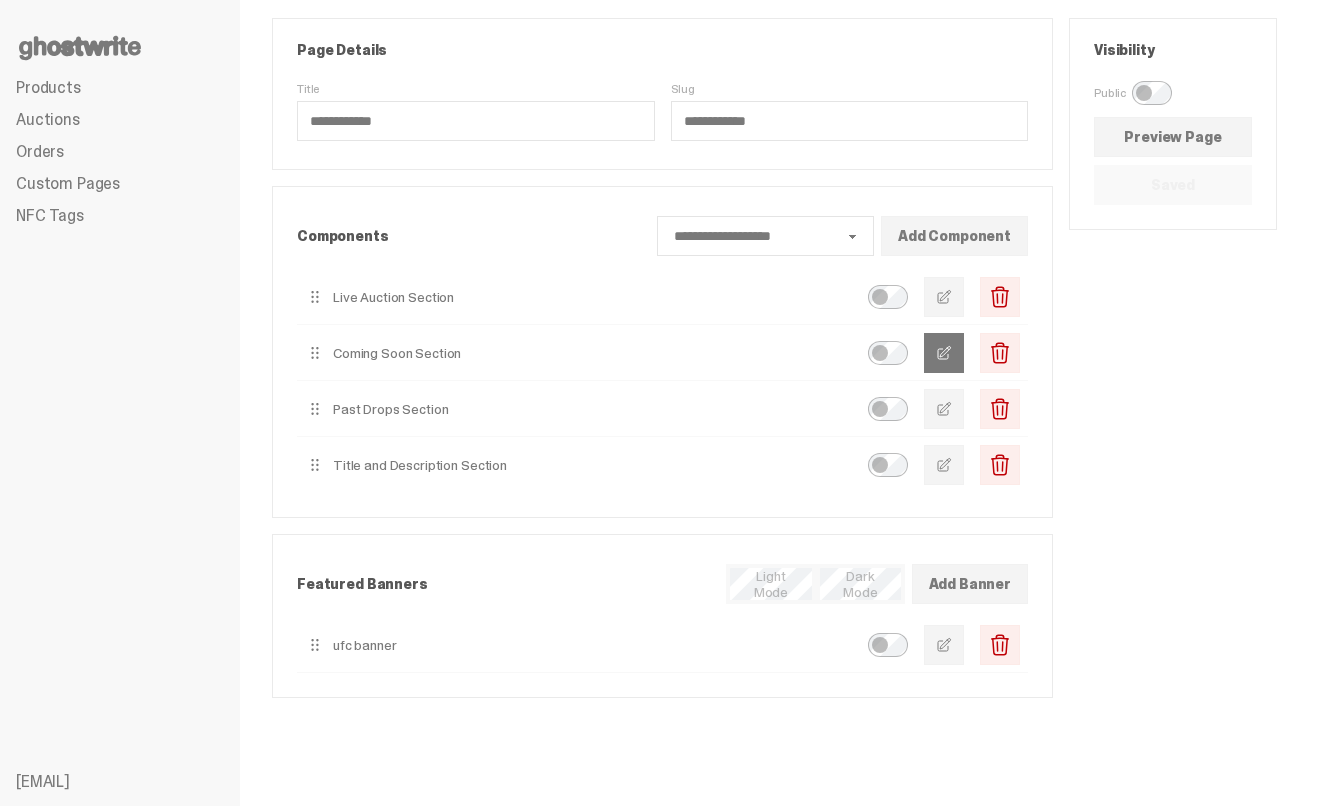 click at bounding box center [944, 353] 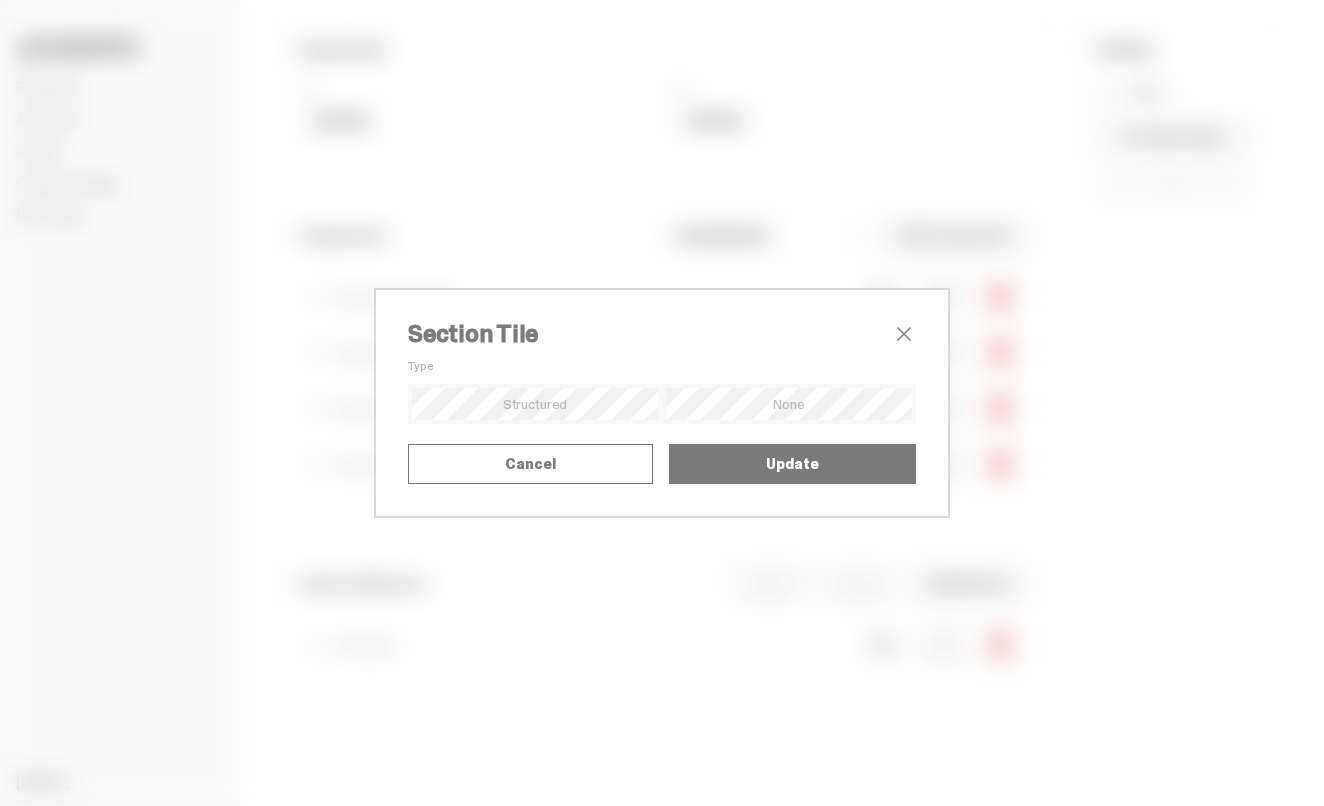 click at bounding box center (904, 334) 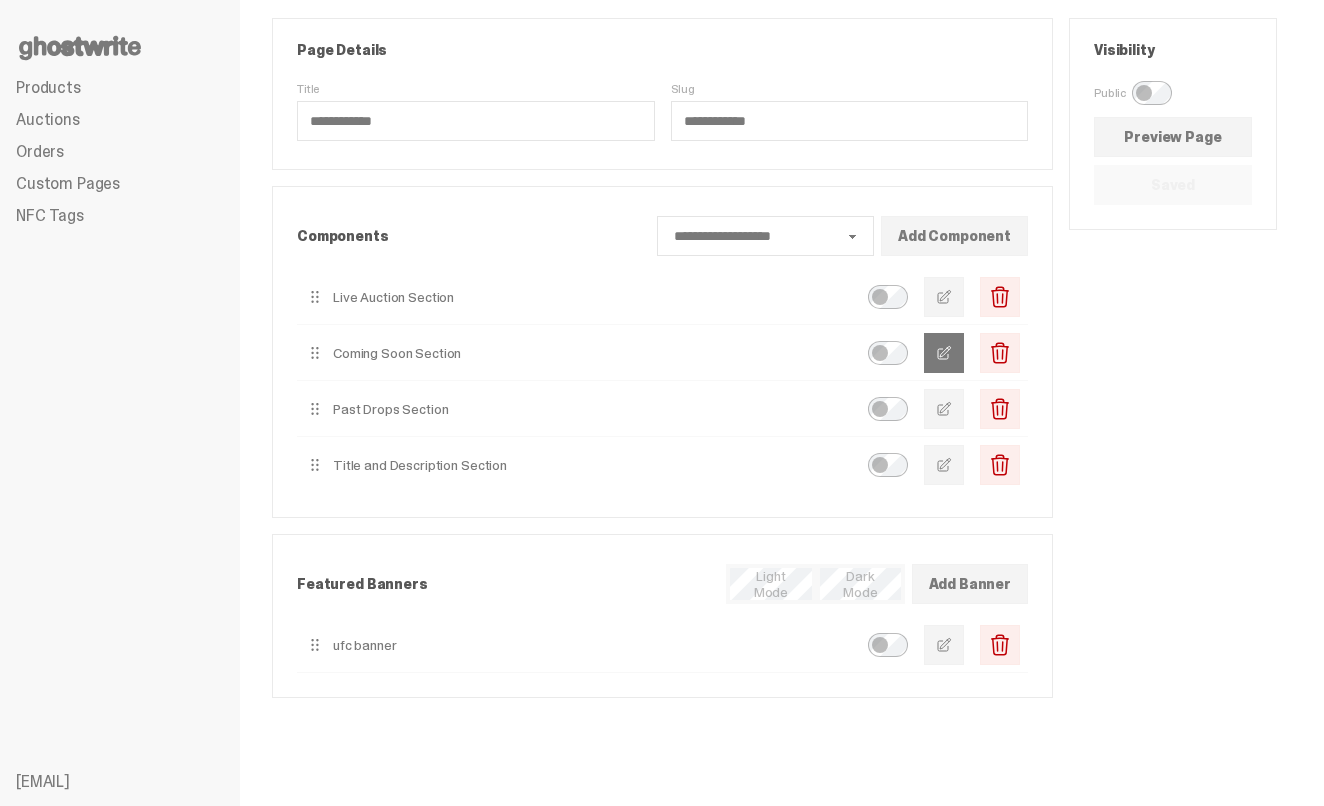 click at bounding box center [944, 353] 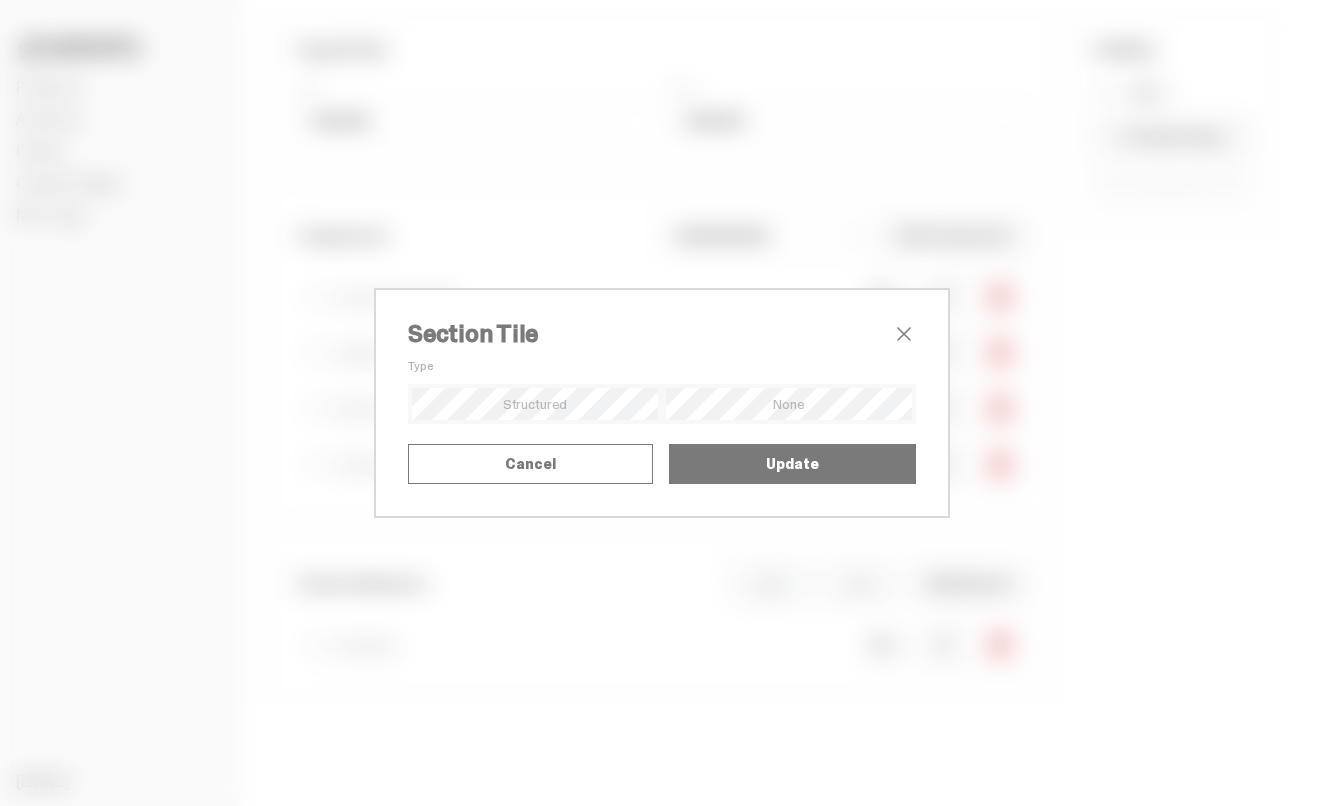 click on "Section Tile
Type
Alignment
Mode
Title
Upload SVG as Title
Title SVG" at bounding box center [662, 403] 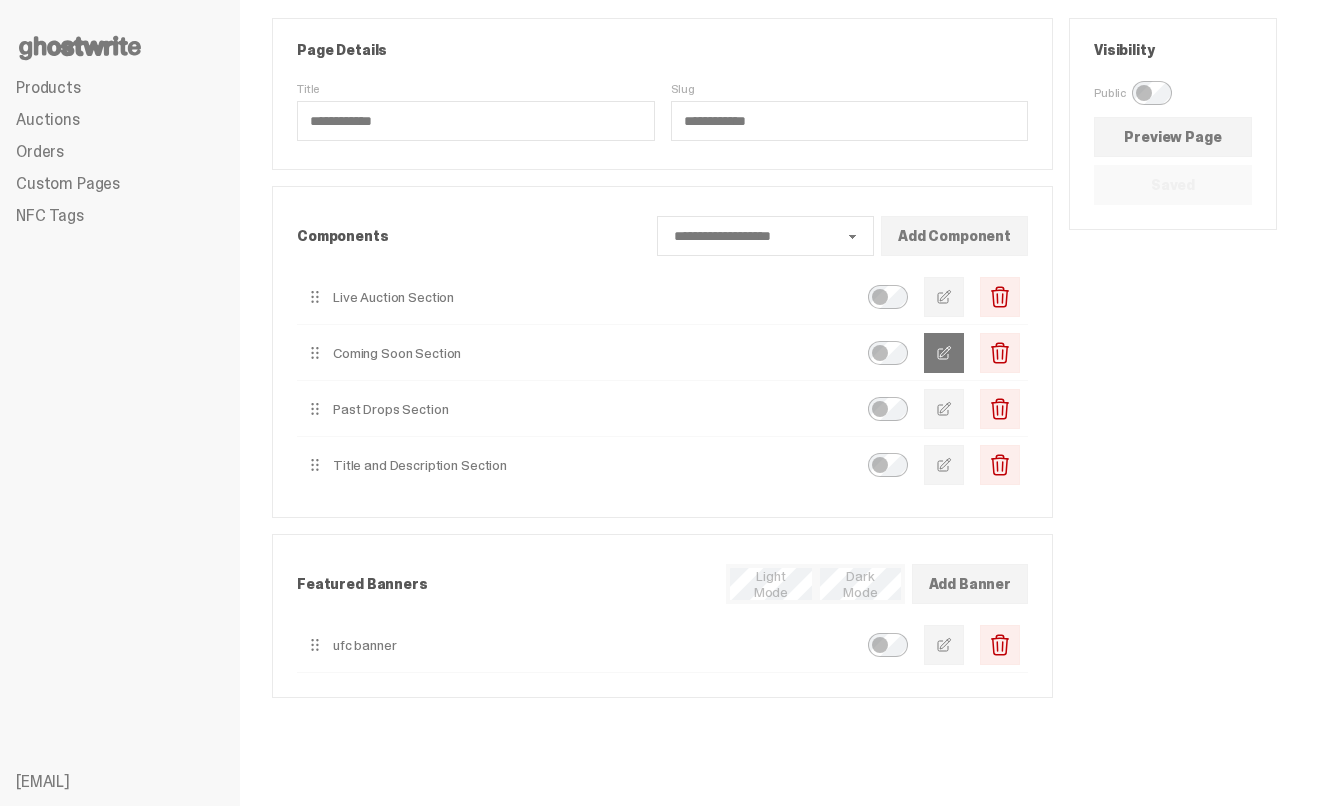 click at bounding box center (944, 353) 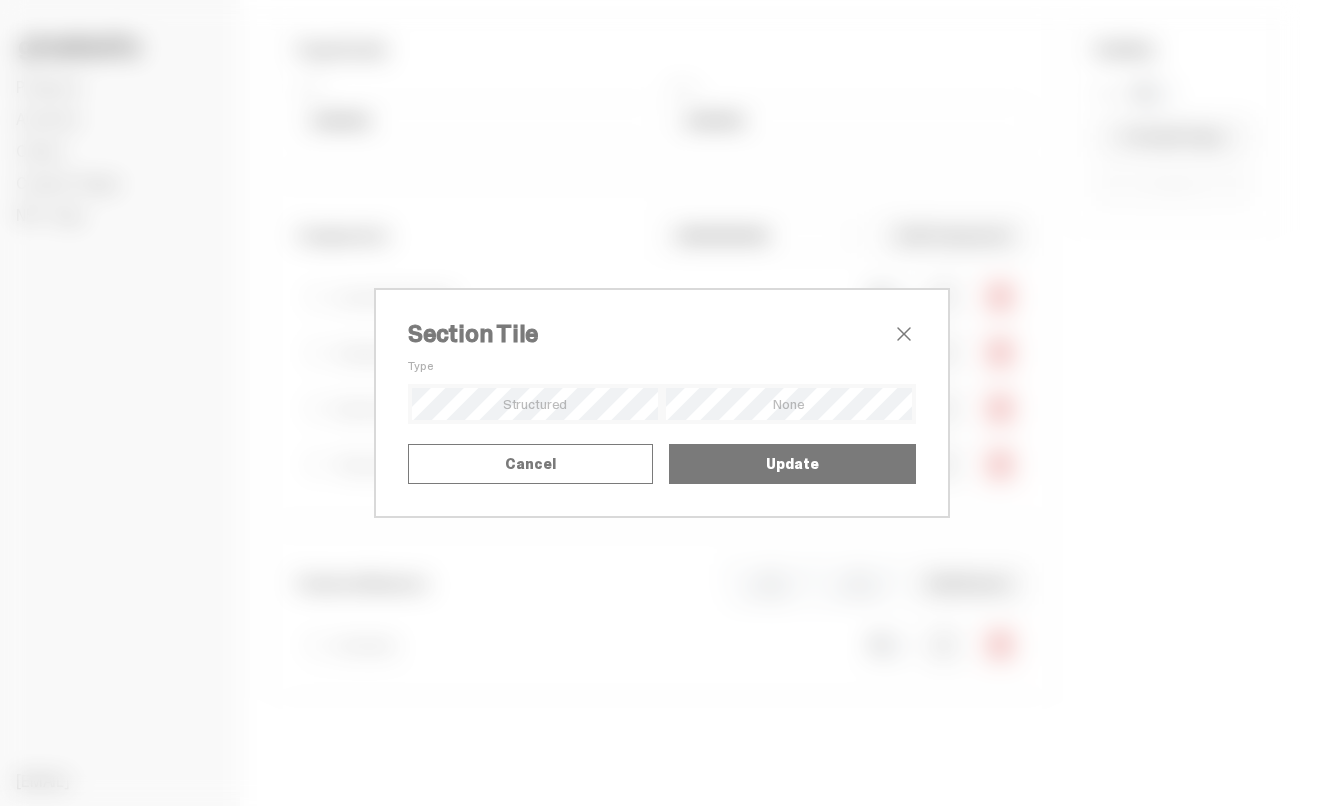 click on "Title" at bounding box center (0, 0) 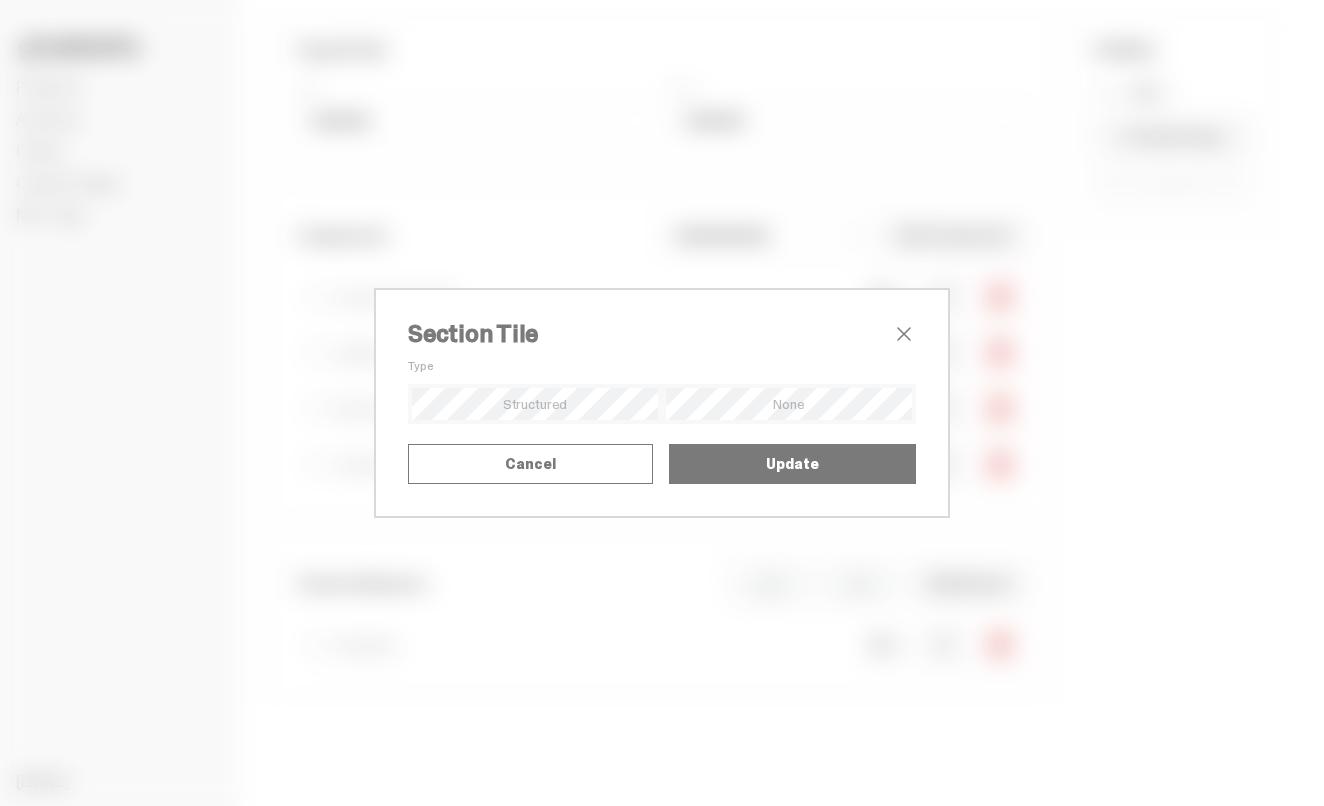 type on "*" 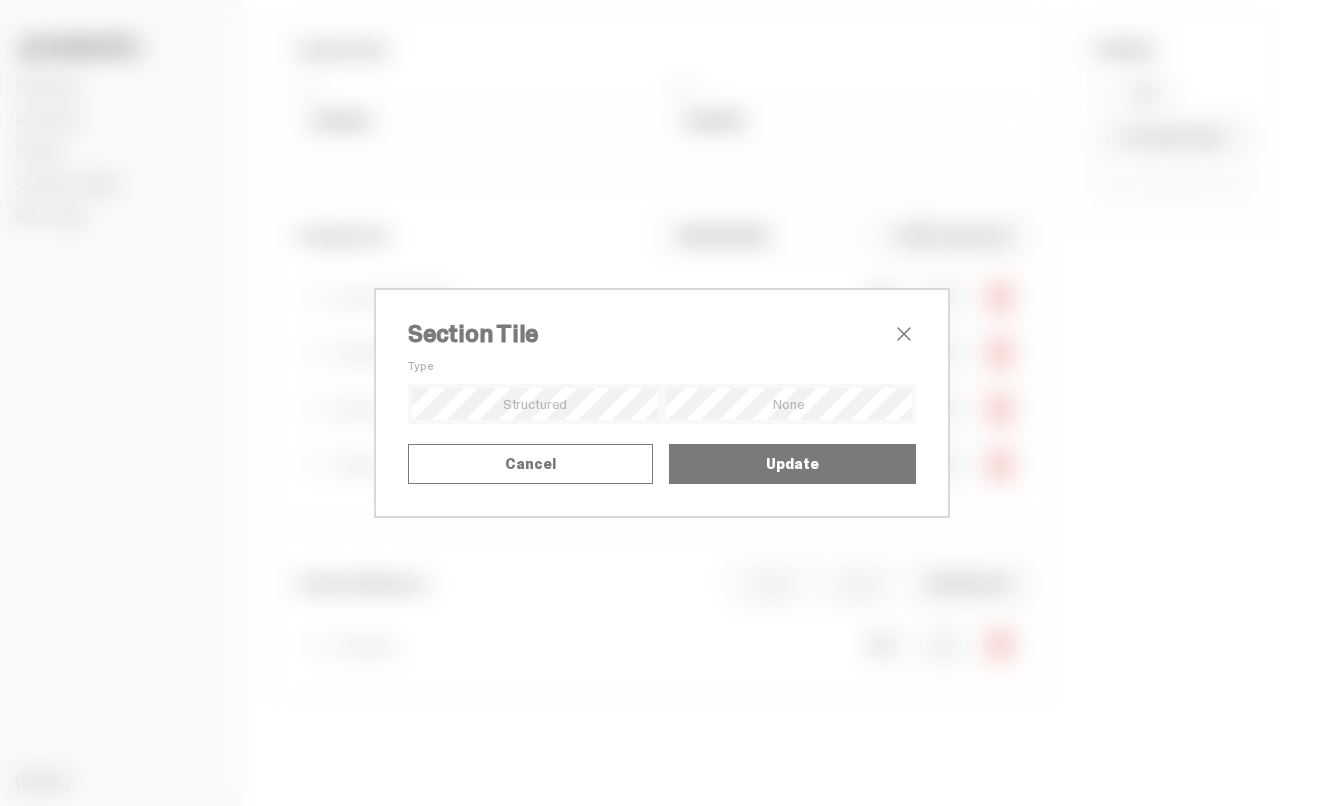type 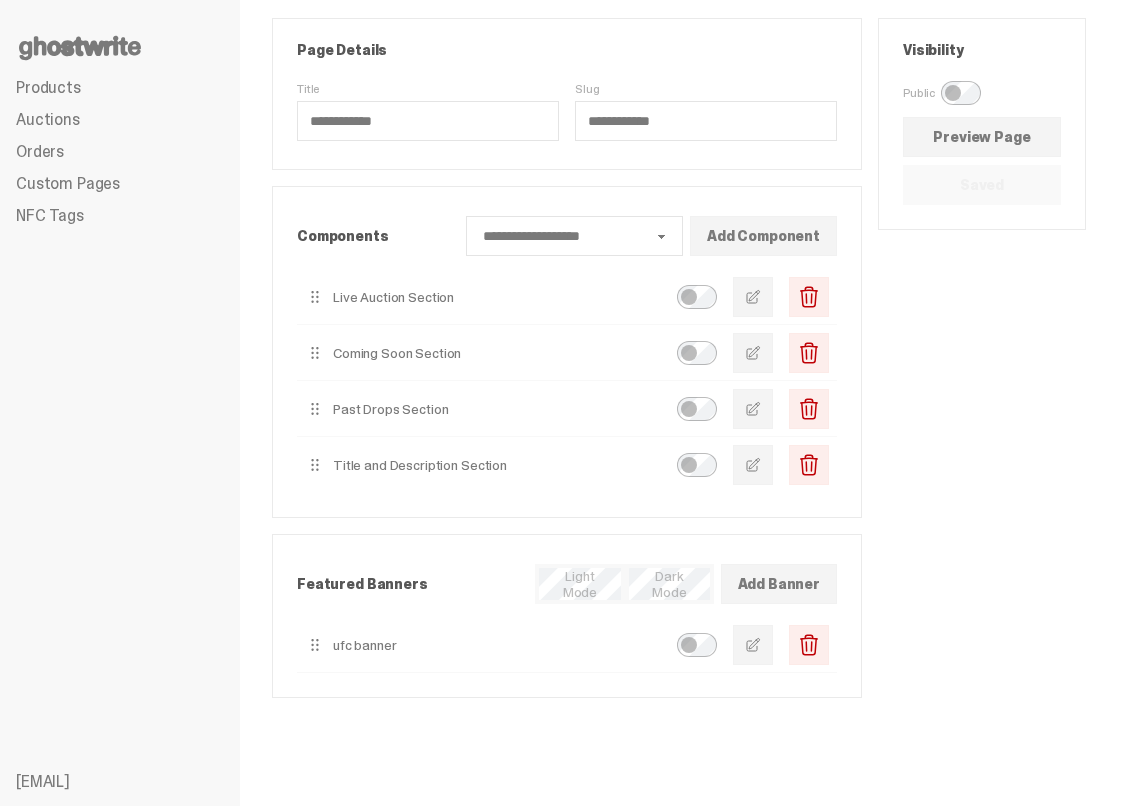 scroll, scrollTop: 0, scrollLeft: 0, axis: both 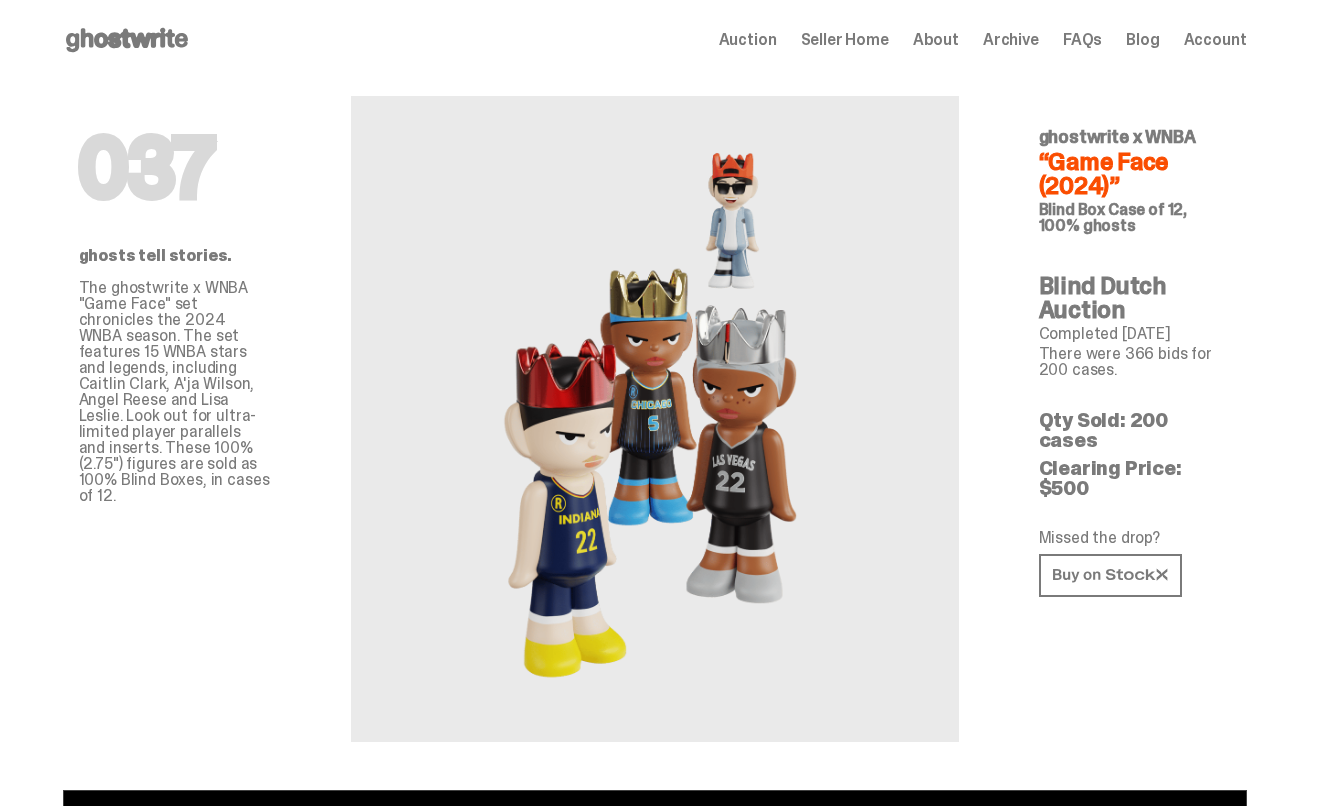 click on "Open main menu
Home
Auction
Seller Home
About
Archive
FAQs
Blog
Account" at bounding box center [655, 40] 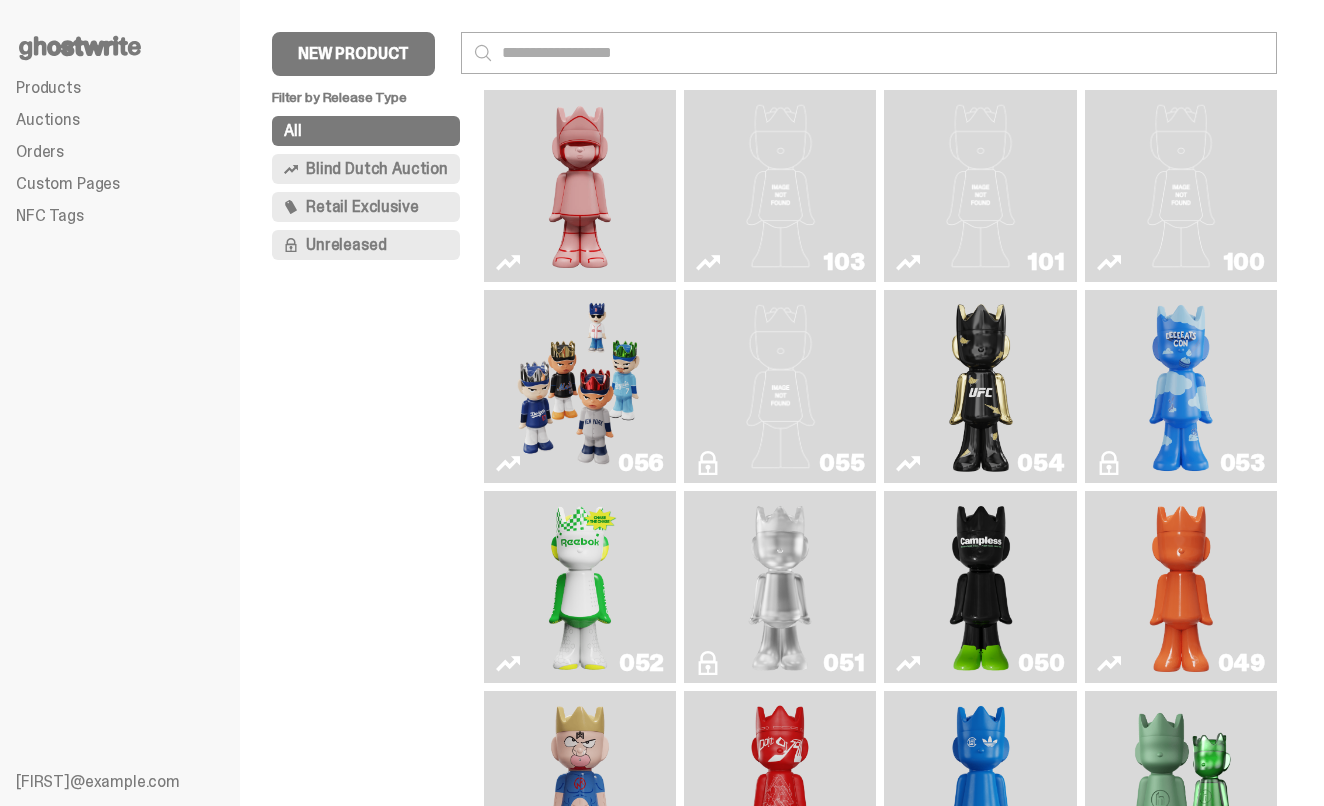 click on "Custom Pages" at bounding box center (68, 183) 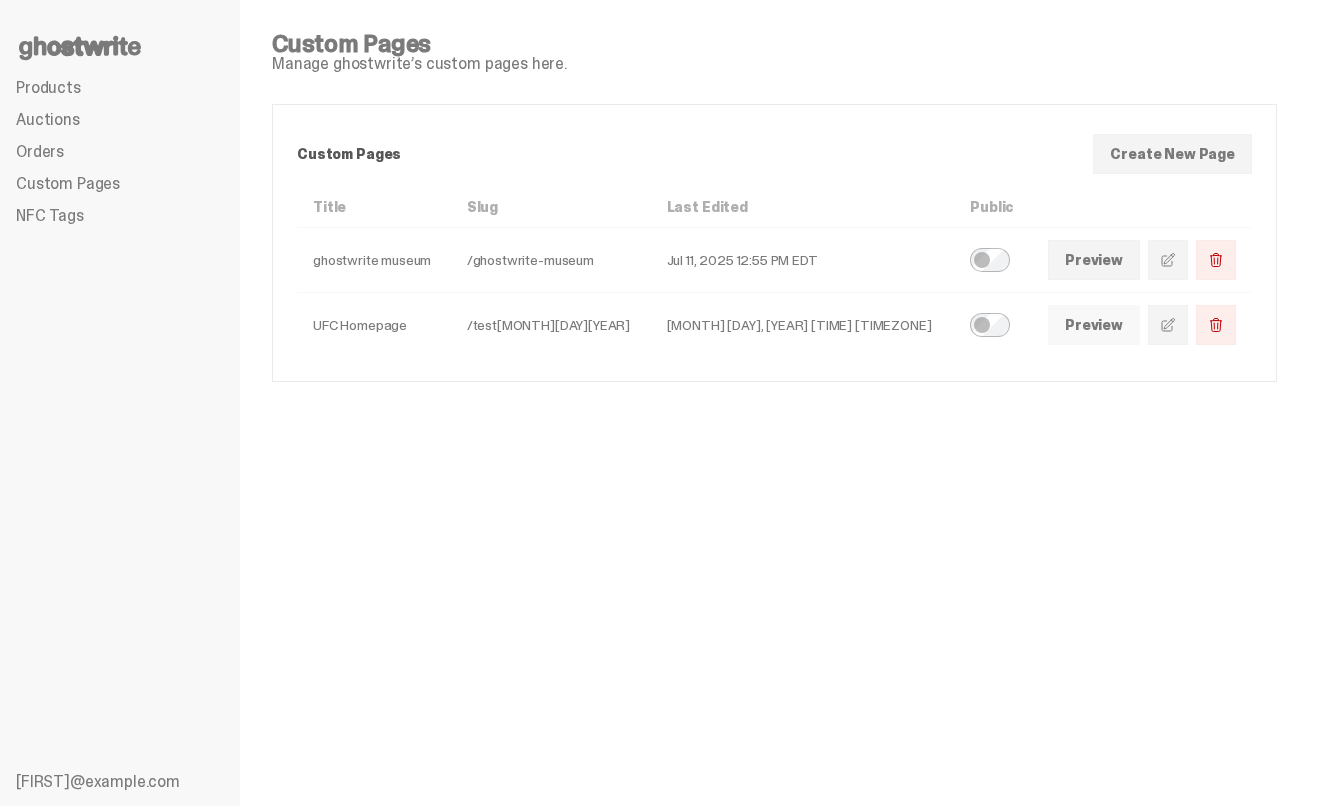 click on "Preview" at bounding box center [1094, 325] 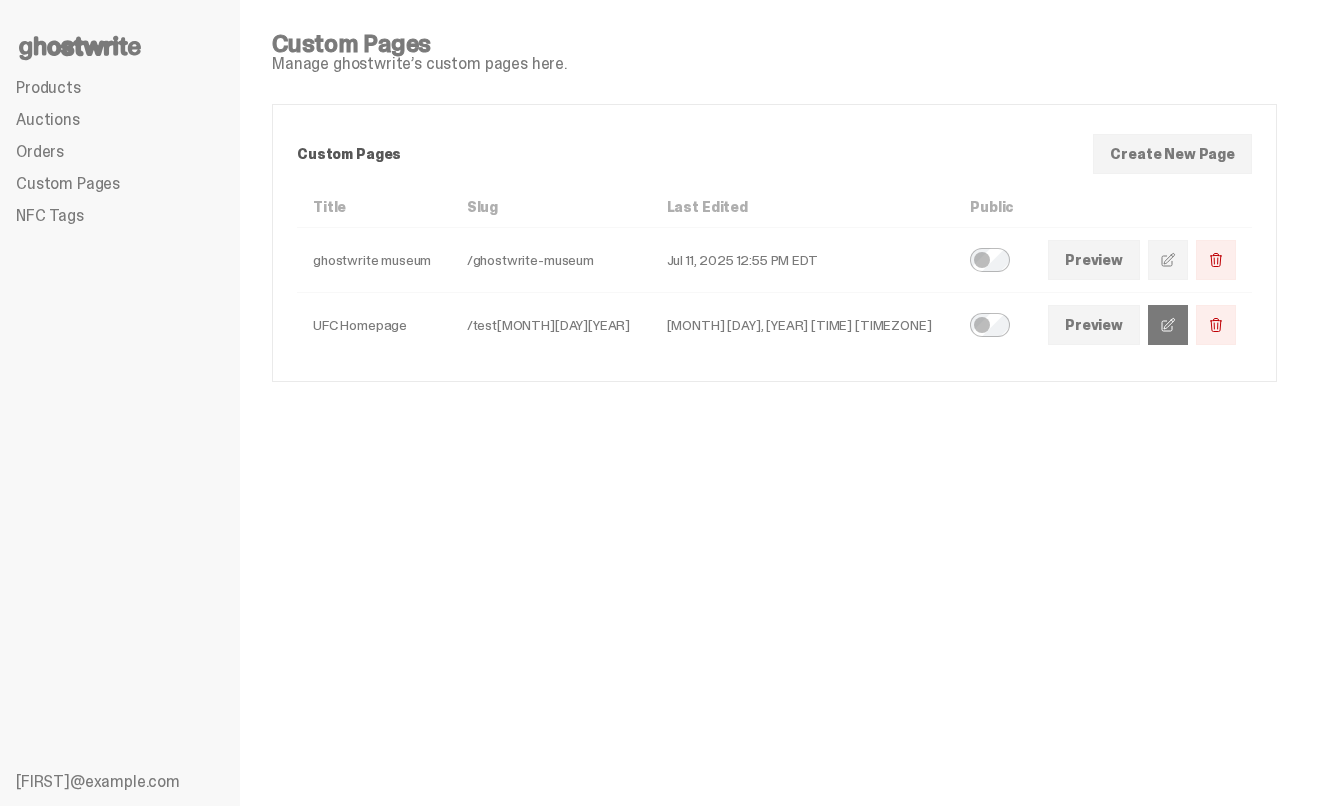 click at bounding box center [1168, 325] 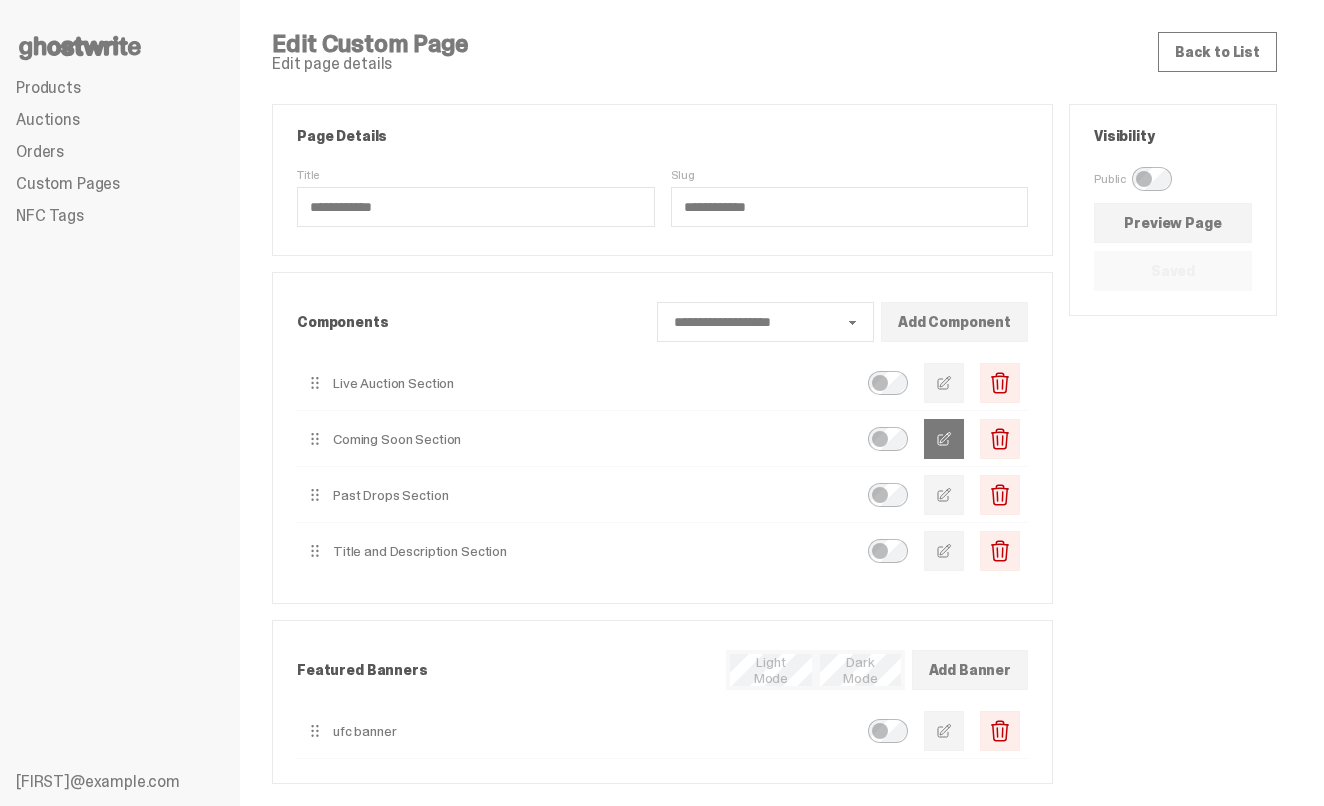 click at bounding box center (944, 439) 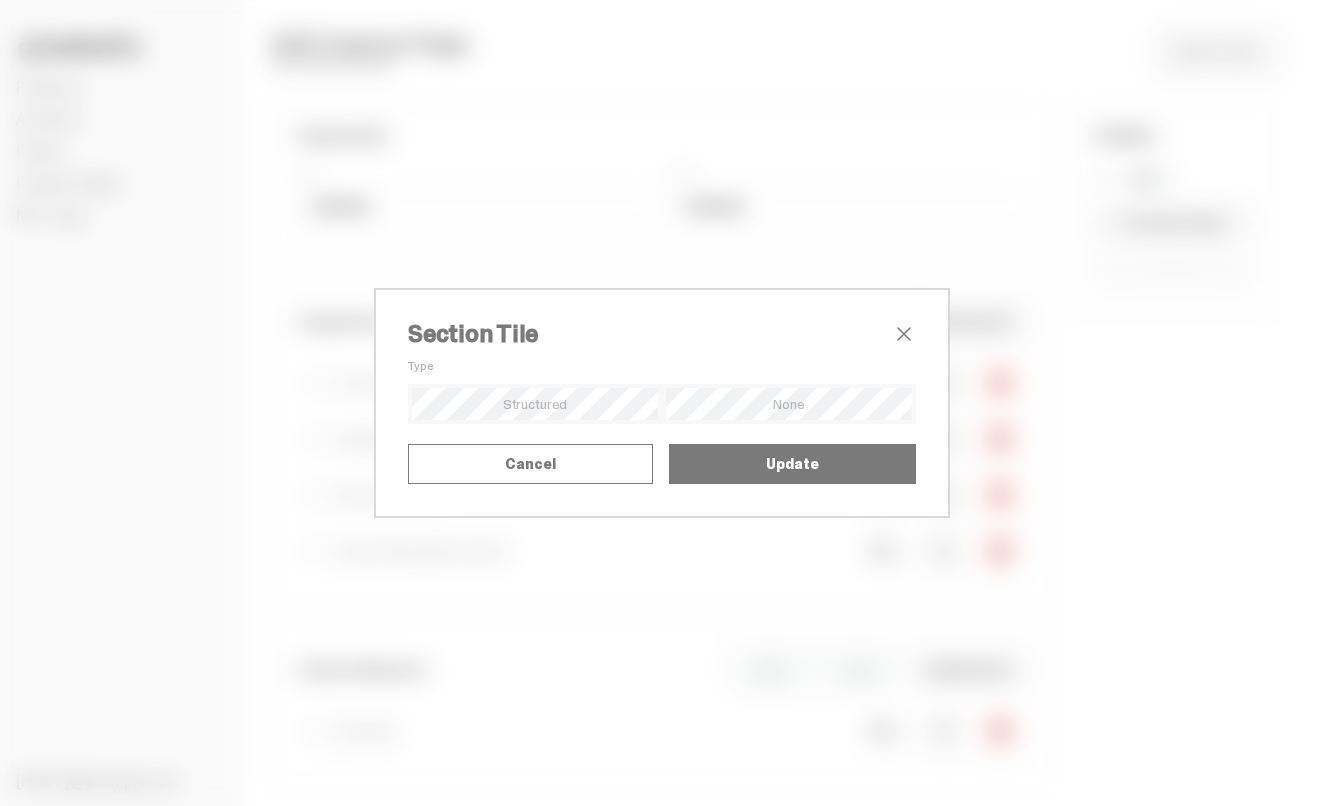 click on "Title" at bounding box center [0, 0] 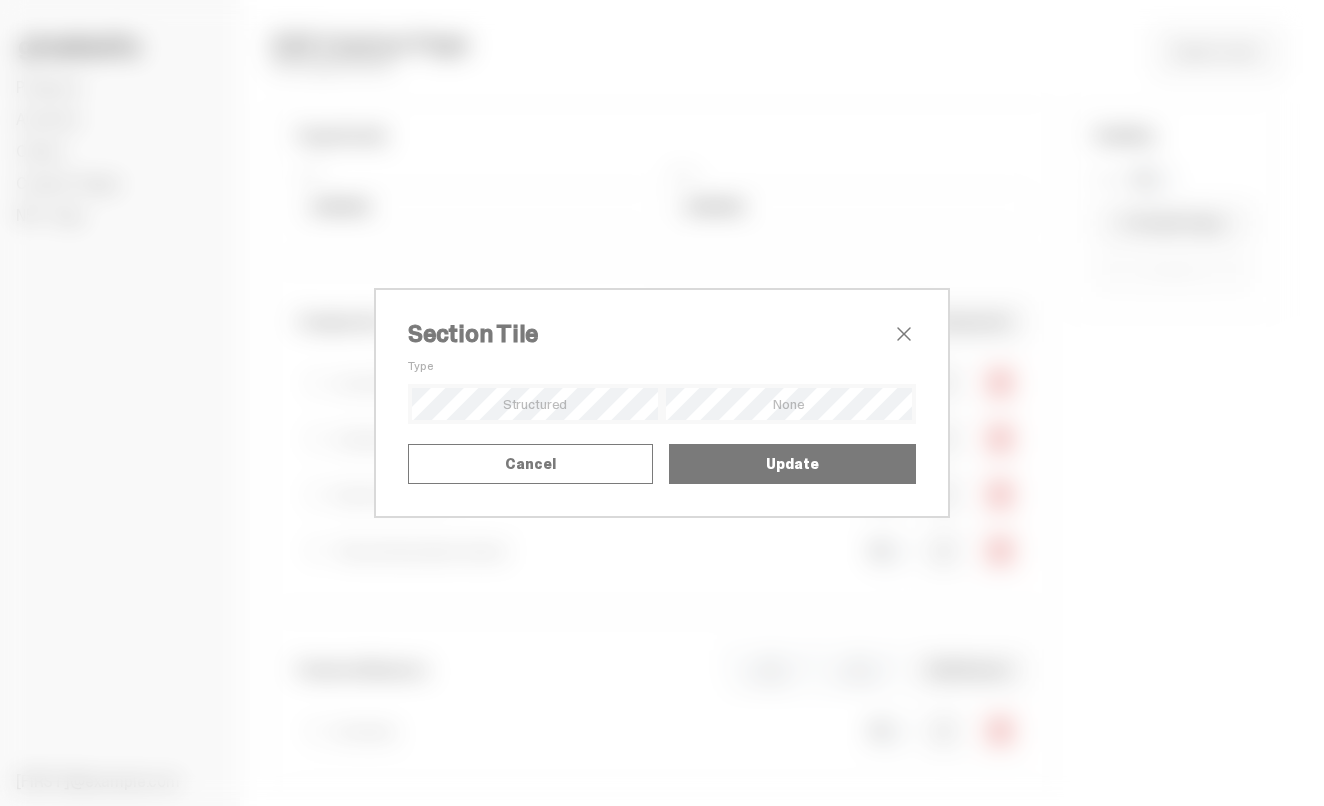 type on "**********" 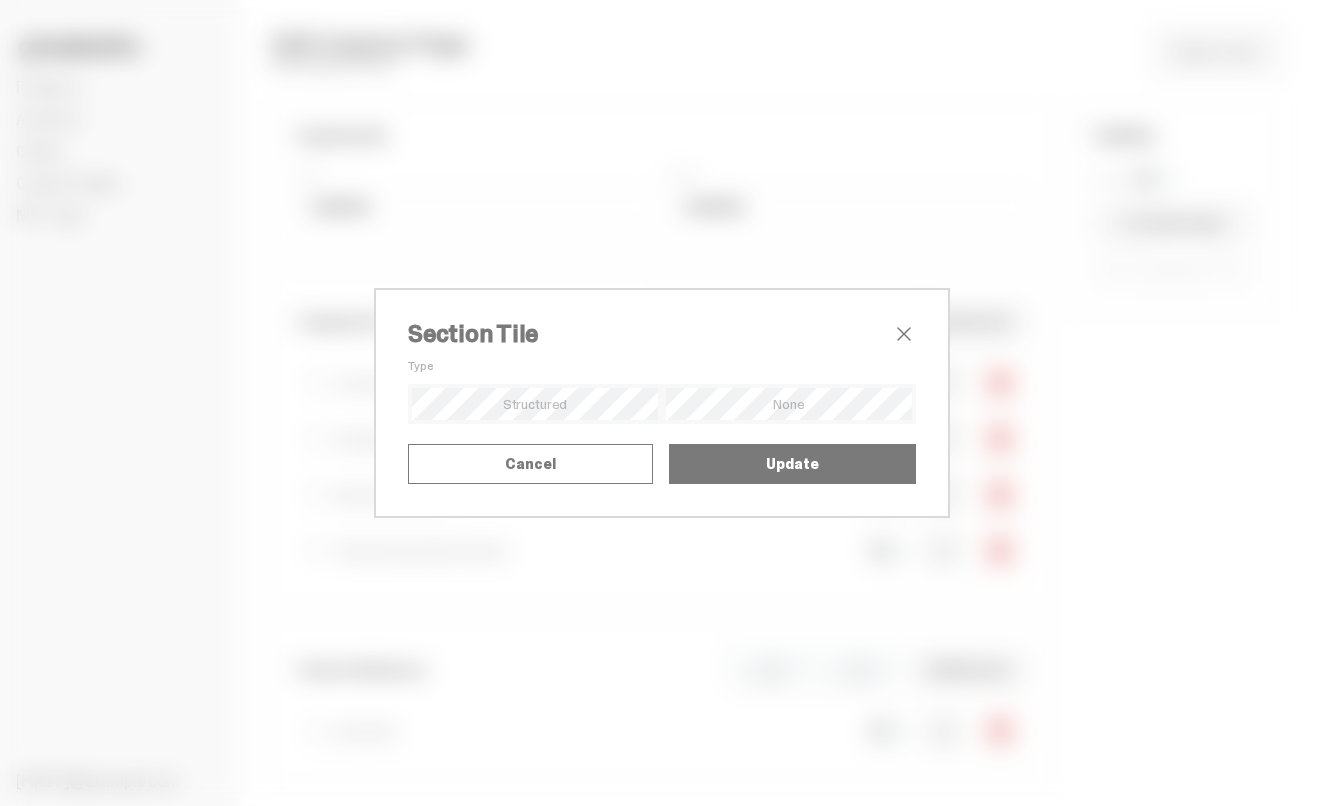 click on "Body" at bounding box center (0, 0) 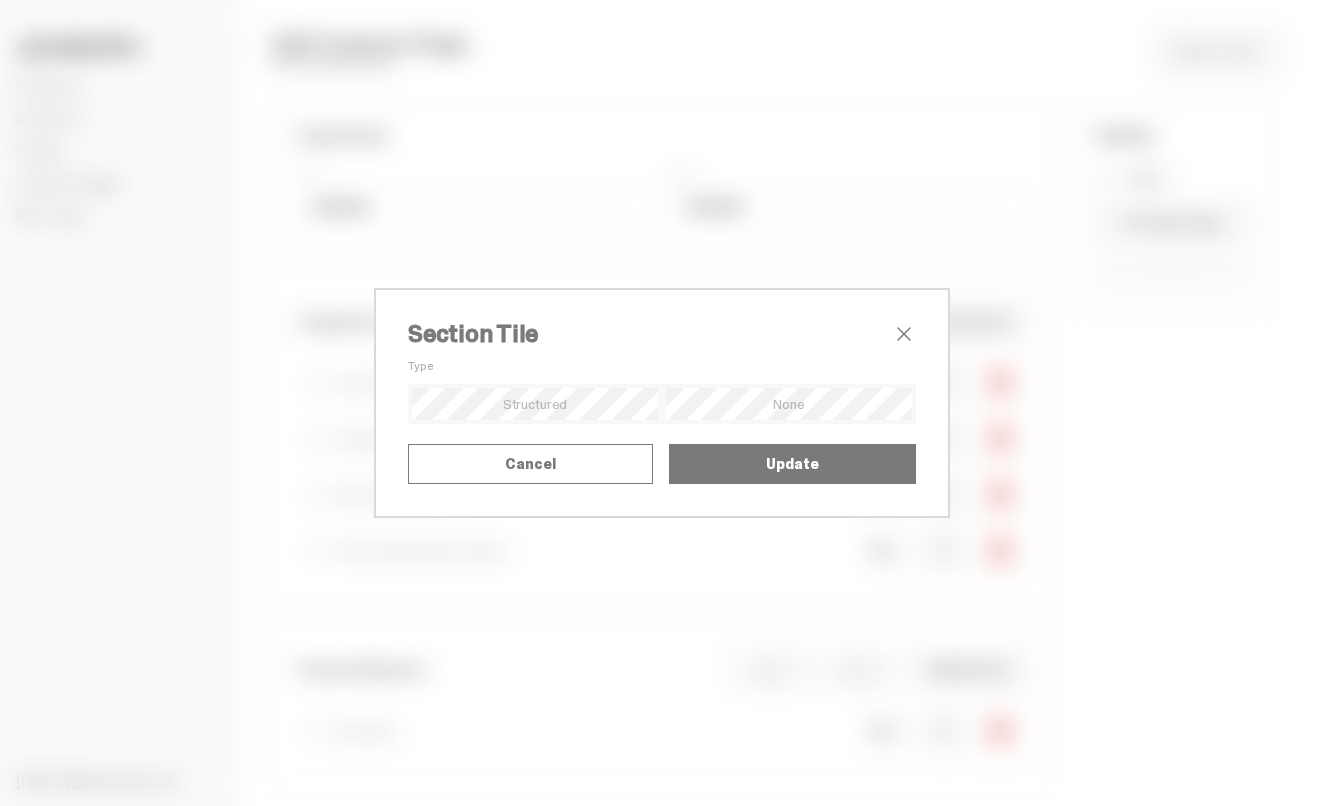 scroll, scrollTop: 0, scrollLeft: 0, axis: both 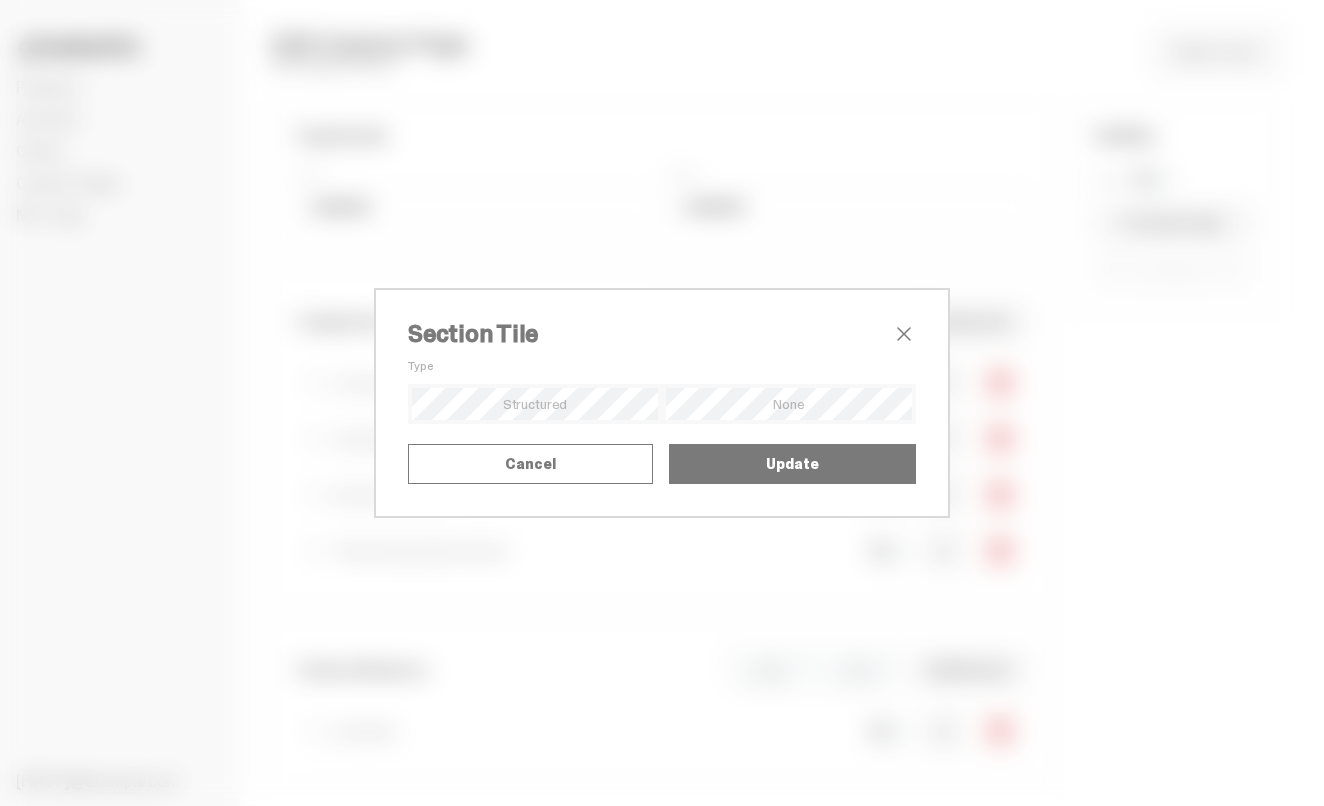 type on "****" 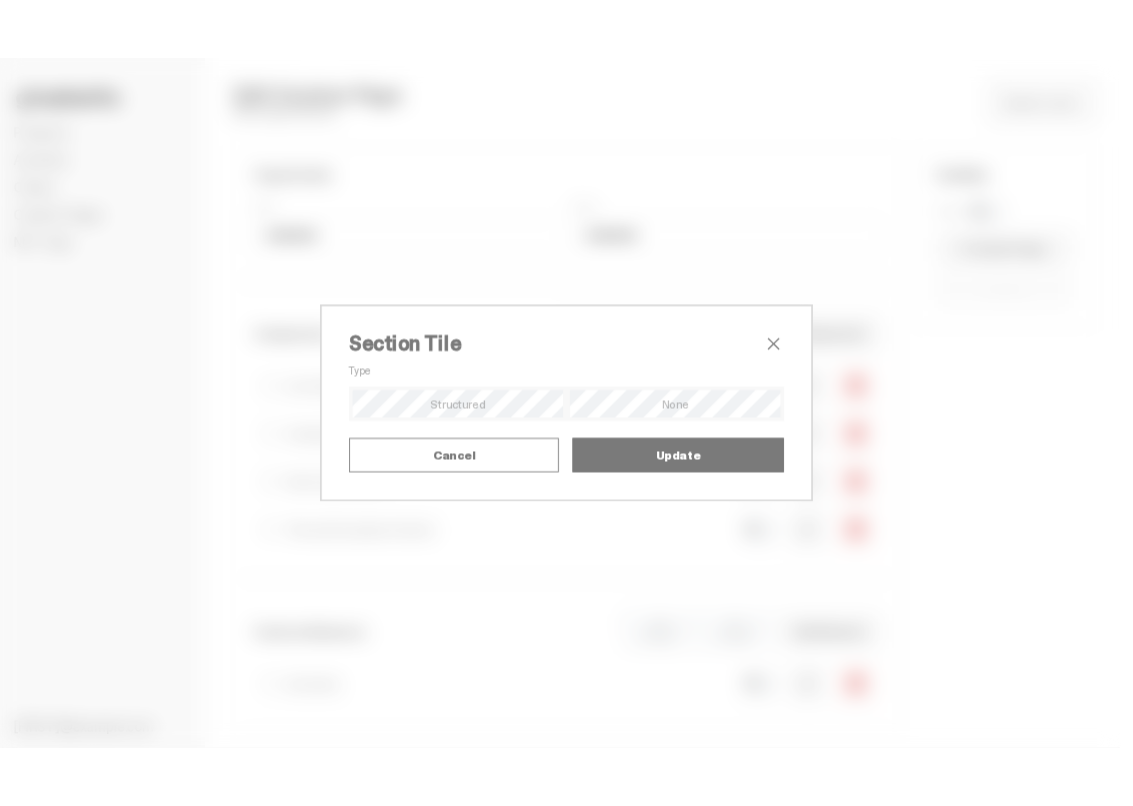 scroll, scrollTop: 0, scrollLeft: 0, axis: both 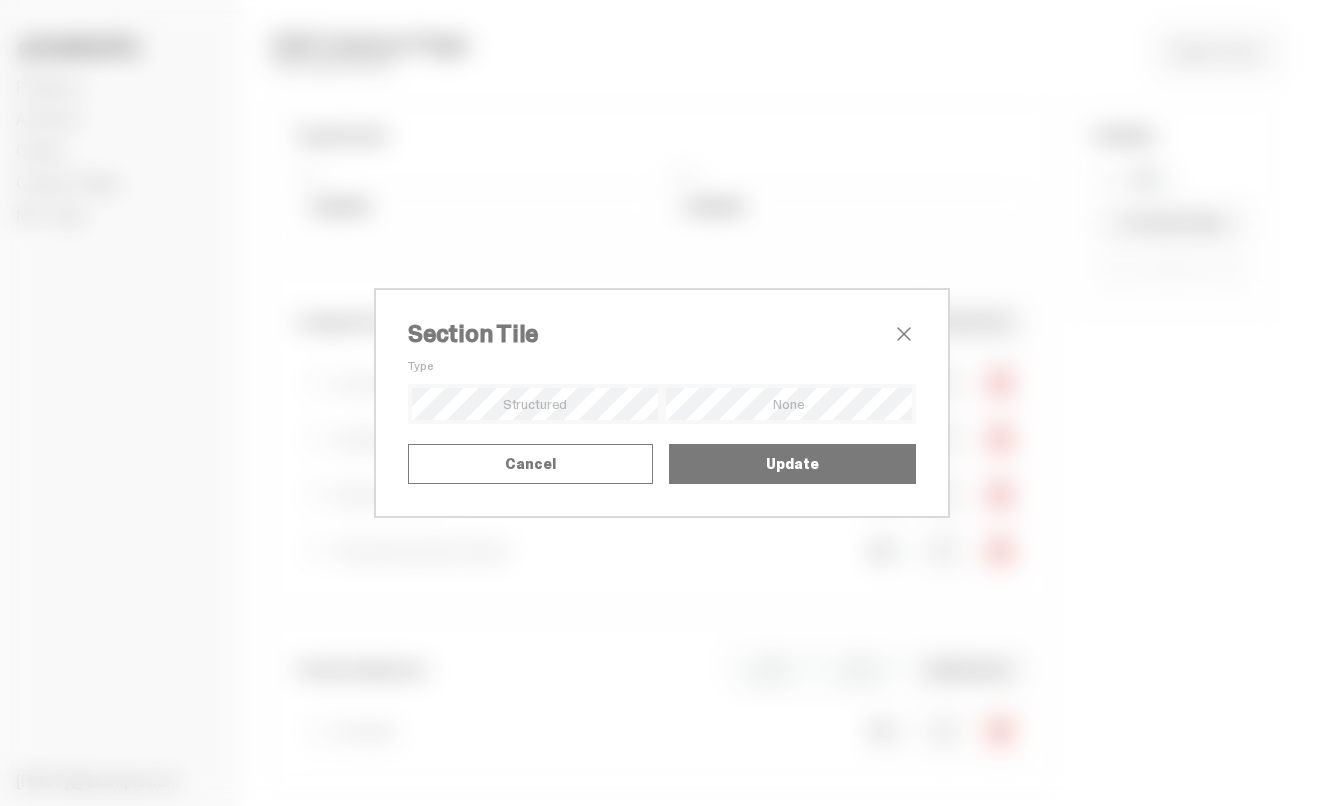 click on "Update" at bounding box center [792, 464] 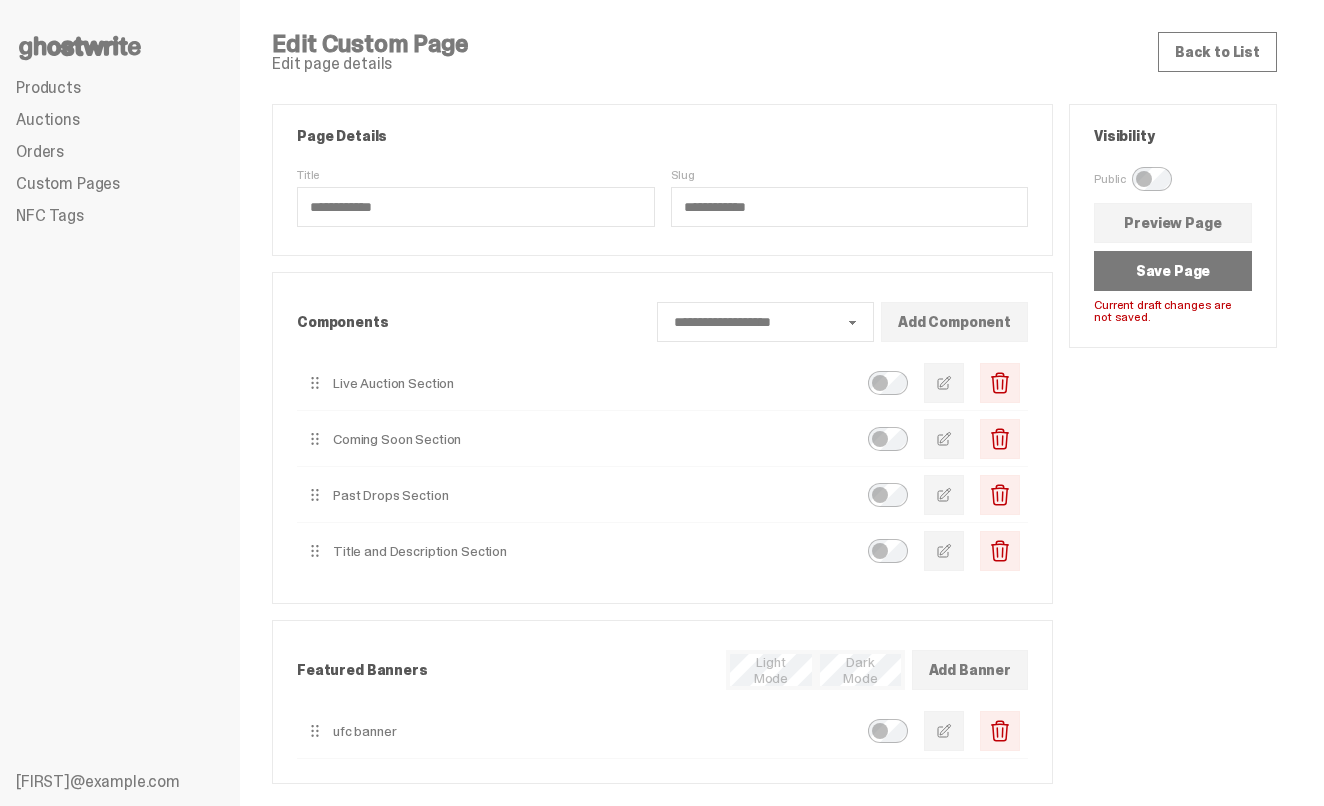 click on "Save Page" at bounding box center (1173, 271) 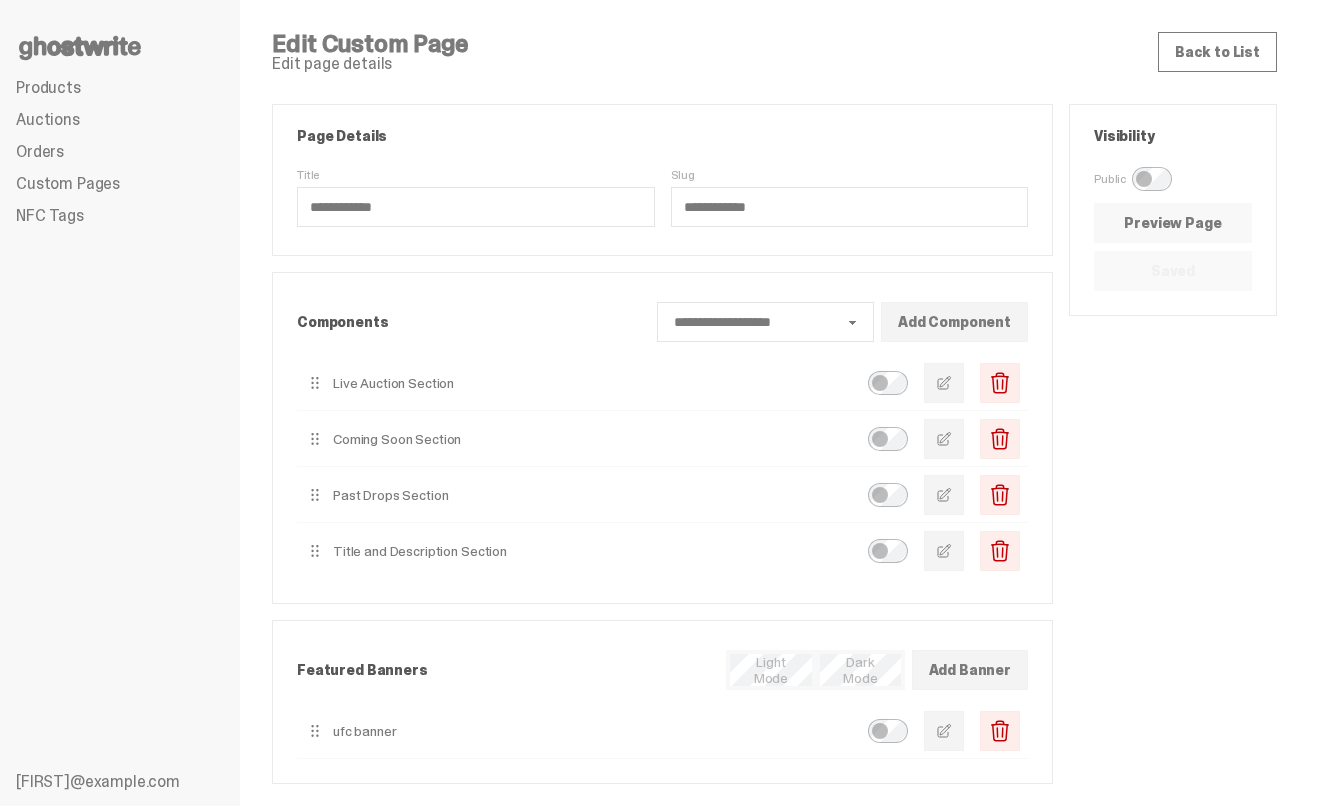 click on "Preview Page" at bounding box center (1173, 223) 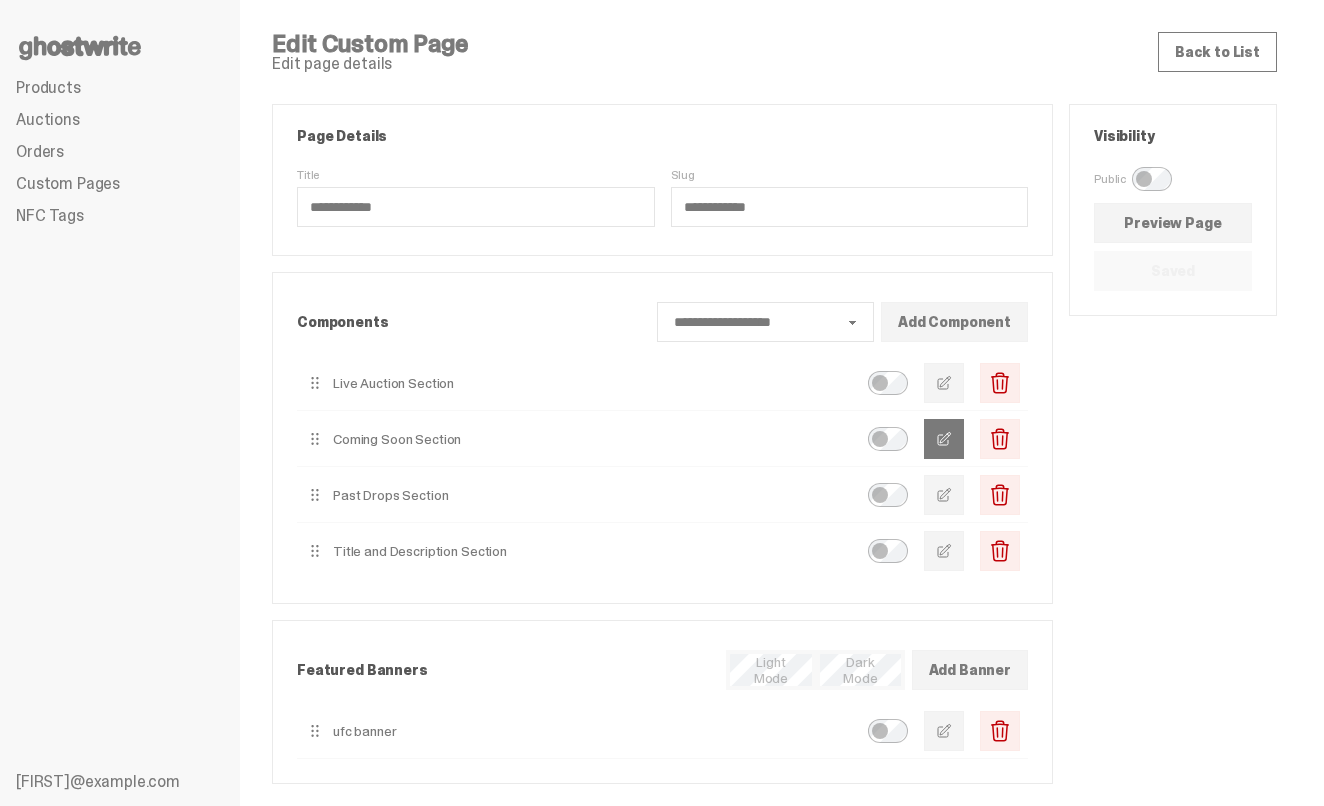 click at bounding box center [944, 439] 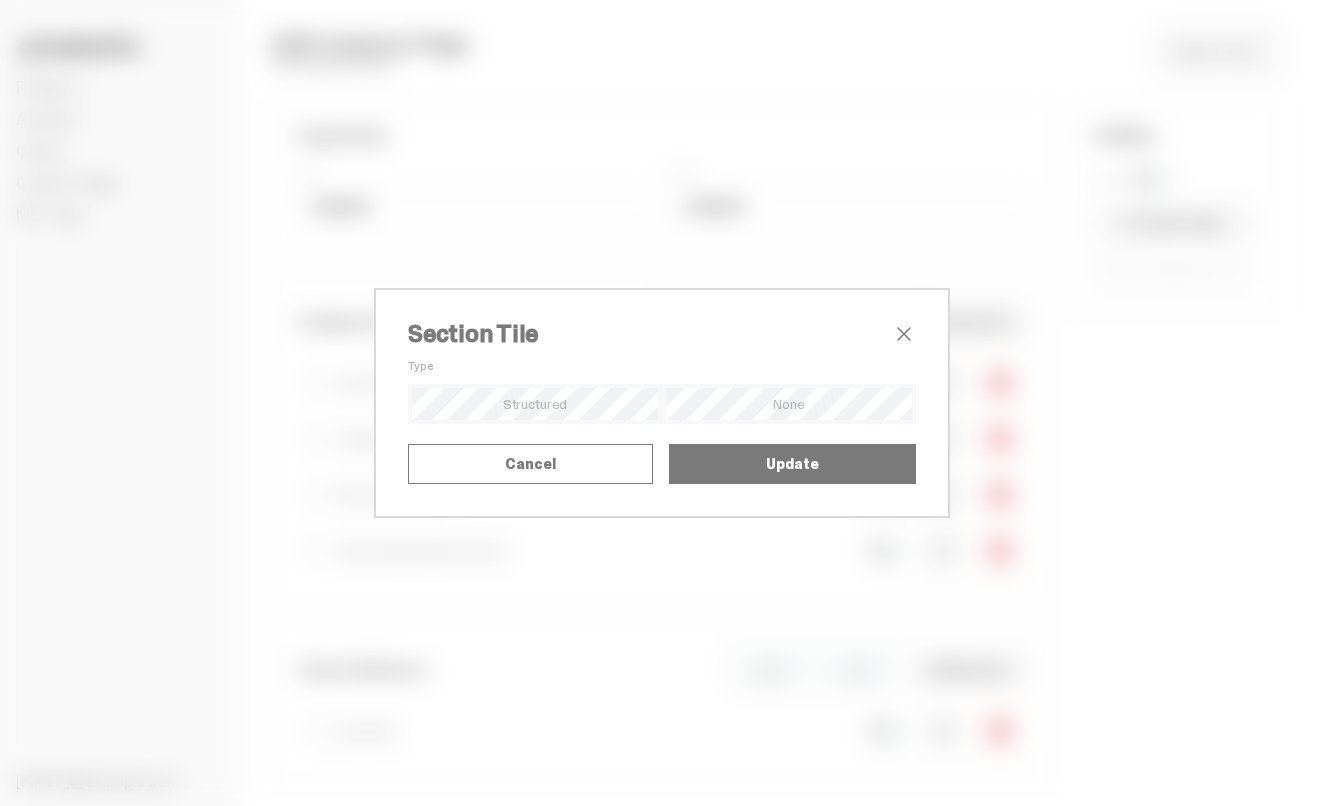 click on "Show Countdown?" at bounding box center (0, 0) 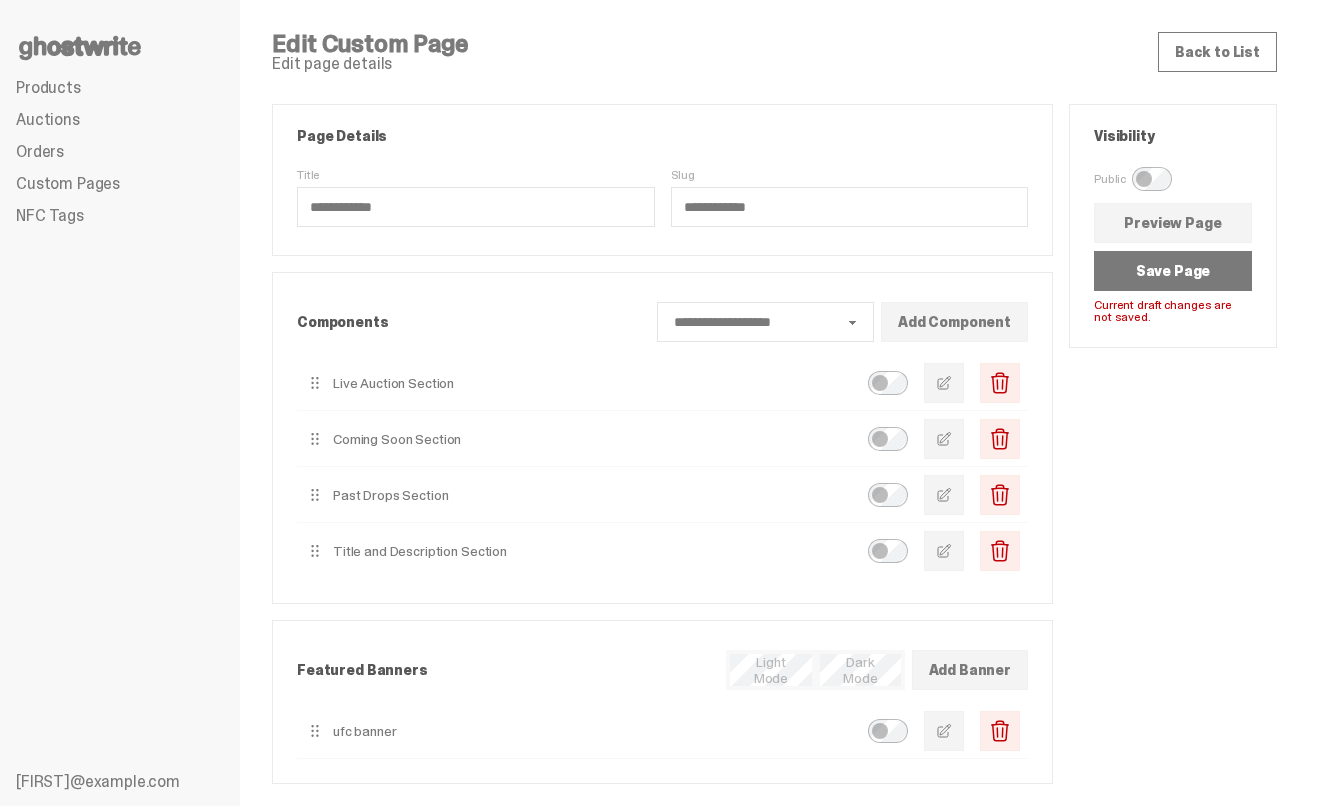 click on "Save Page" at bounding box center [1173, 271] 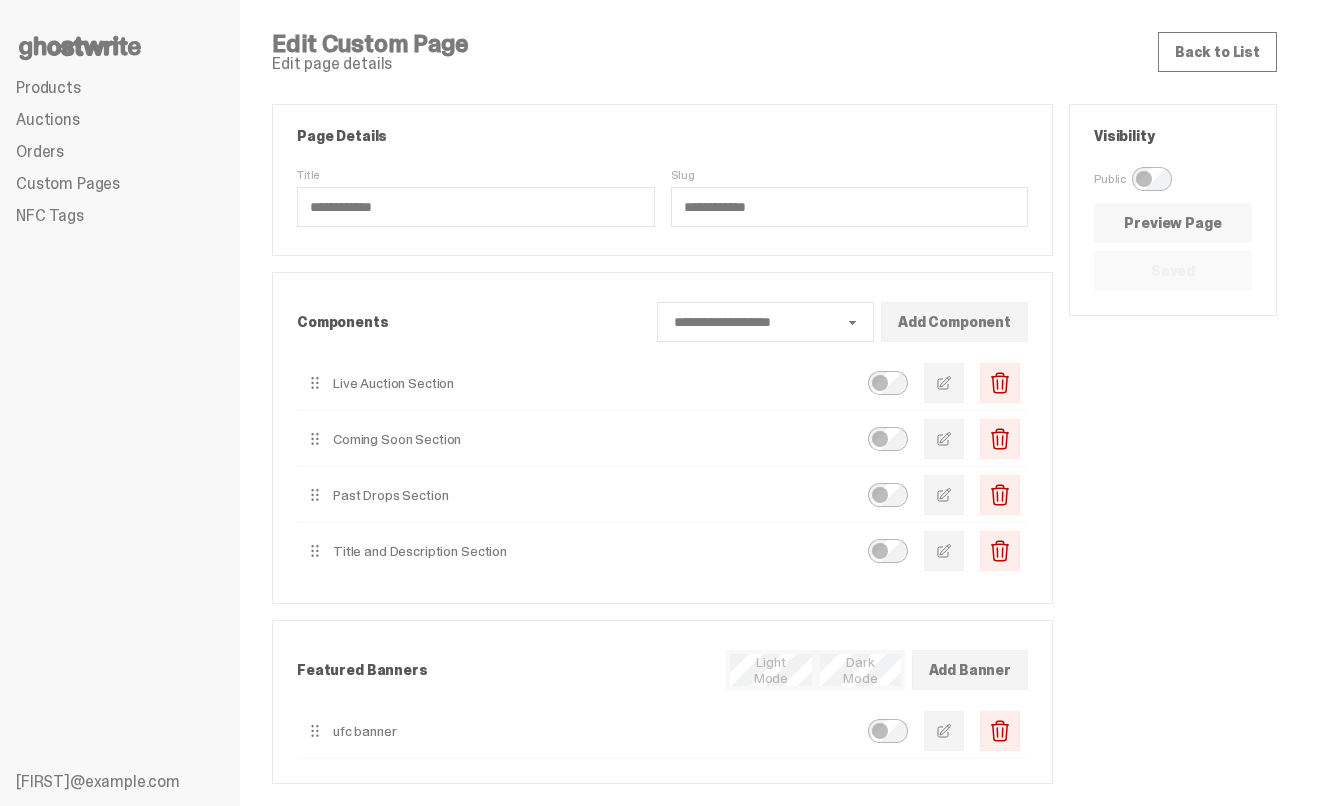 click on "Preview Page" at bounding box center (1173, 223) 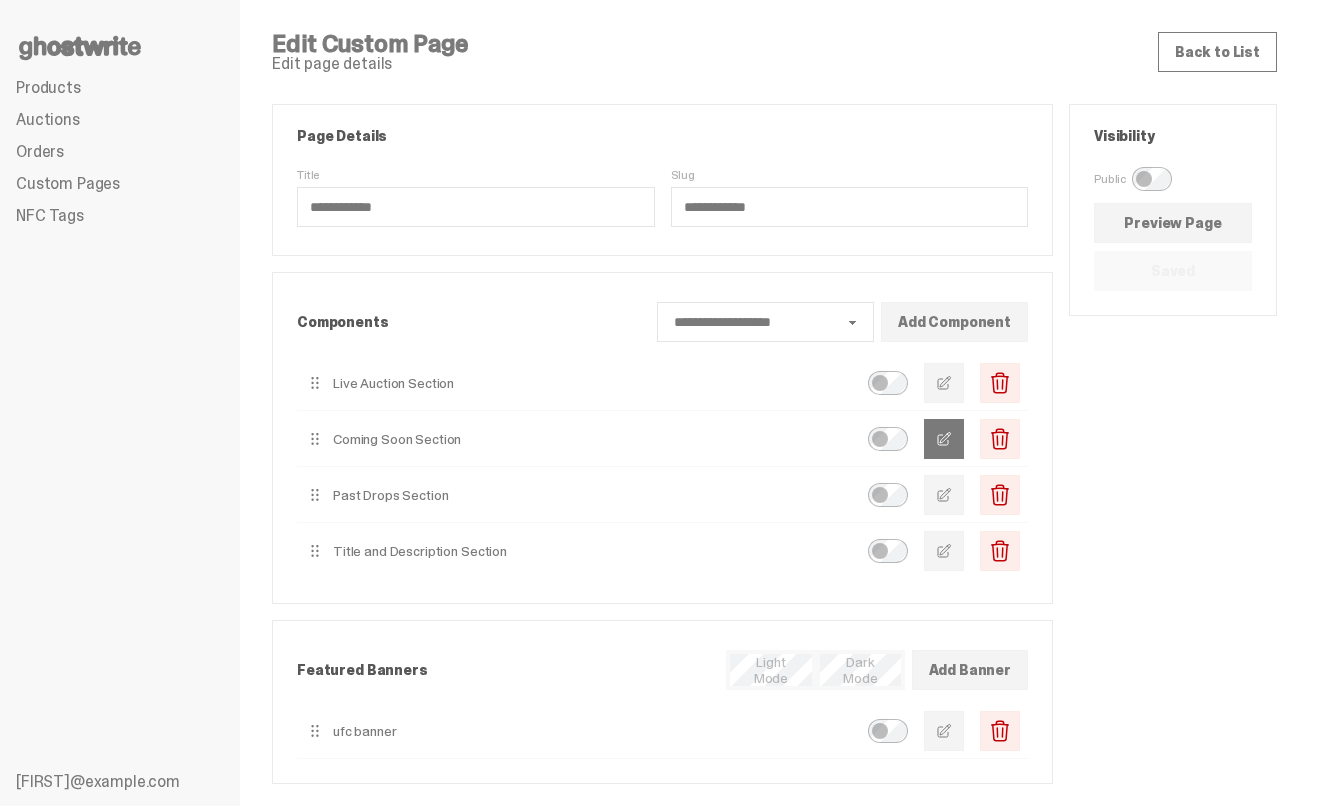 click at bounding box center (944, 439) 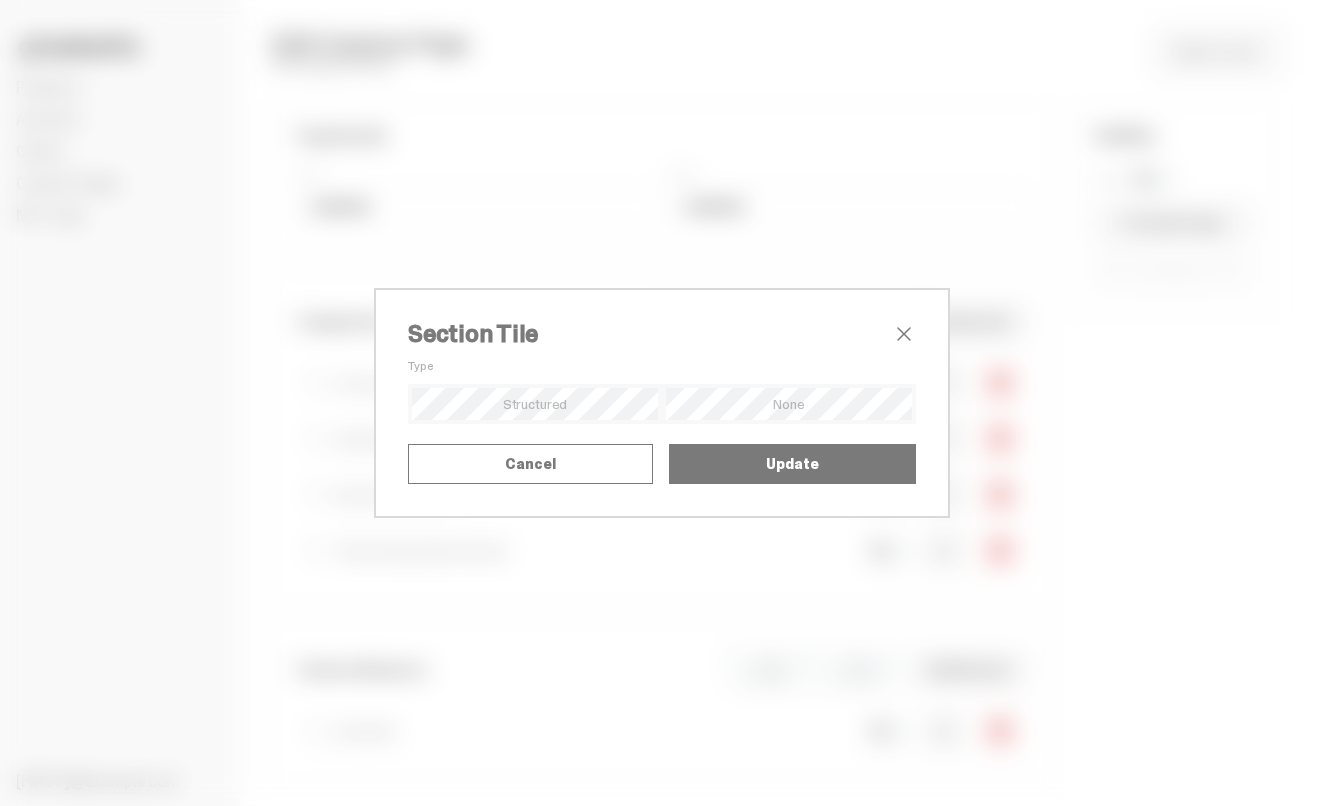 click on "**********" at bounding box center (662, 403) 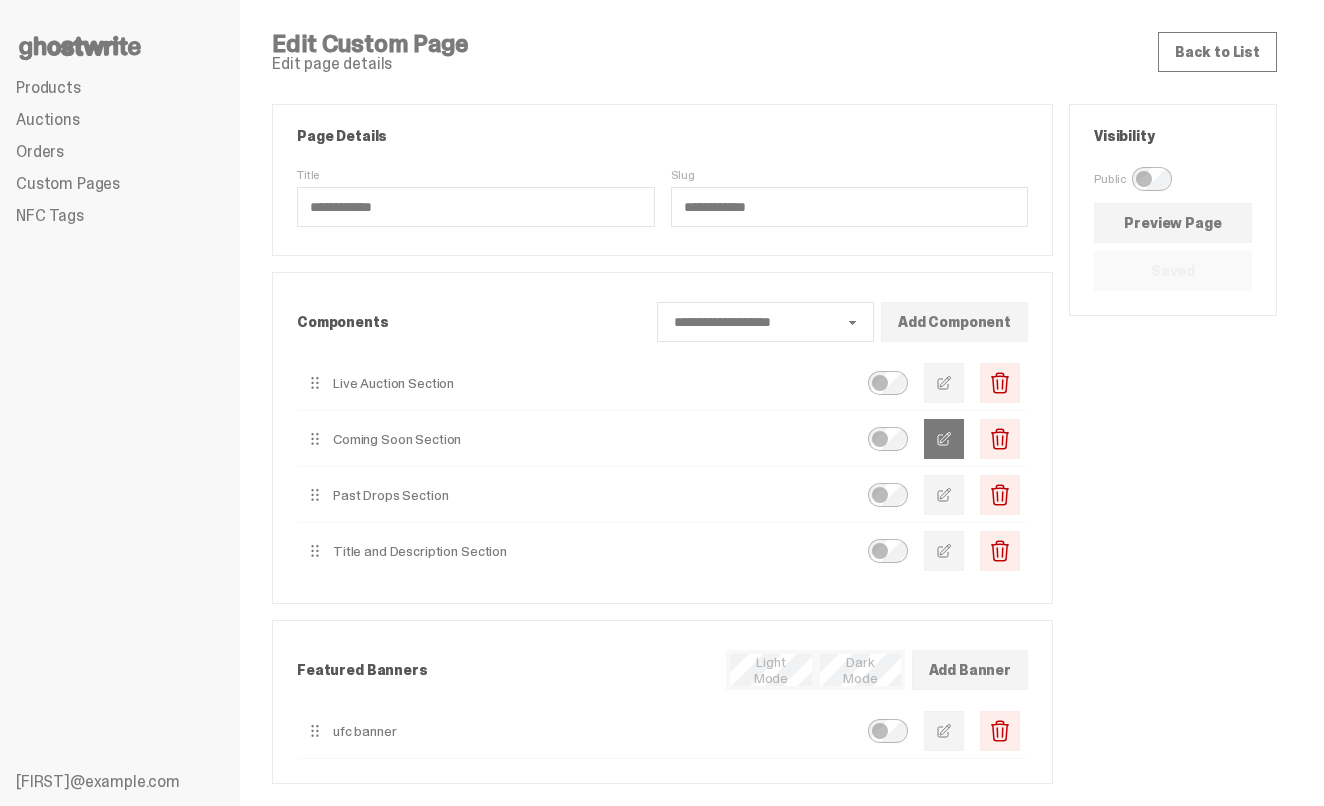 click at bounding box center (944, 439) 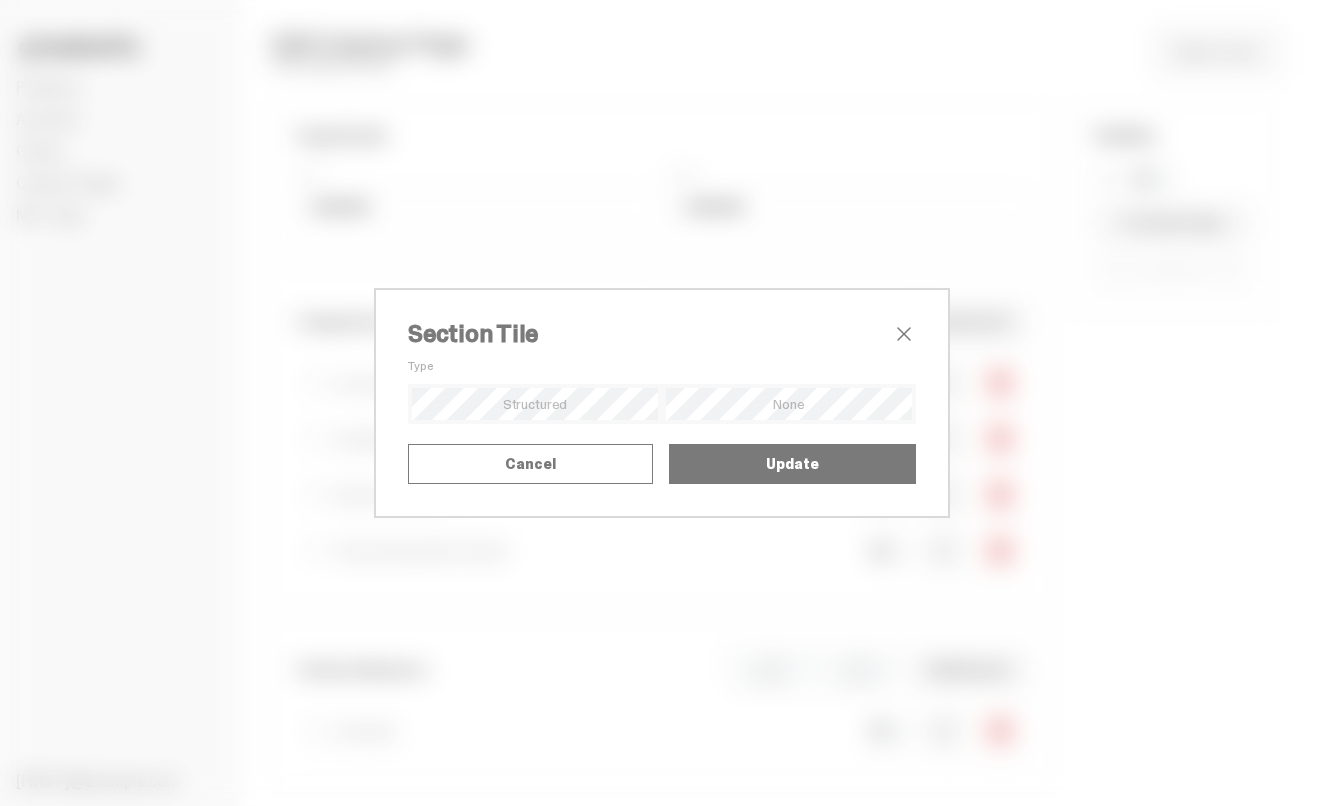 click on "Update" at bounding box center (792, 464) 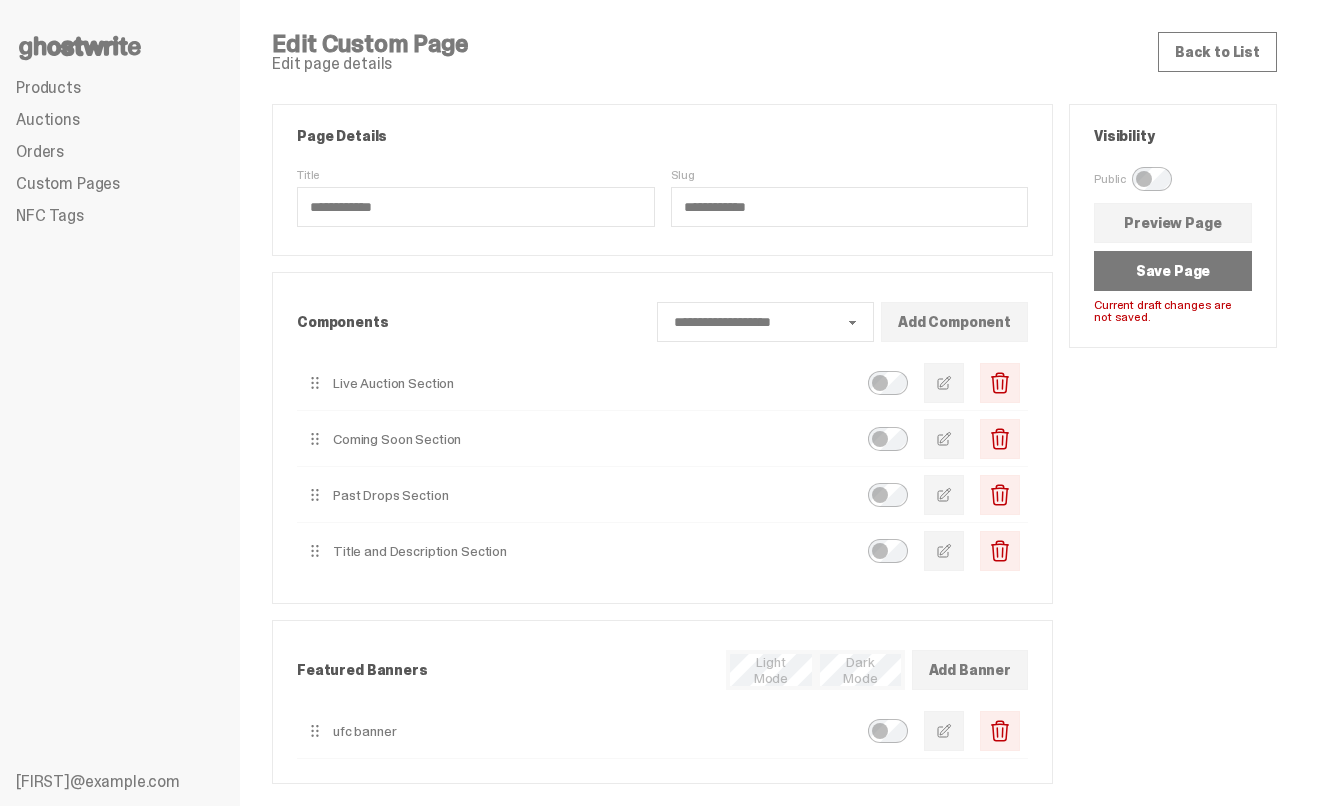 click on "Save Page" at bounding box center (1173, 271) 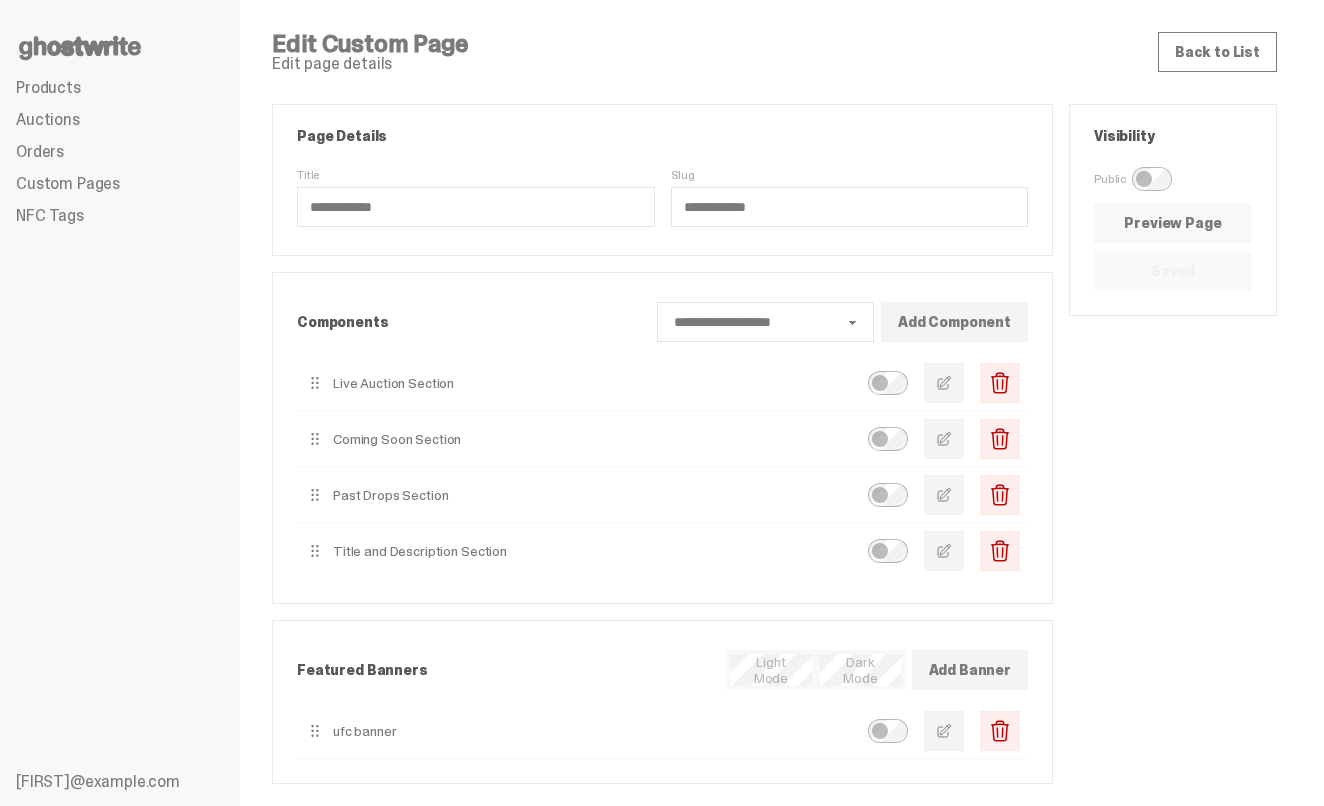 click on "Preview Page" at bounding box center [1173, 223] 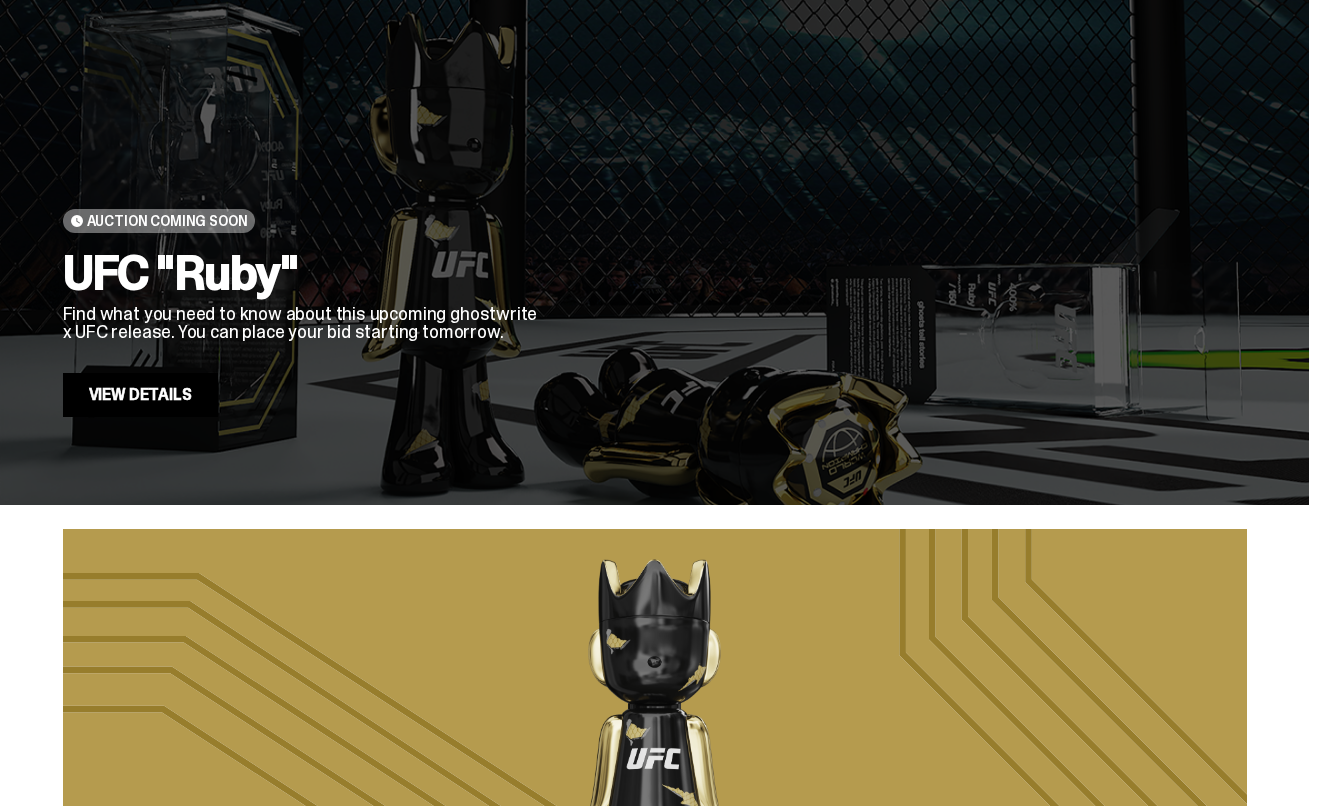 scroll, scrollTop: 0, scrollLeft: 0, axis: both 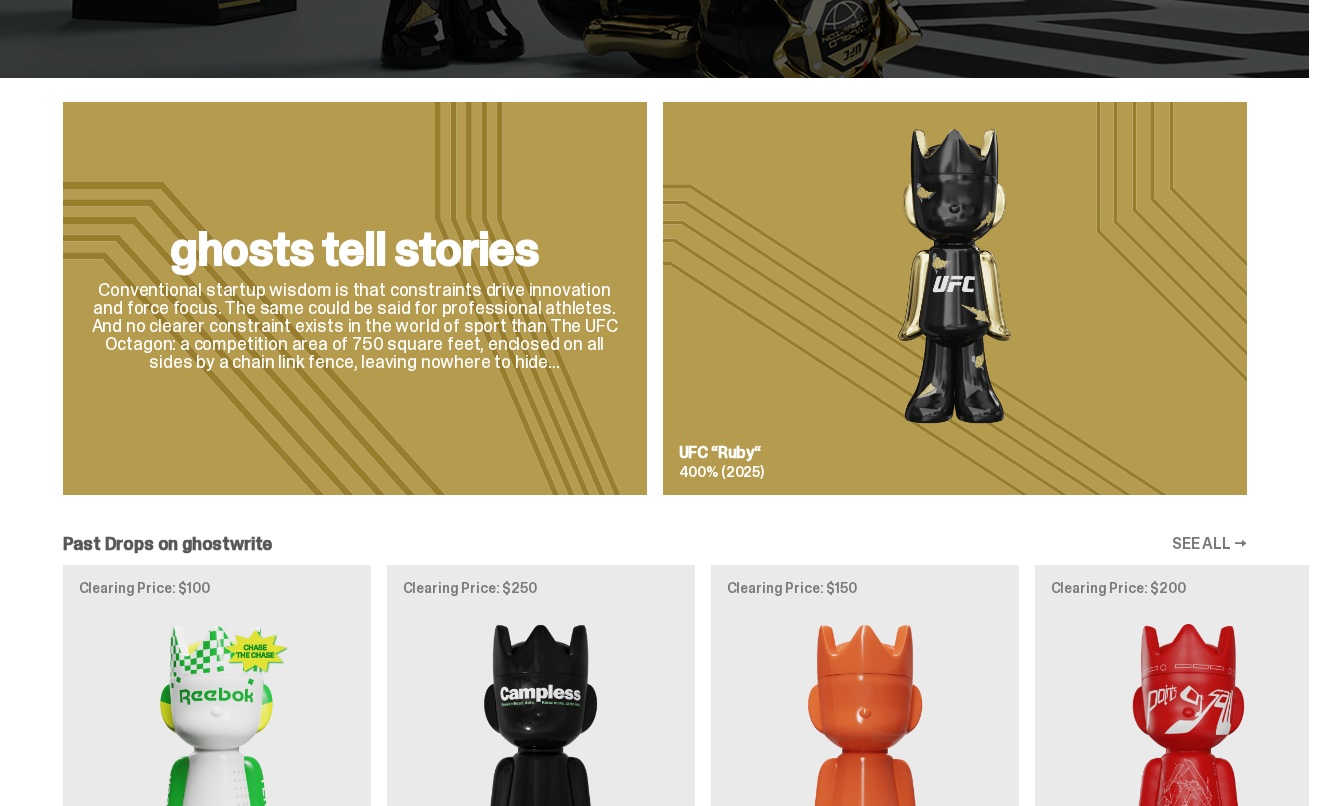click on "ghosts tell stories
Conventional startup wisdom is that constraints drive innovation and force focus. The same could be said for professional athletes. And no clearer constraint exists in the world of sport than The UFC Octagon: a competition area of 750 square feet, enclosed on all sides by a chain link fence, leaving nowhere to hide...
UFC “[PRODUCT]“
400% ([YEAR])" at bounding box center [654, 306] 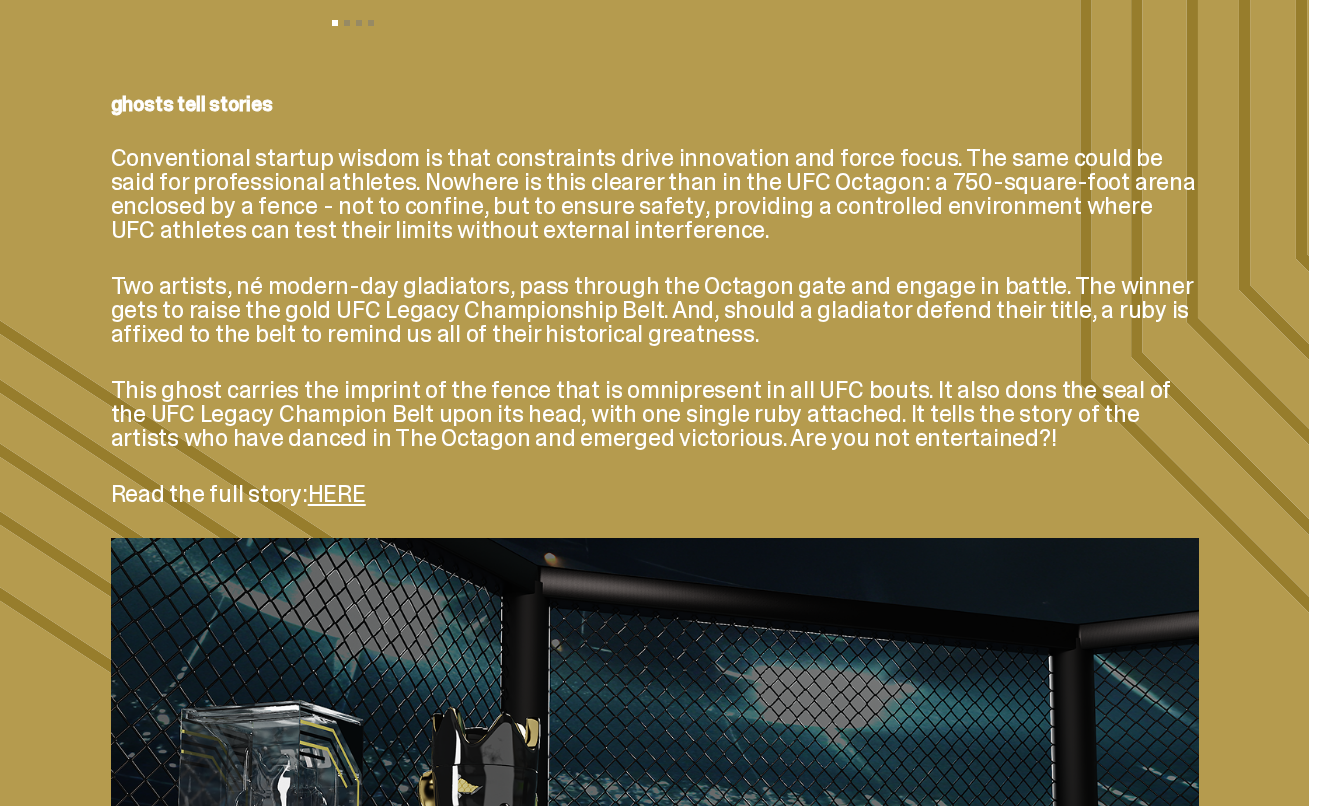 scroll, scrollTop: 0, scrollLeft: 0, axis: both 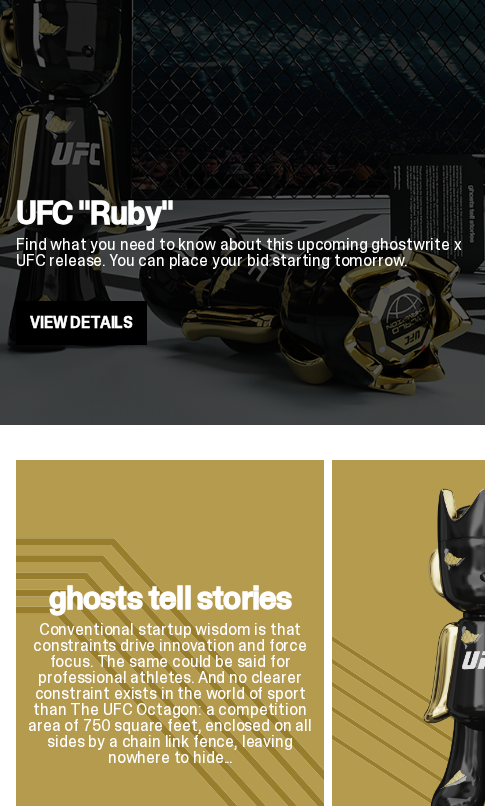 click on "Auction Coming Soon
UFC "Ruby"
Find what you need to know about this upcoming ghostwrite x UFC release. You can place your bid starting tomorrow.
View Details" at bounding box center [242, 89] 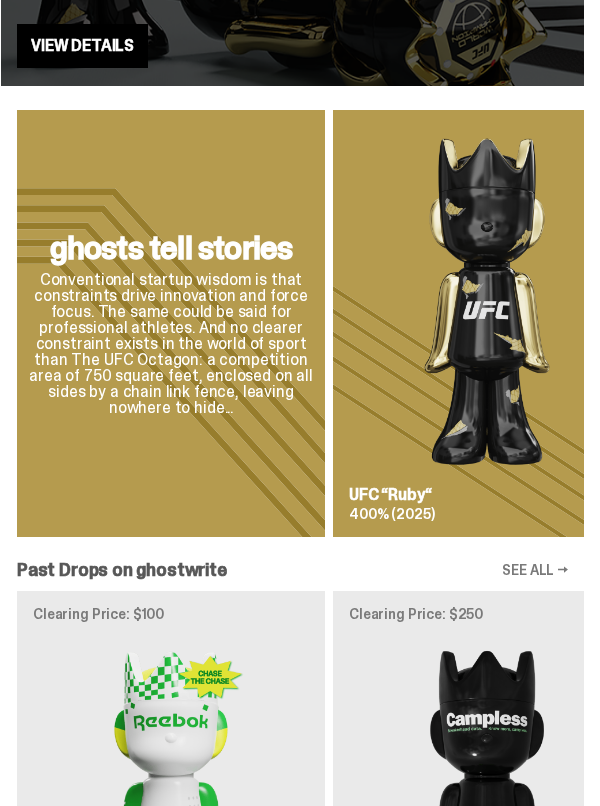 scroll, scrollTop: 599, scrollLeft: 0, axis: vertical 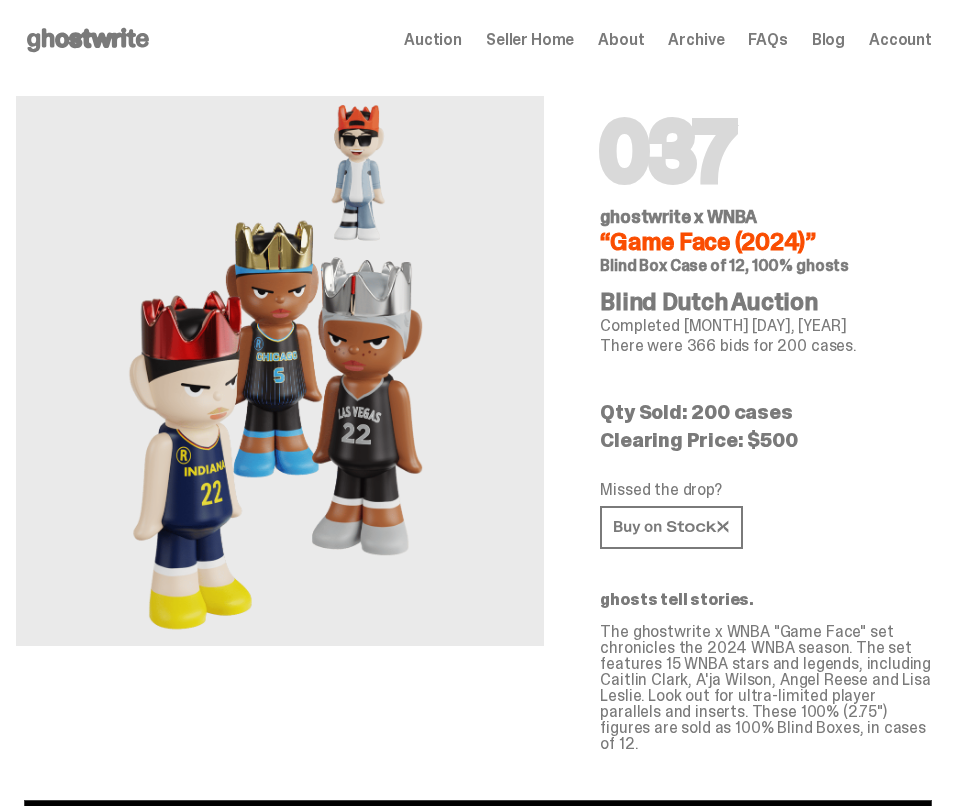 click on "Seller Home" at bounding box center (530, 40) 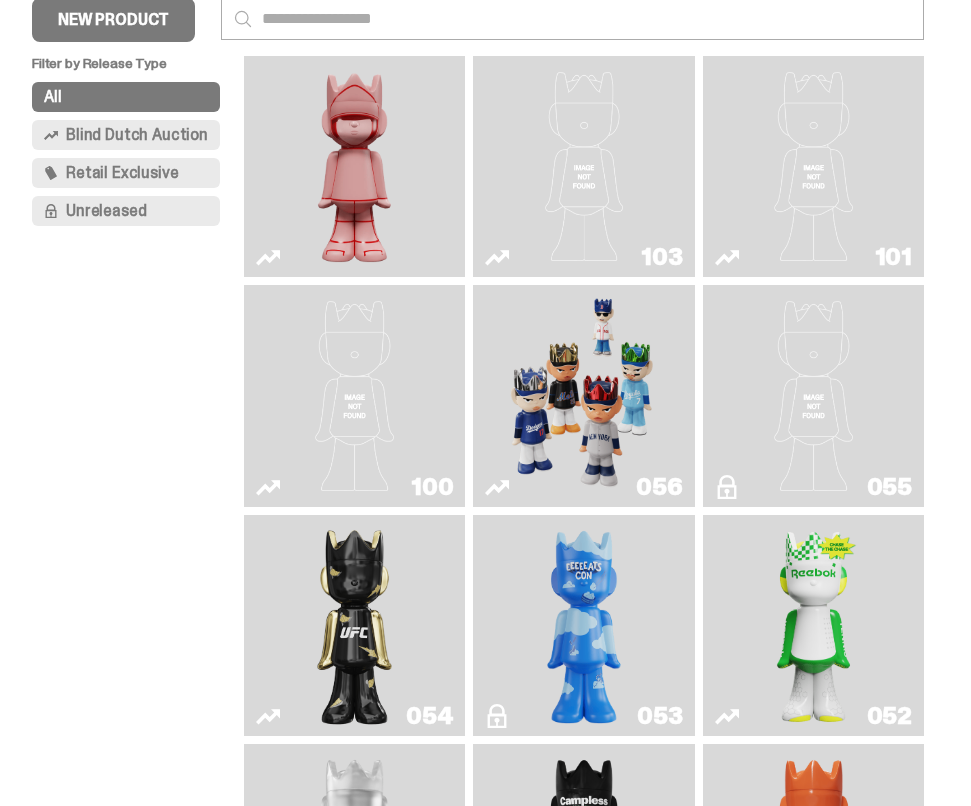 scroll, scrollTop: 100, scrollLeft: 0, axis: vertical 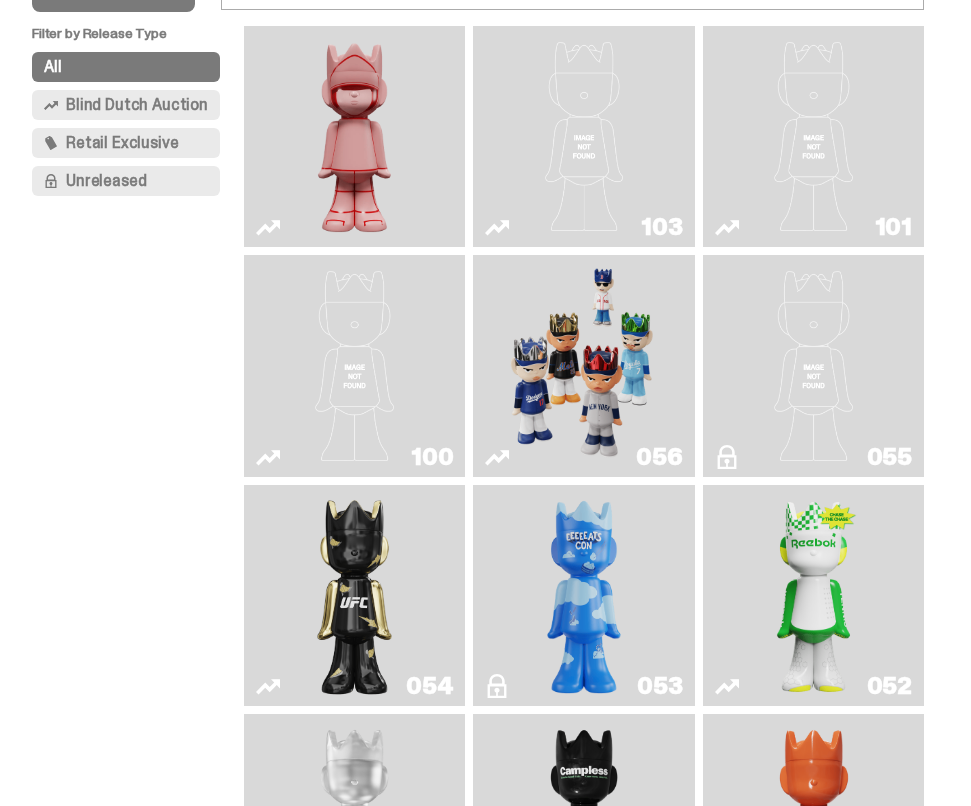 click at bounding box center (584, 365) 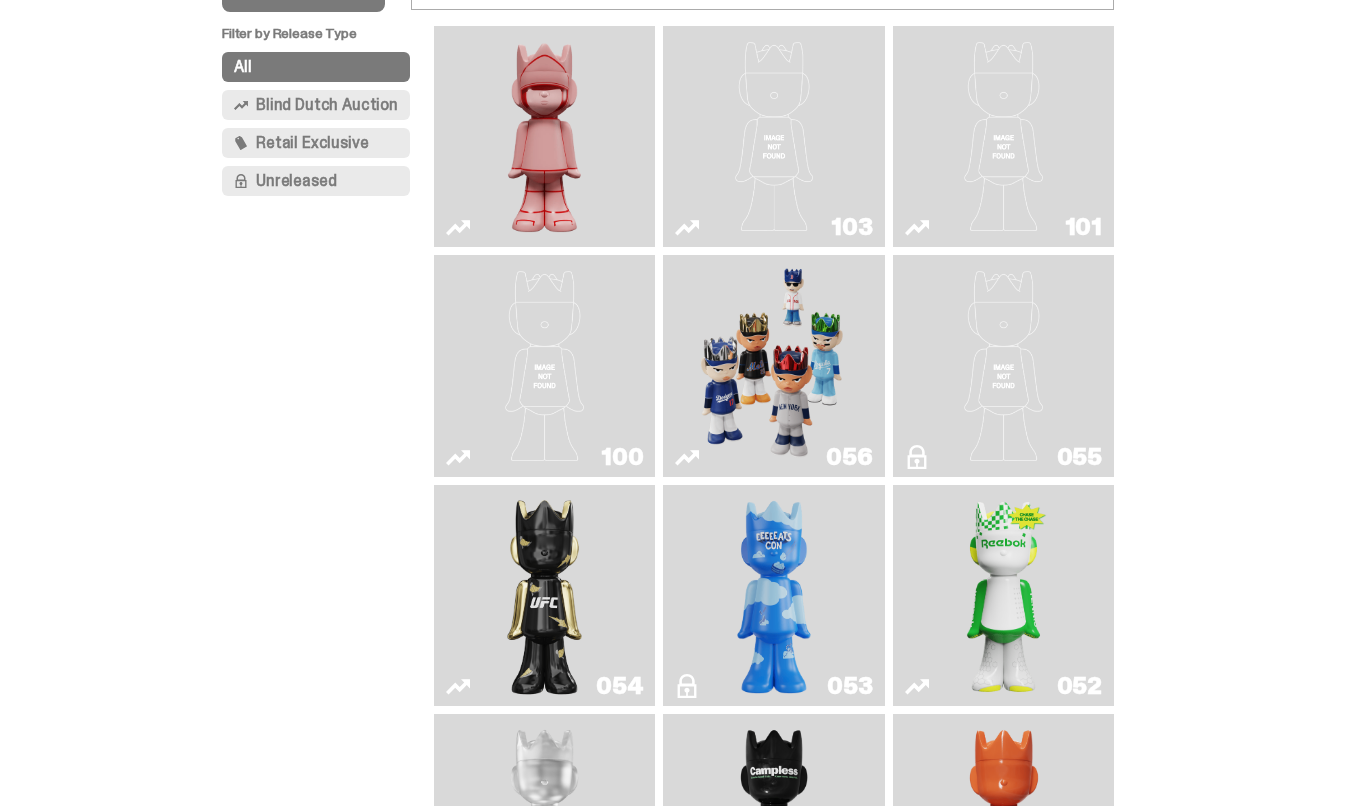 scroll, scrollTop: 0, scrollLeft: 0, axis: both 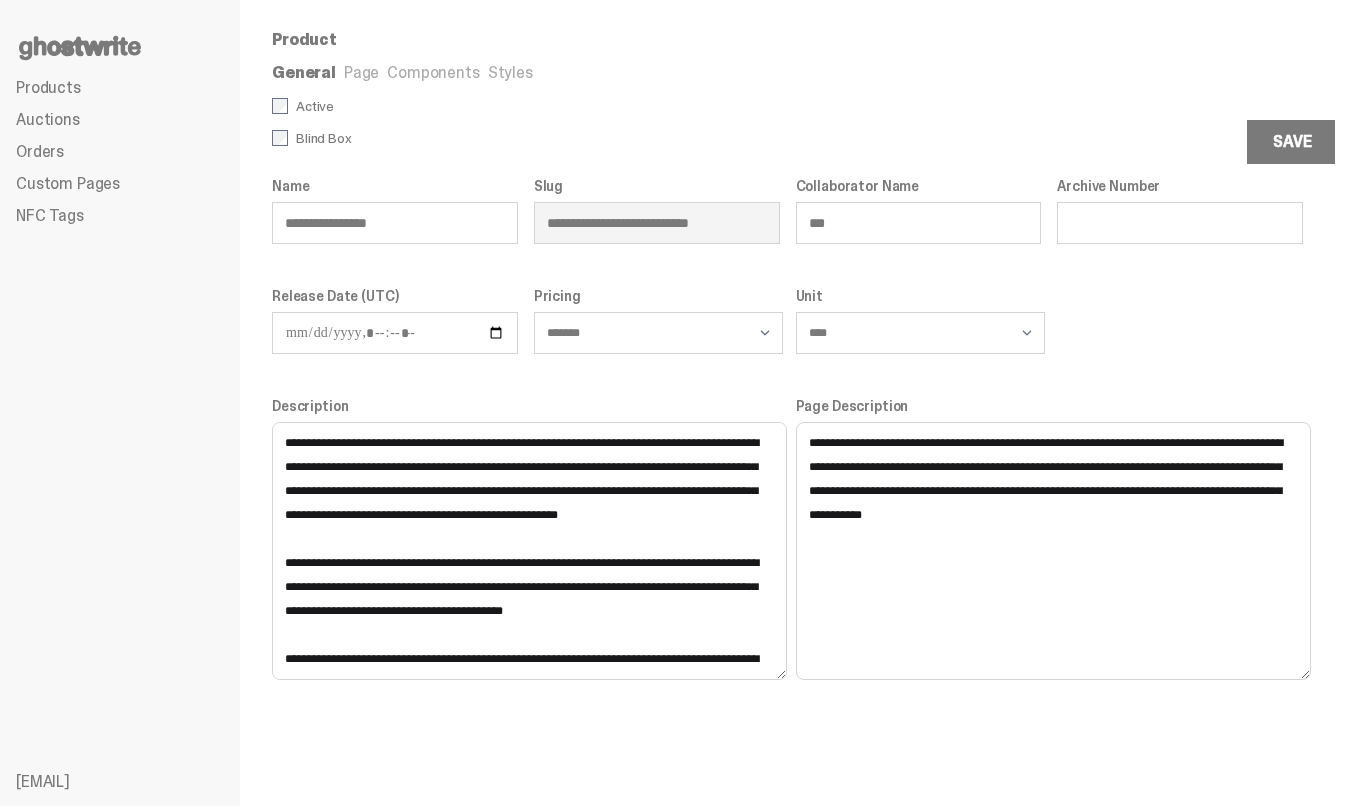click on "Custom Pages" at bounding box center [68, 183] 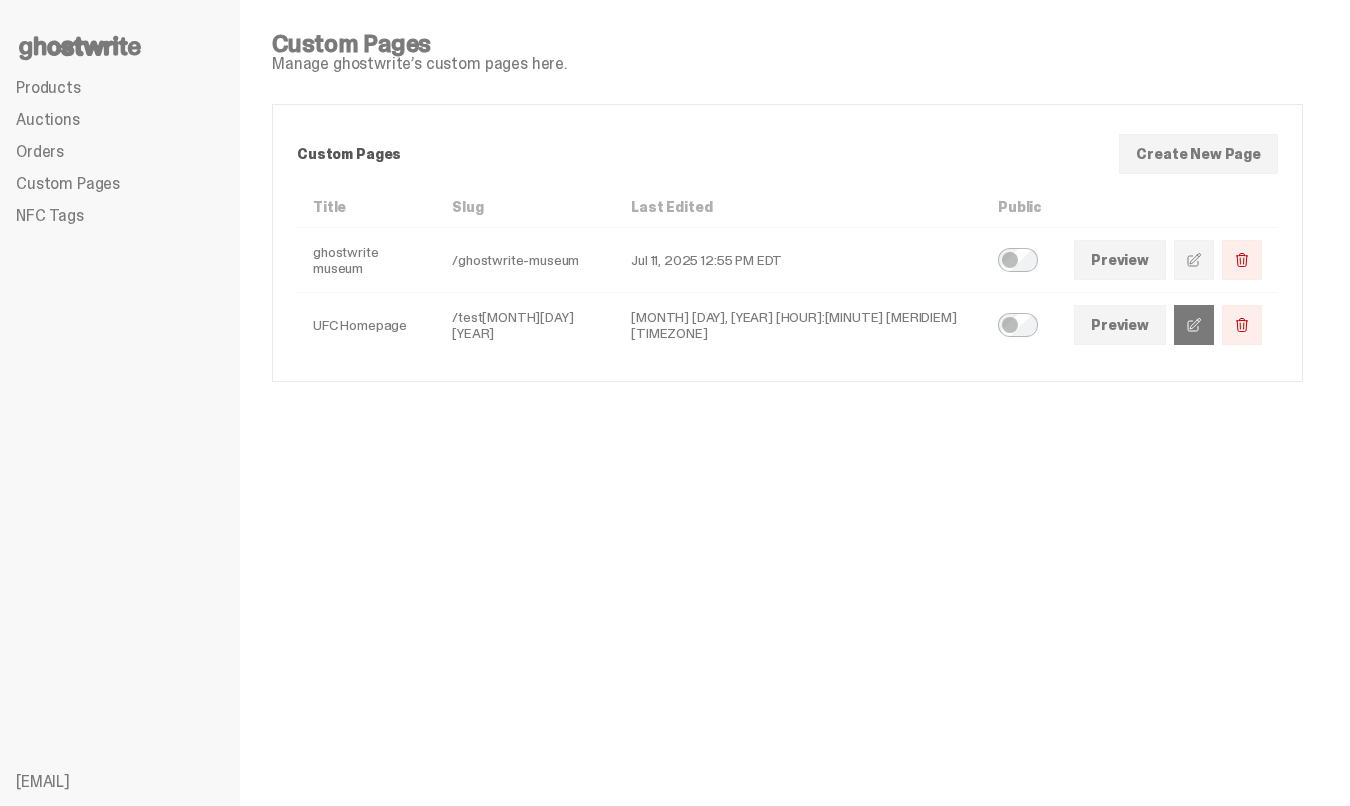click at bounding box center (1194, 325) 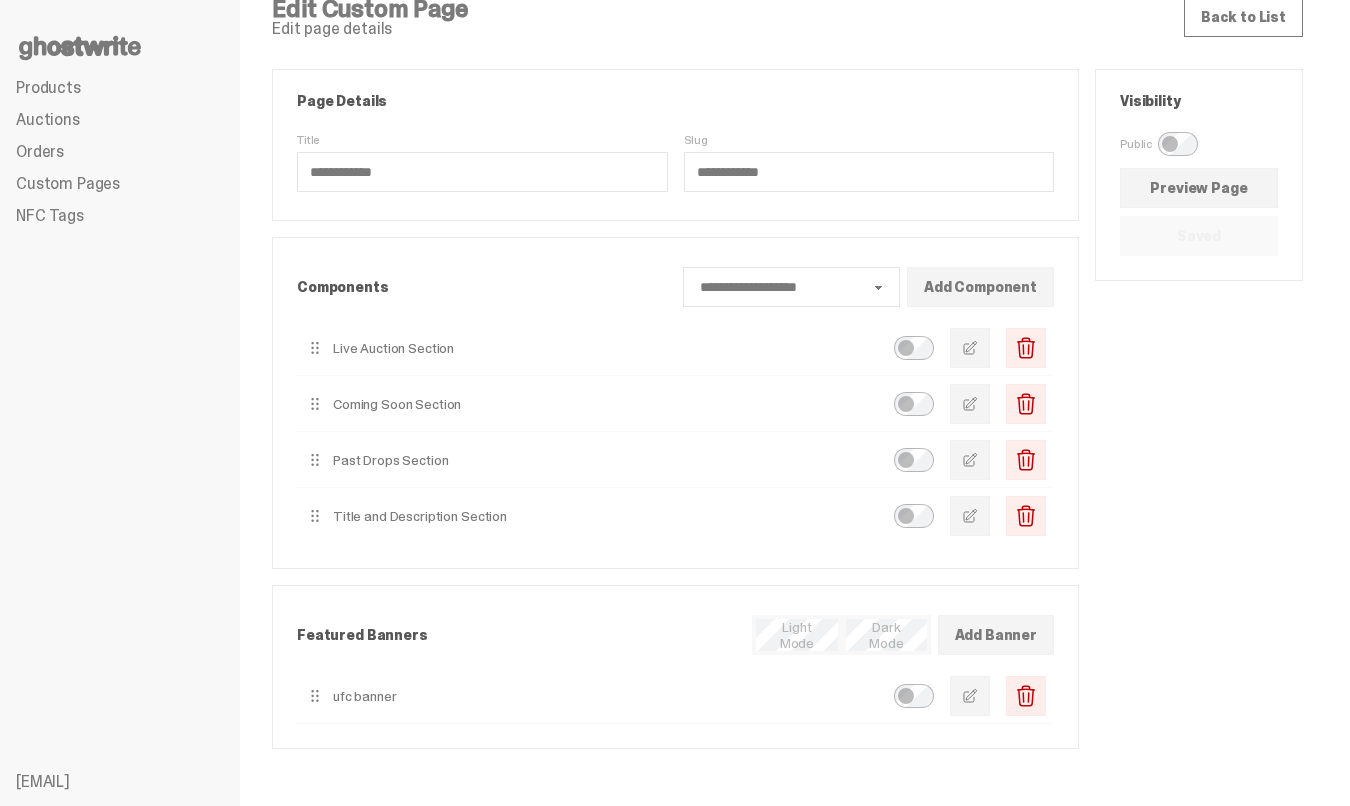 scroll, scrollTop: 56, scrollLeft: 0, axis: vertical 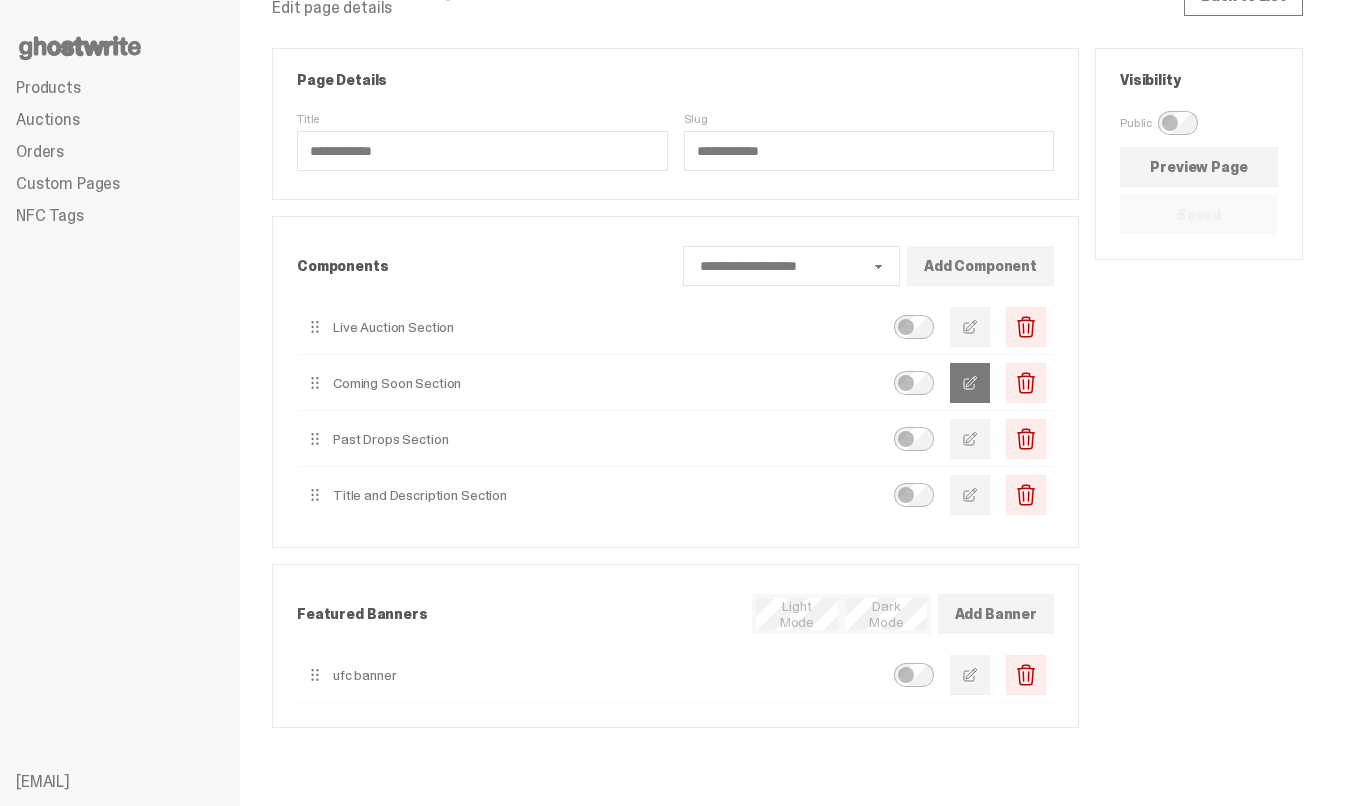 click at bounding box center [970, 383] 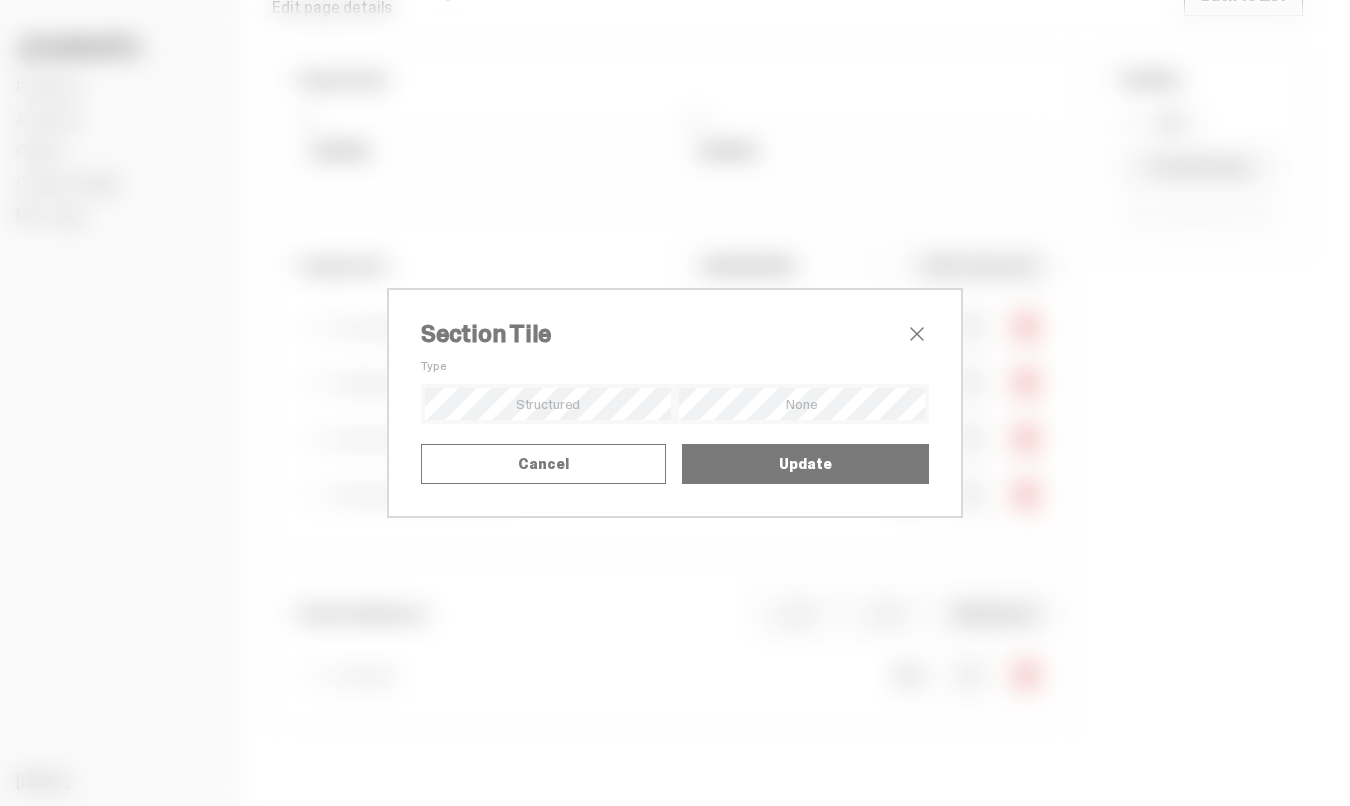 scroll, scrollTop: 16, scrollLeft: 0, axis: vertical 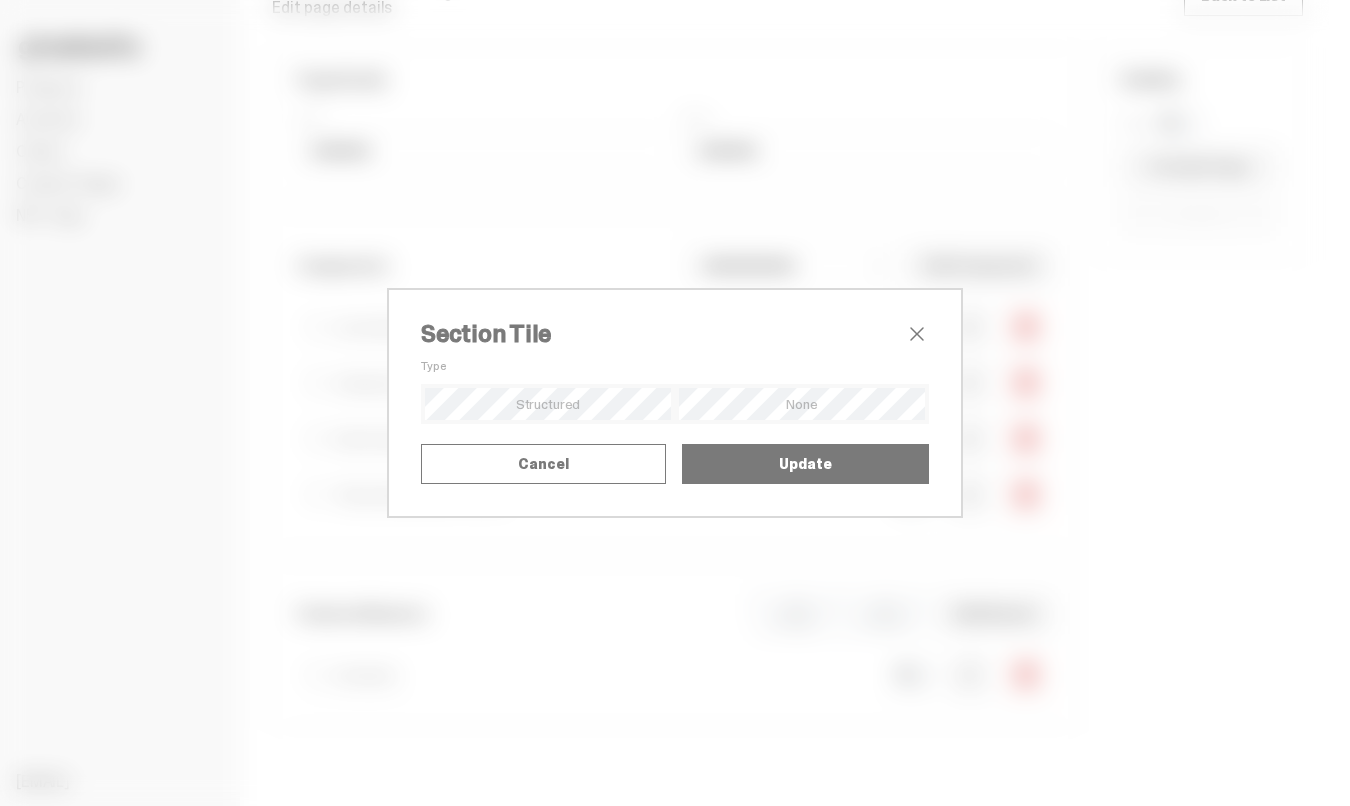 click on "**********" at bounding box center (675, 403) 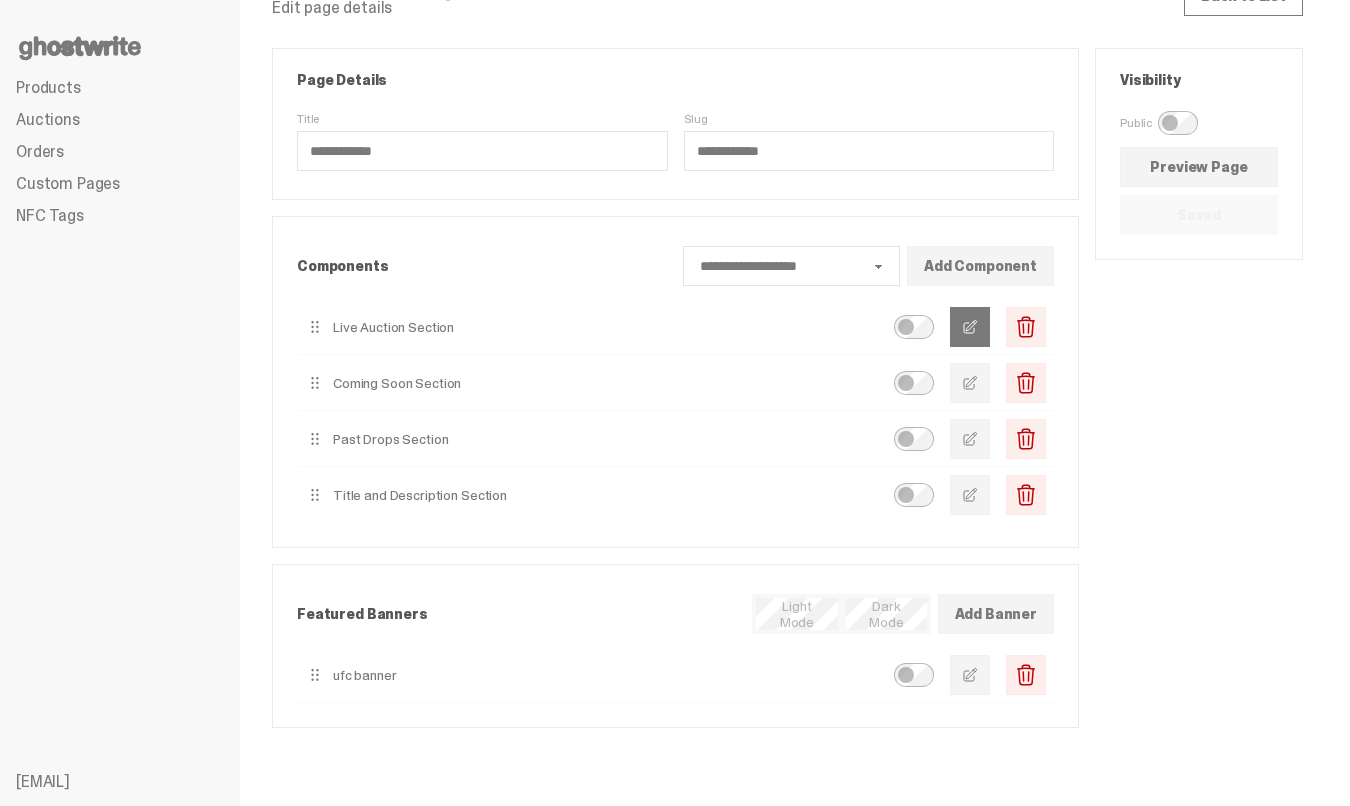click at bounding box center [970, 327] 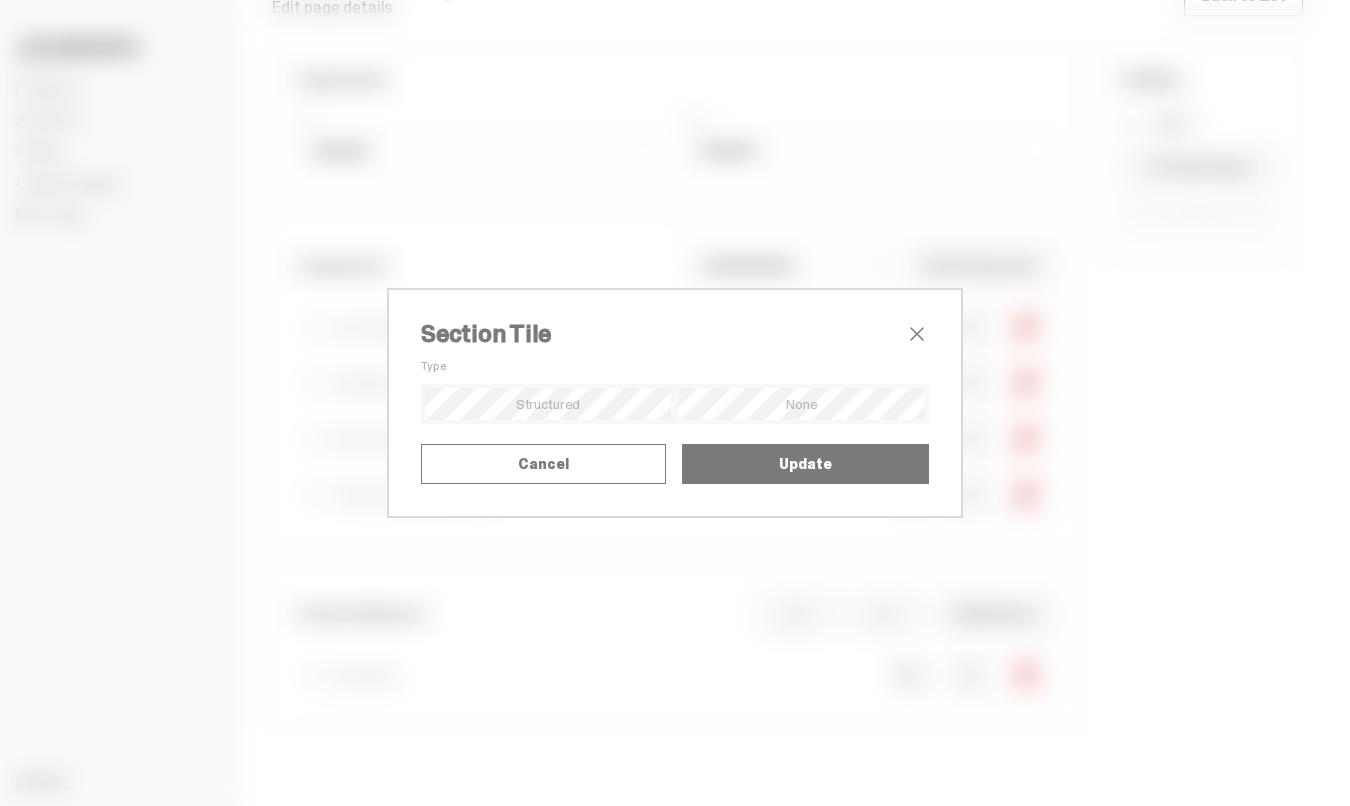 click on "Section Tile
Type
Alignment
Mode
Title
Upload SVG as Title
Title SVG" at bounding box center [675, 403] 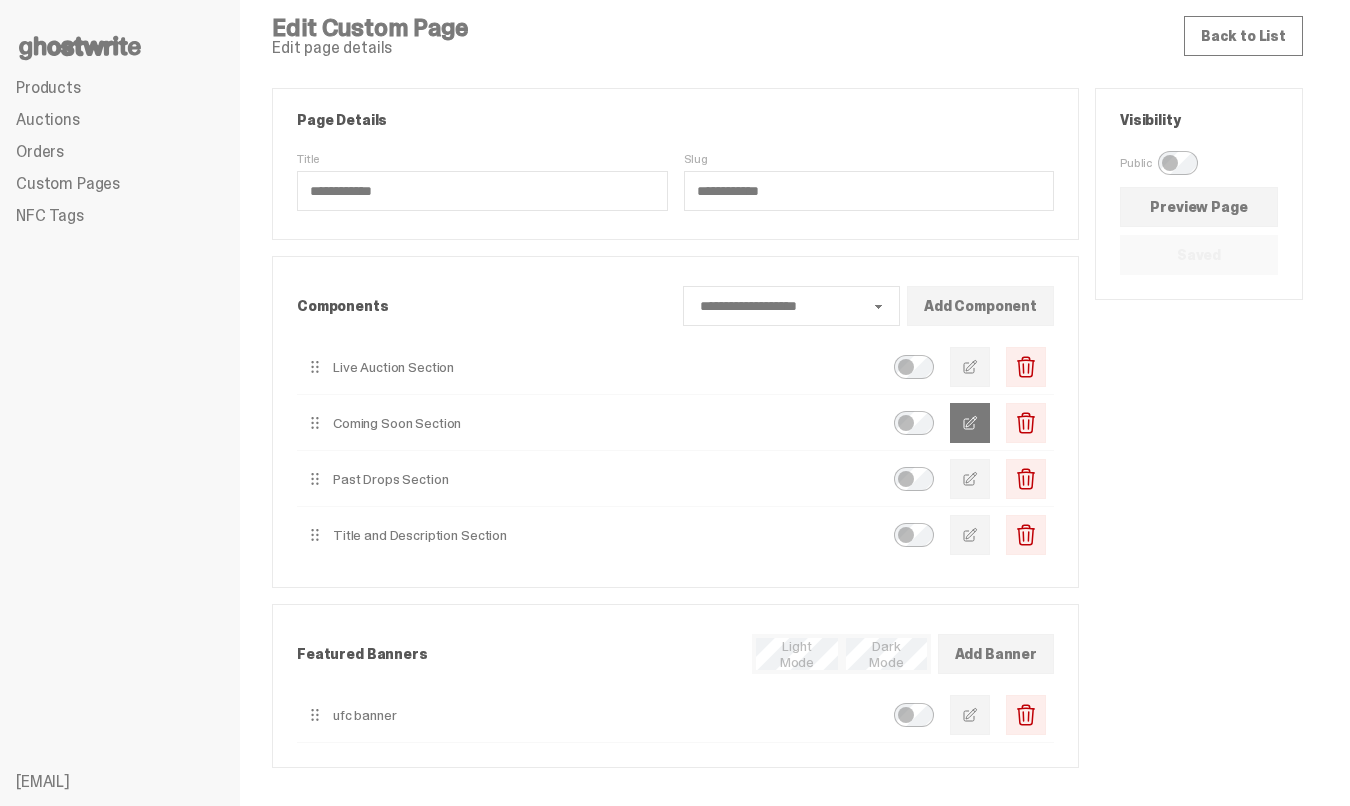 scroll, scrollTop: 0, scrollLeft: 0, axis: both 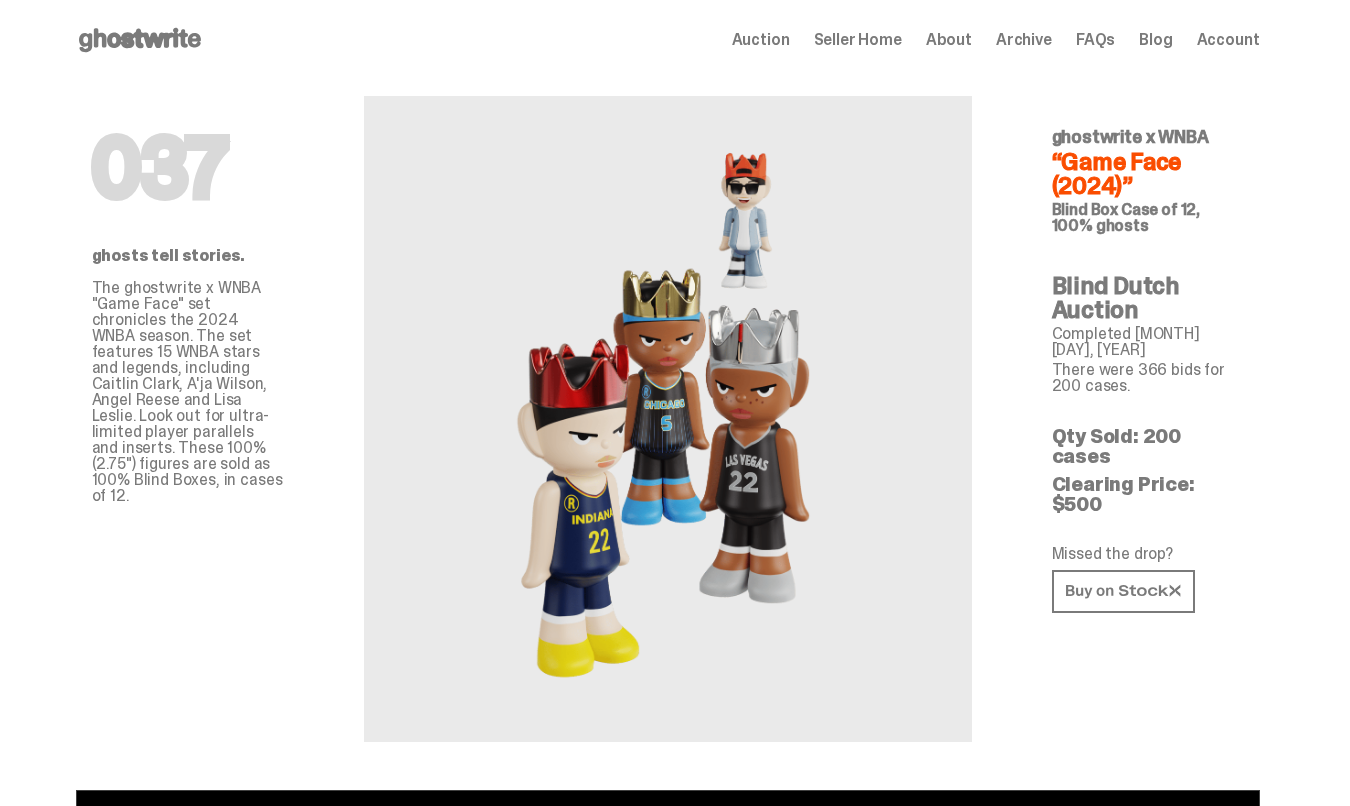 click 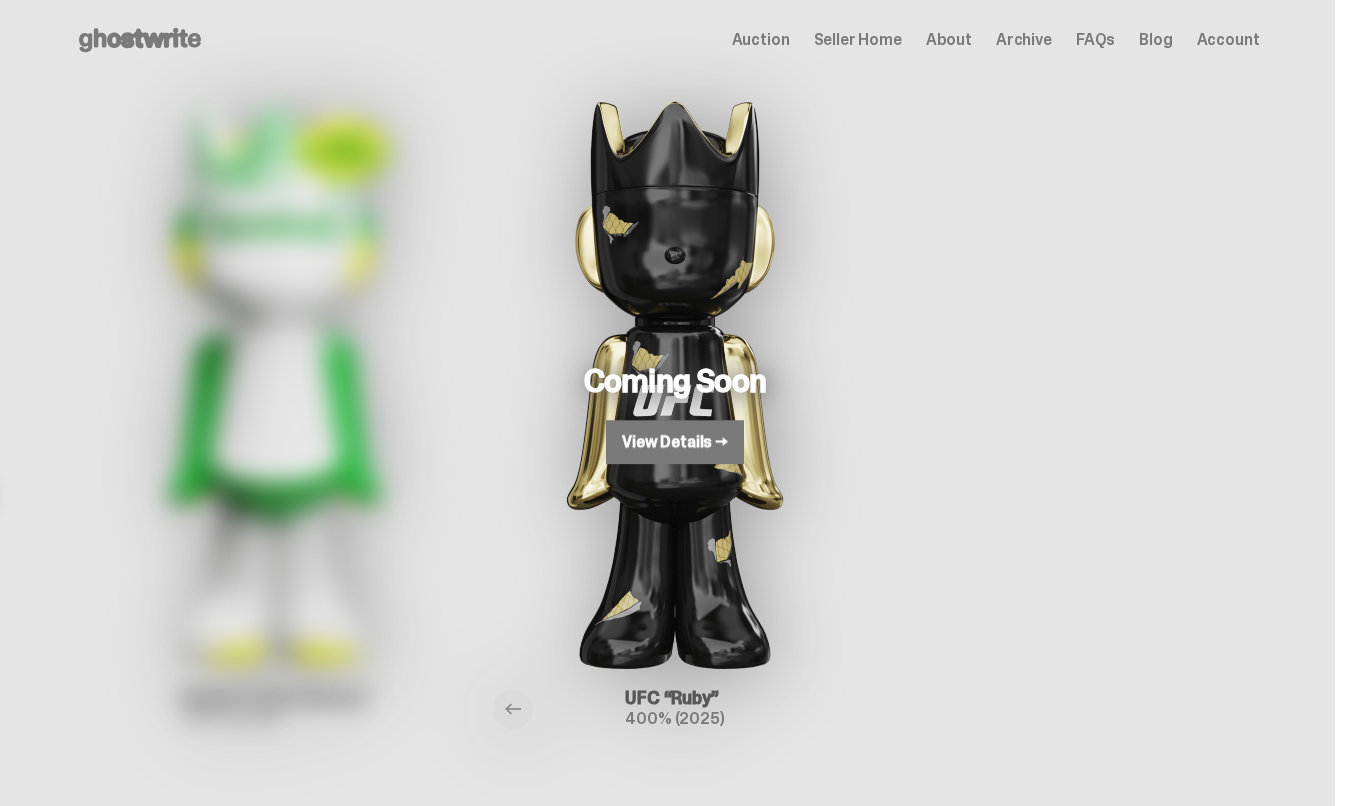 click on "View Details →" at bounding box center (675, 442) 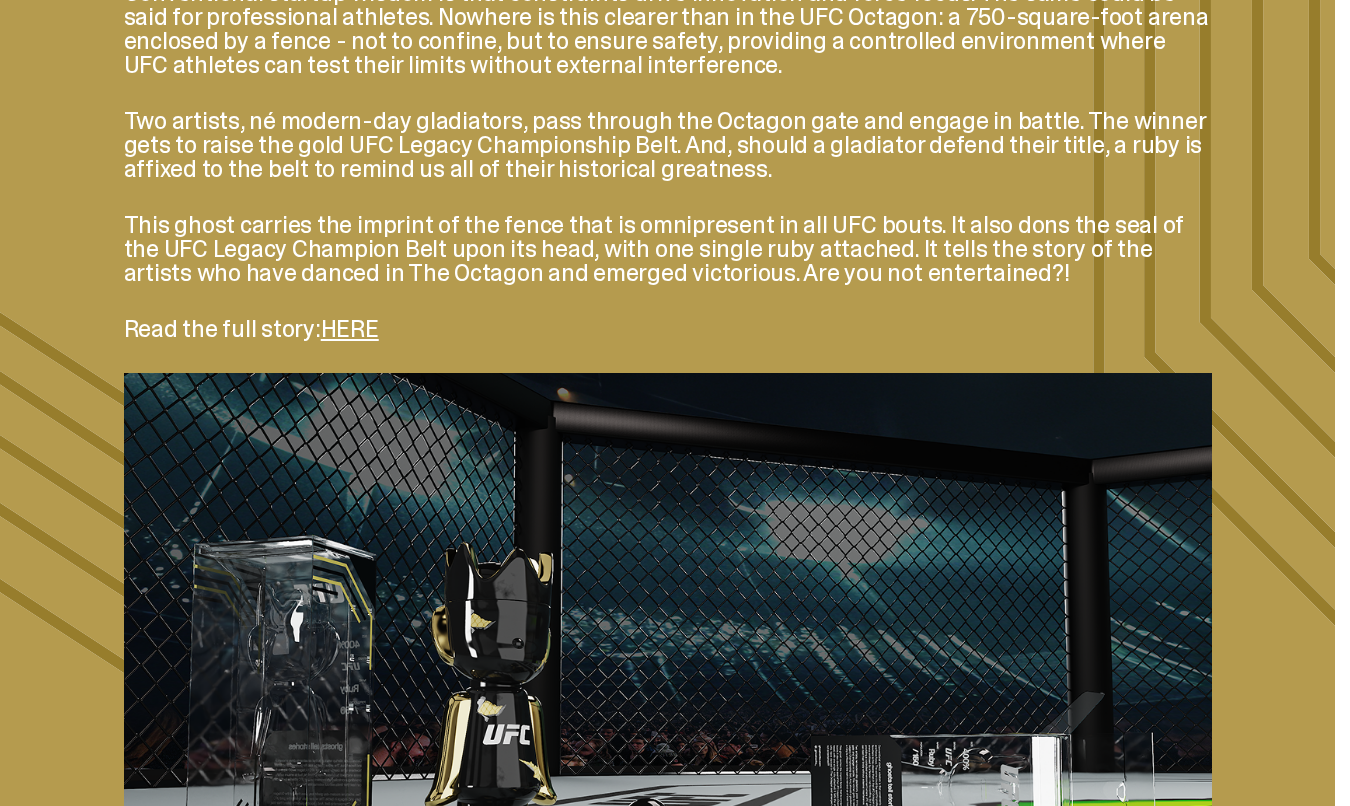 scroll, scrollTop: 0, scrollLeft: 0, axis: both 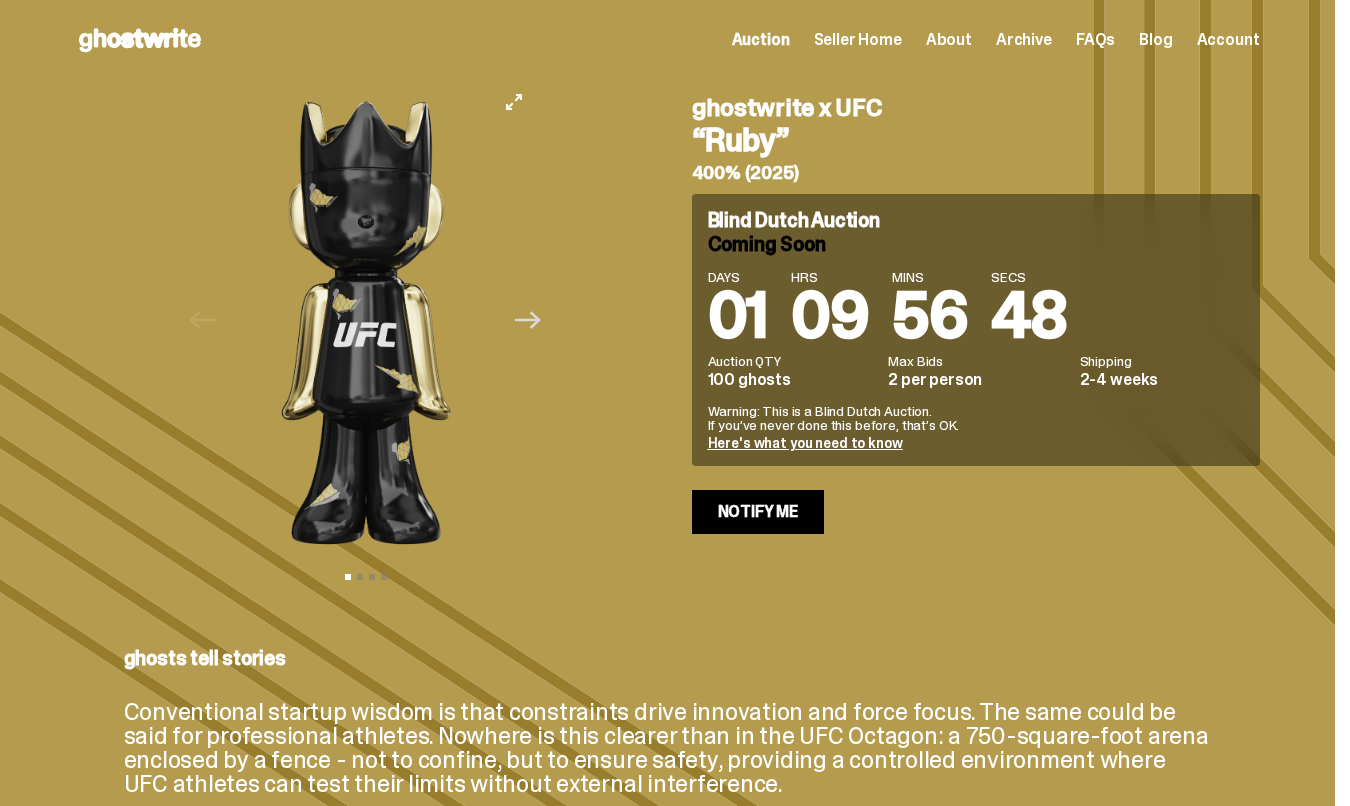 click 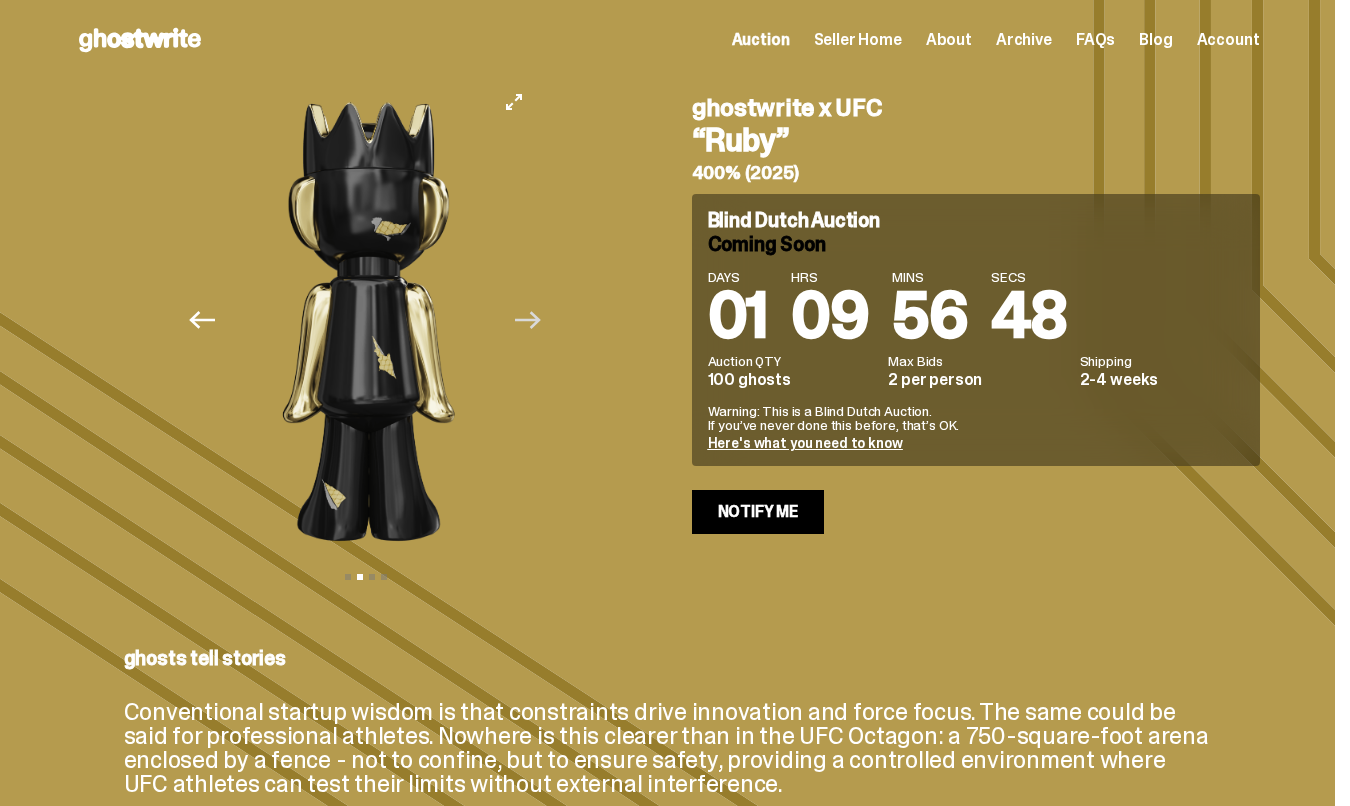 click 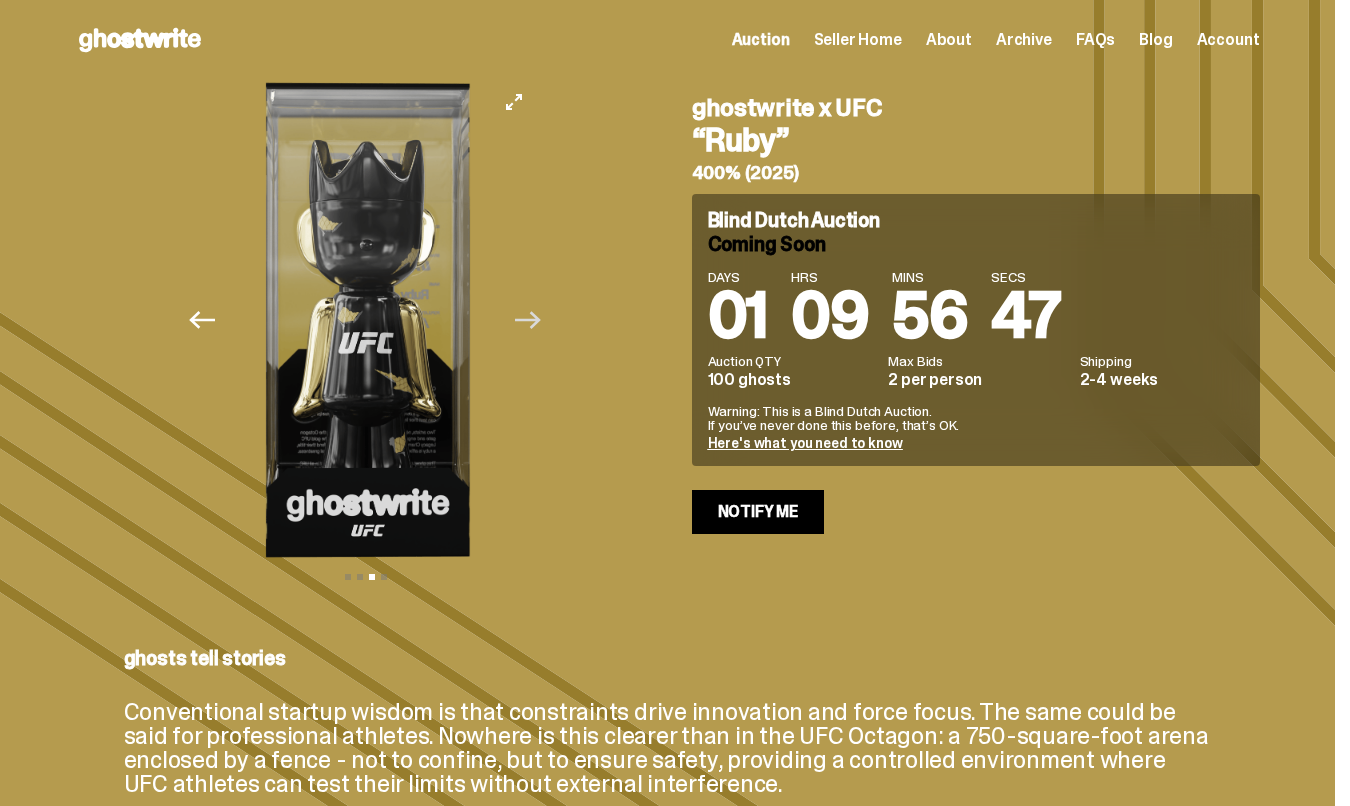 click 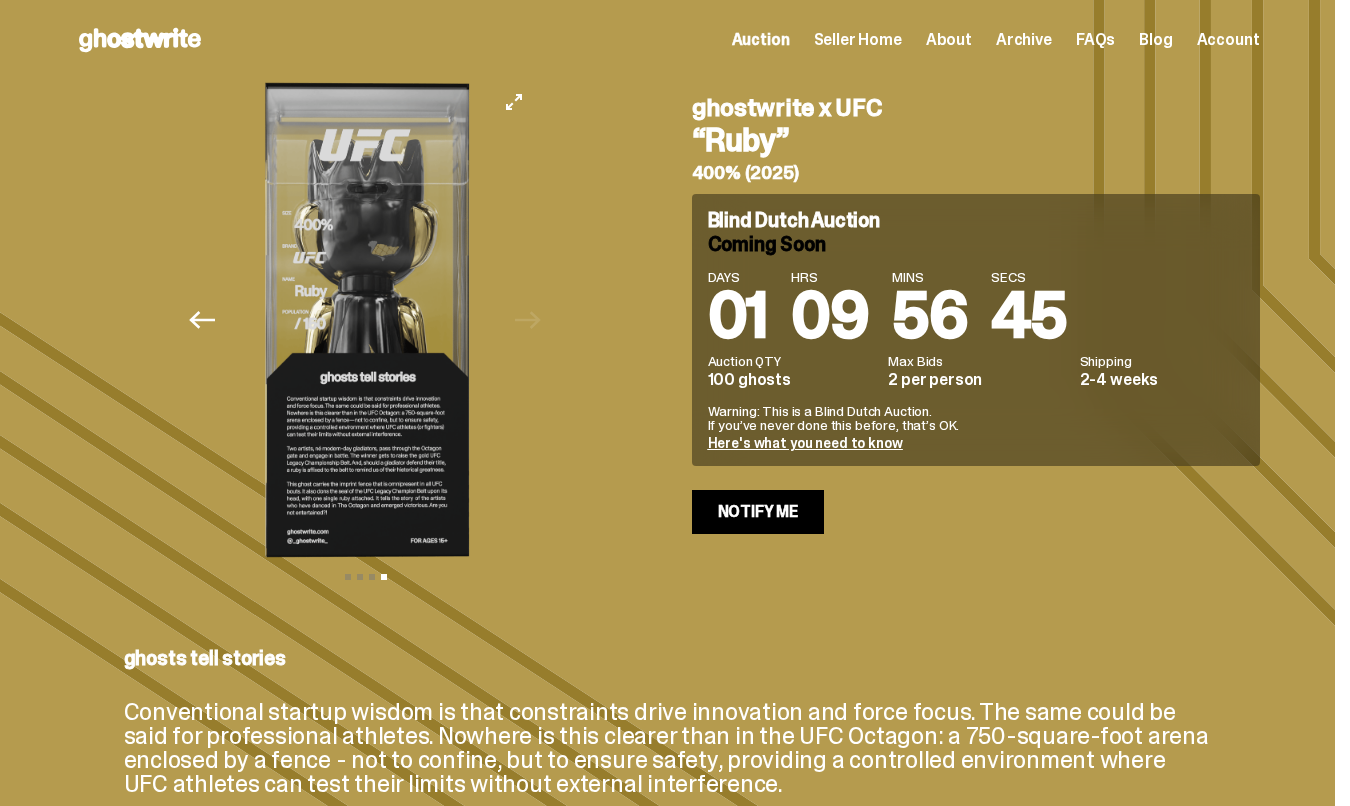 click at bounding box center (366, 320) 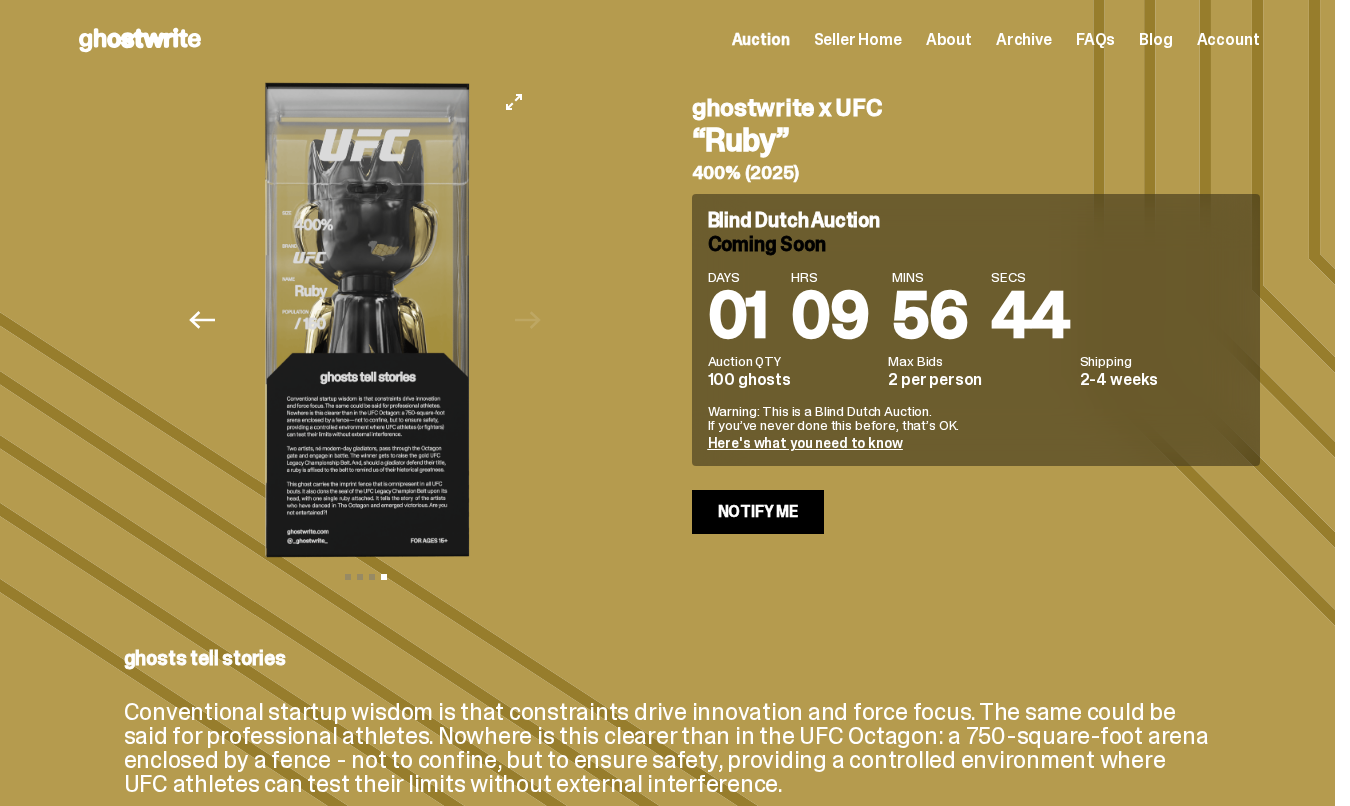 click on "Previous" at bounding box center (203, 320) 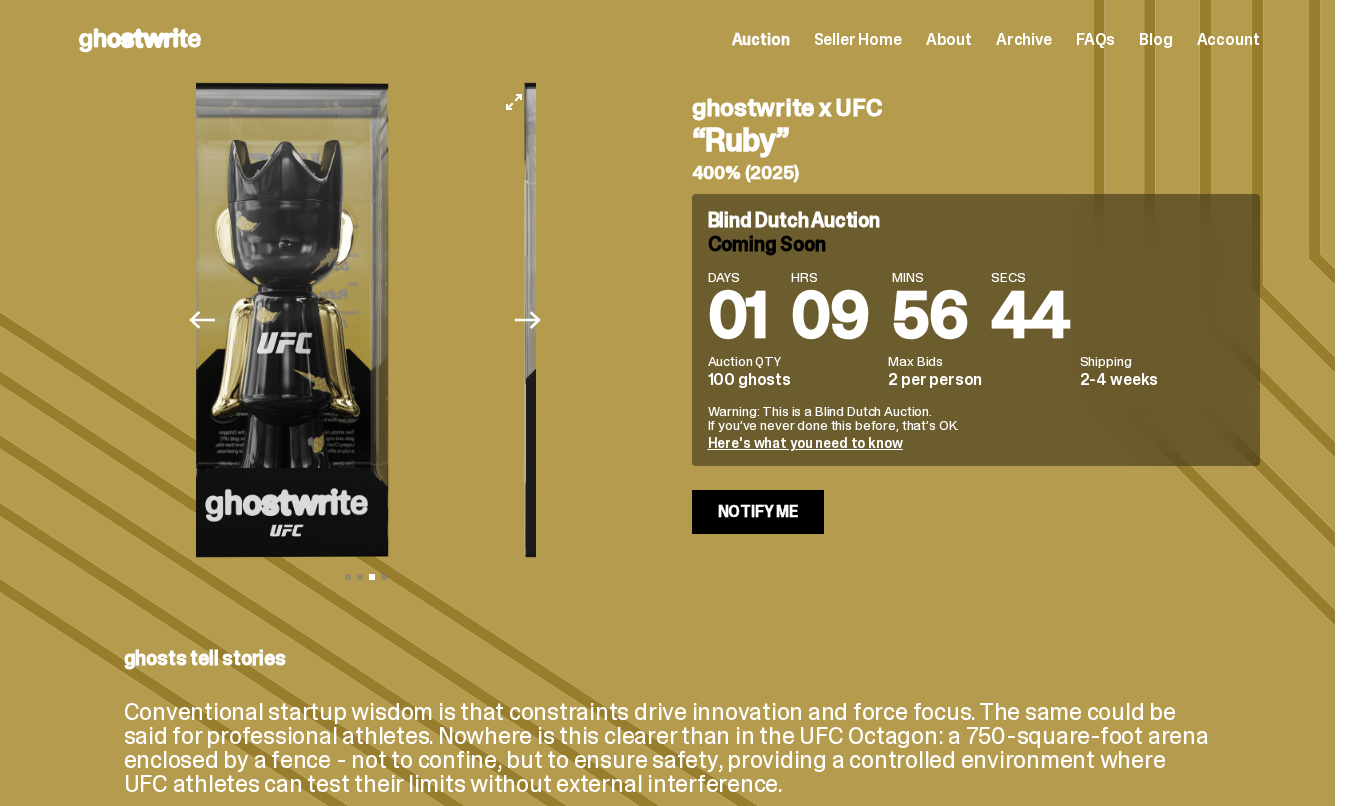 click on "Previous" at bounding box center (203, 320) 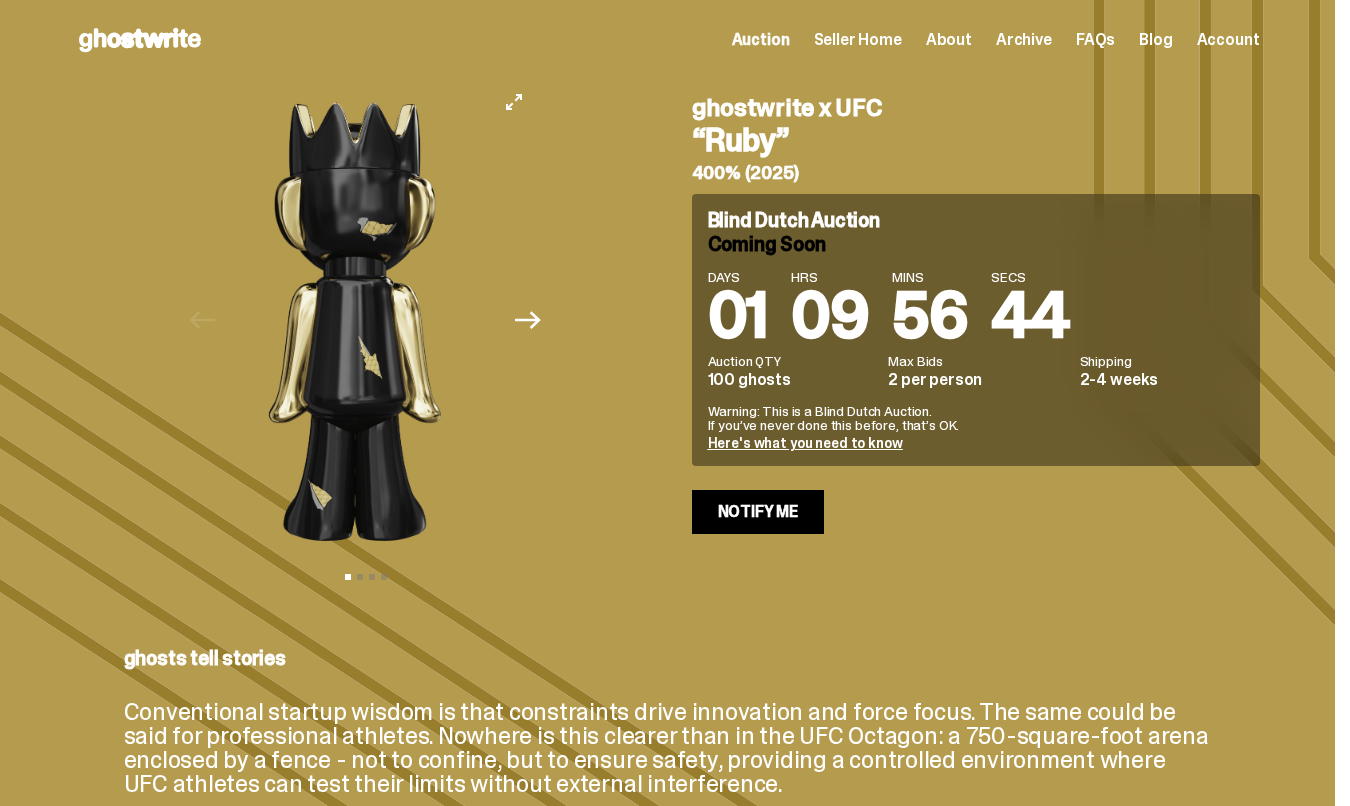 click at bounding box center (14, 320) 